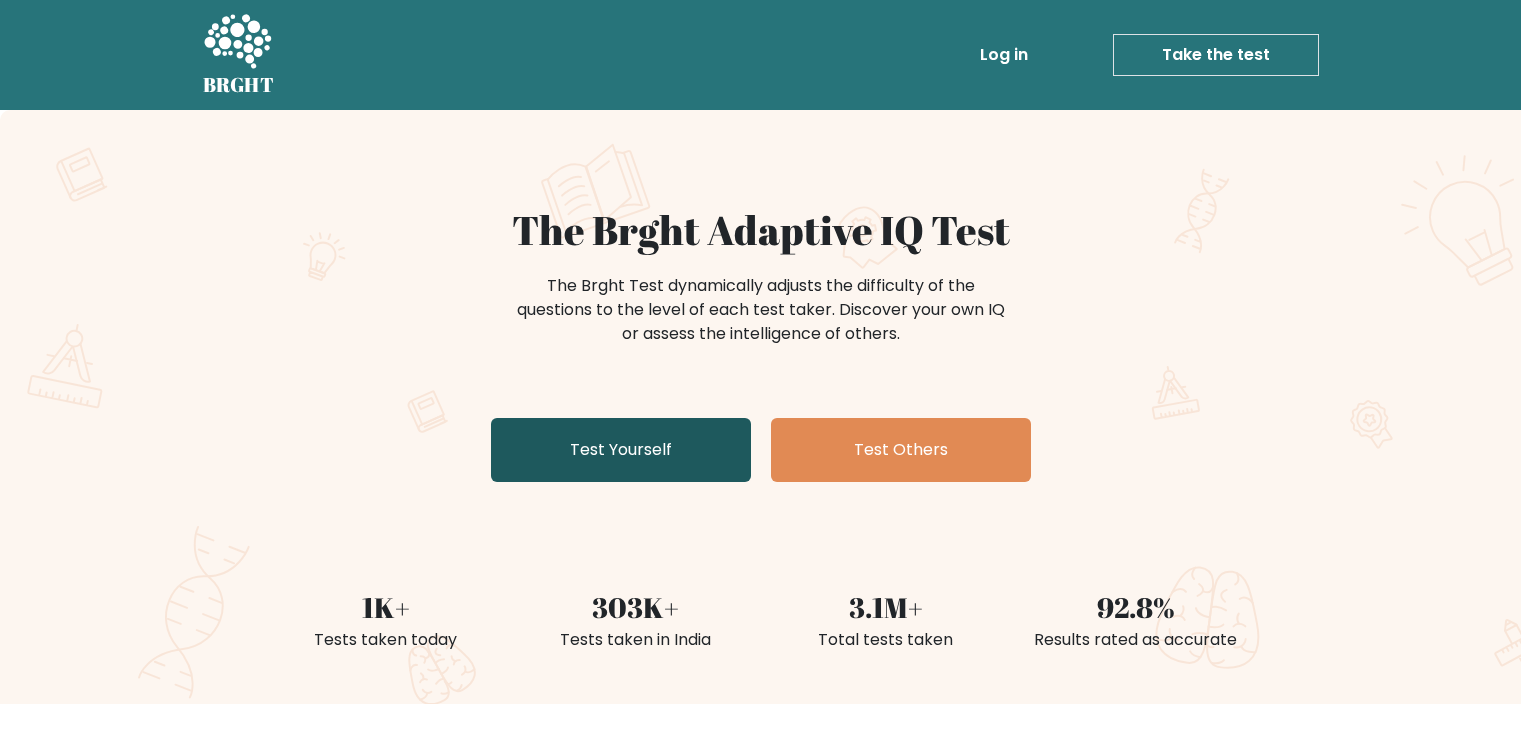 scroll, scrollTop: 0, scrollLeft: 0, axis: both 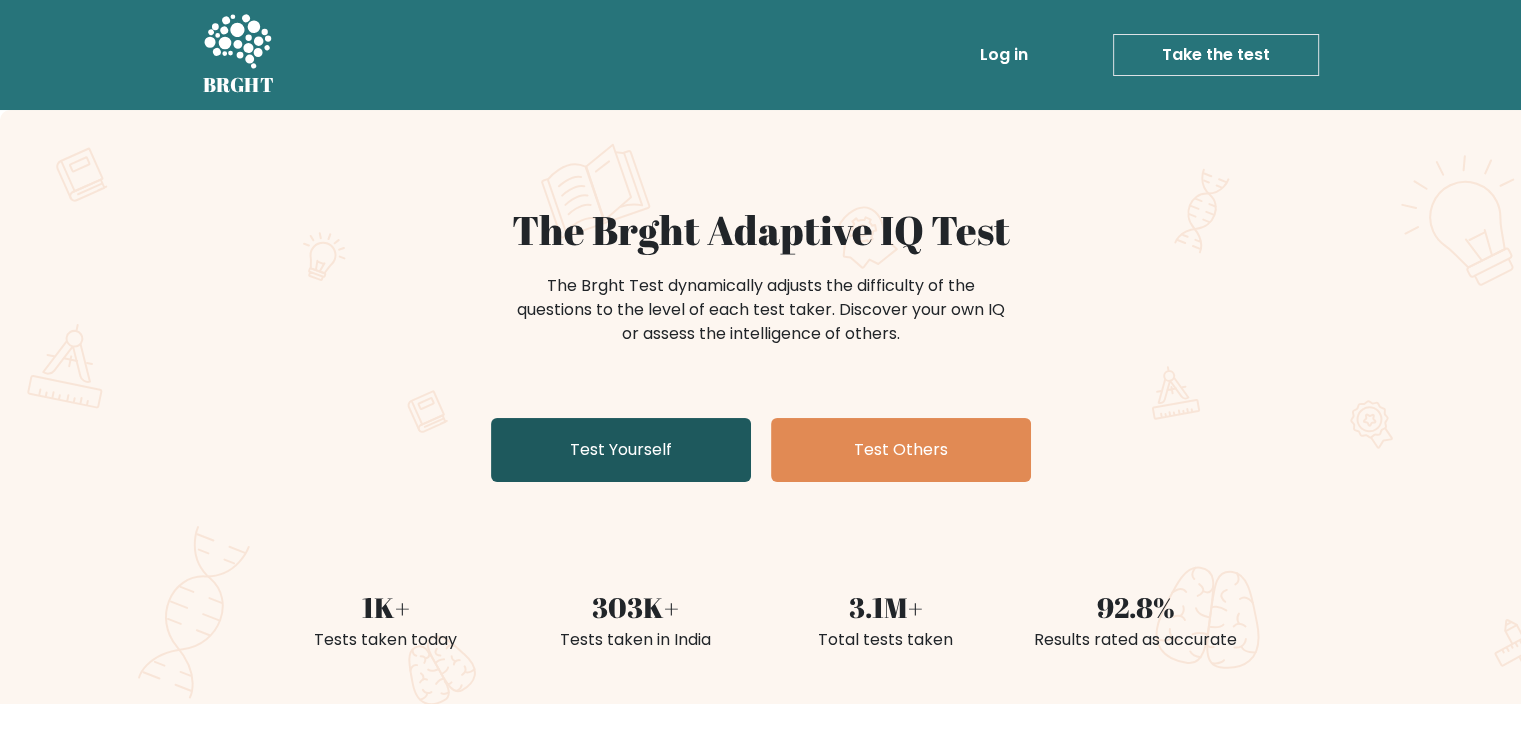 click on "Test Yourself" at bounding box center (621, 450) 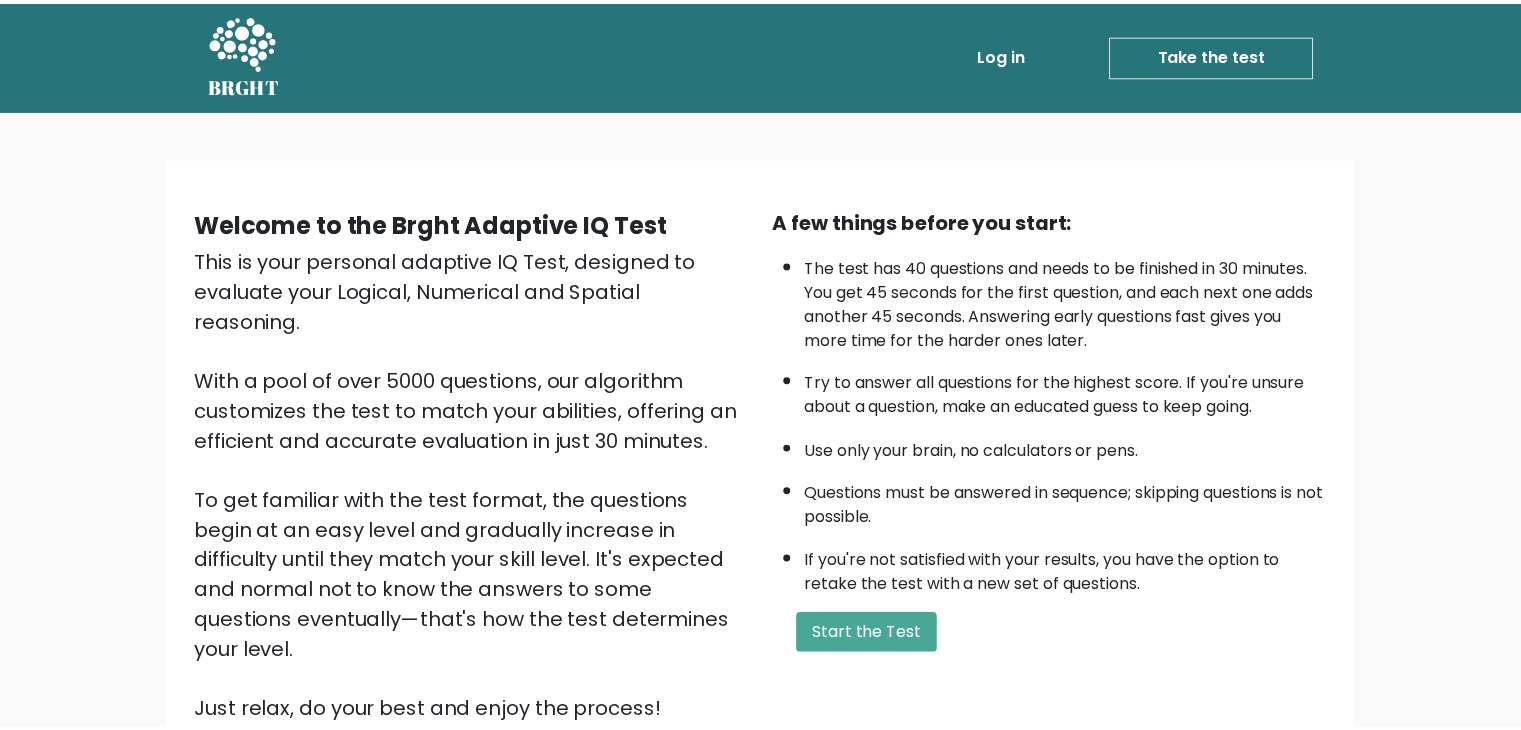 scroll, scrollTop: 0, scrollLeft: 0, axis: both 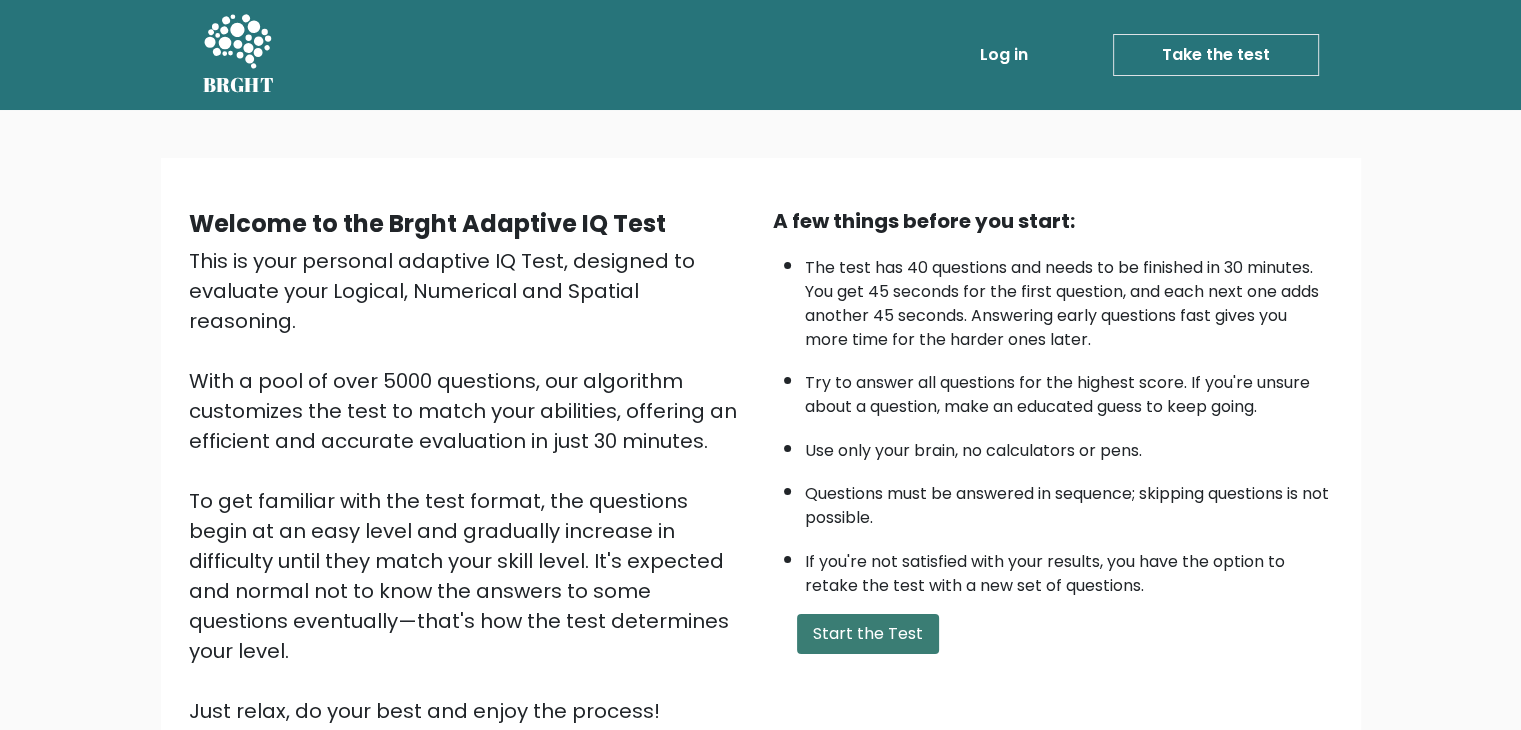 click on "Start the Test" at bounding box center (868, 634) 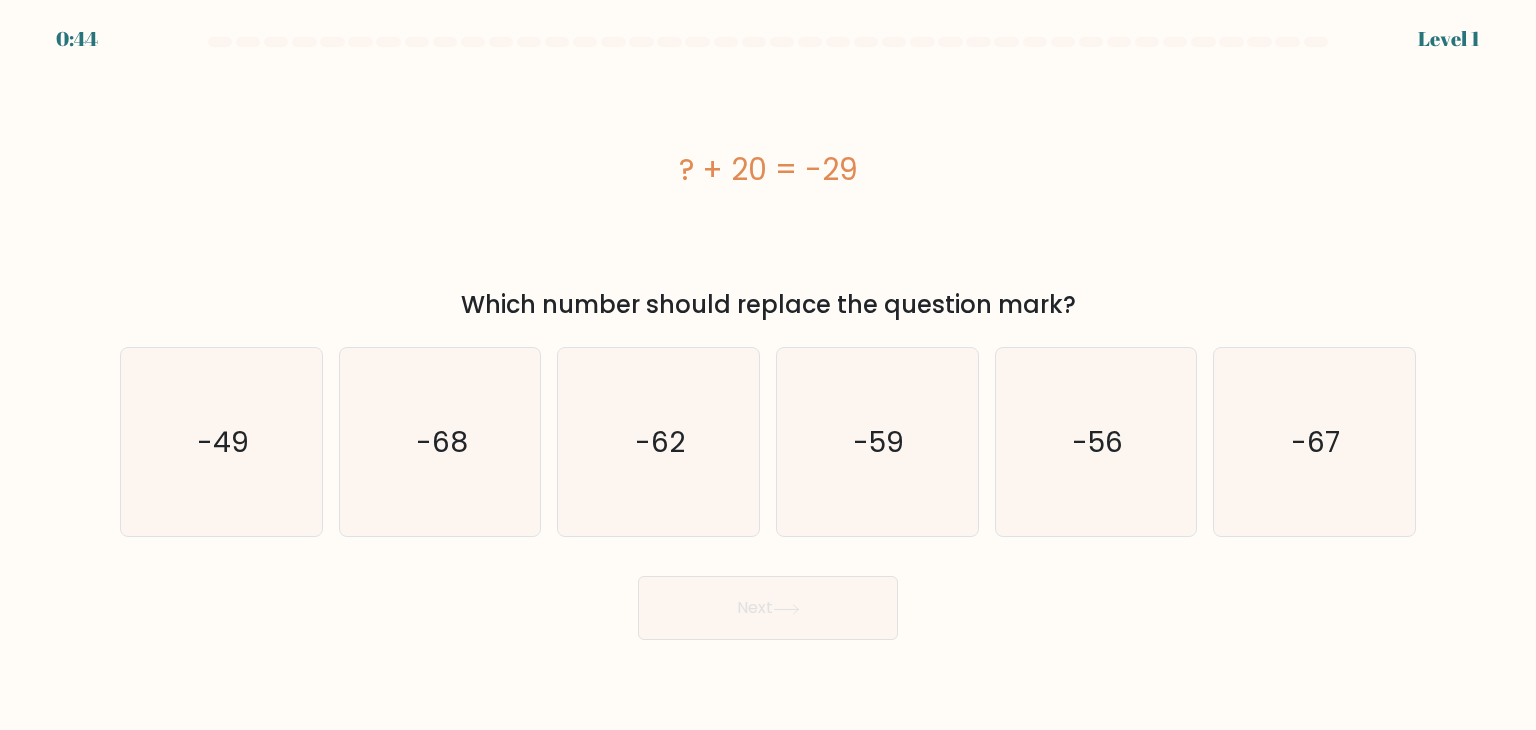 scroll, scrollTop: 0, scrollLeft: 0, axis: both 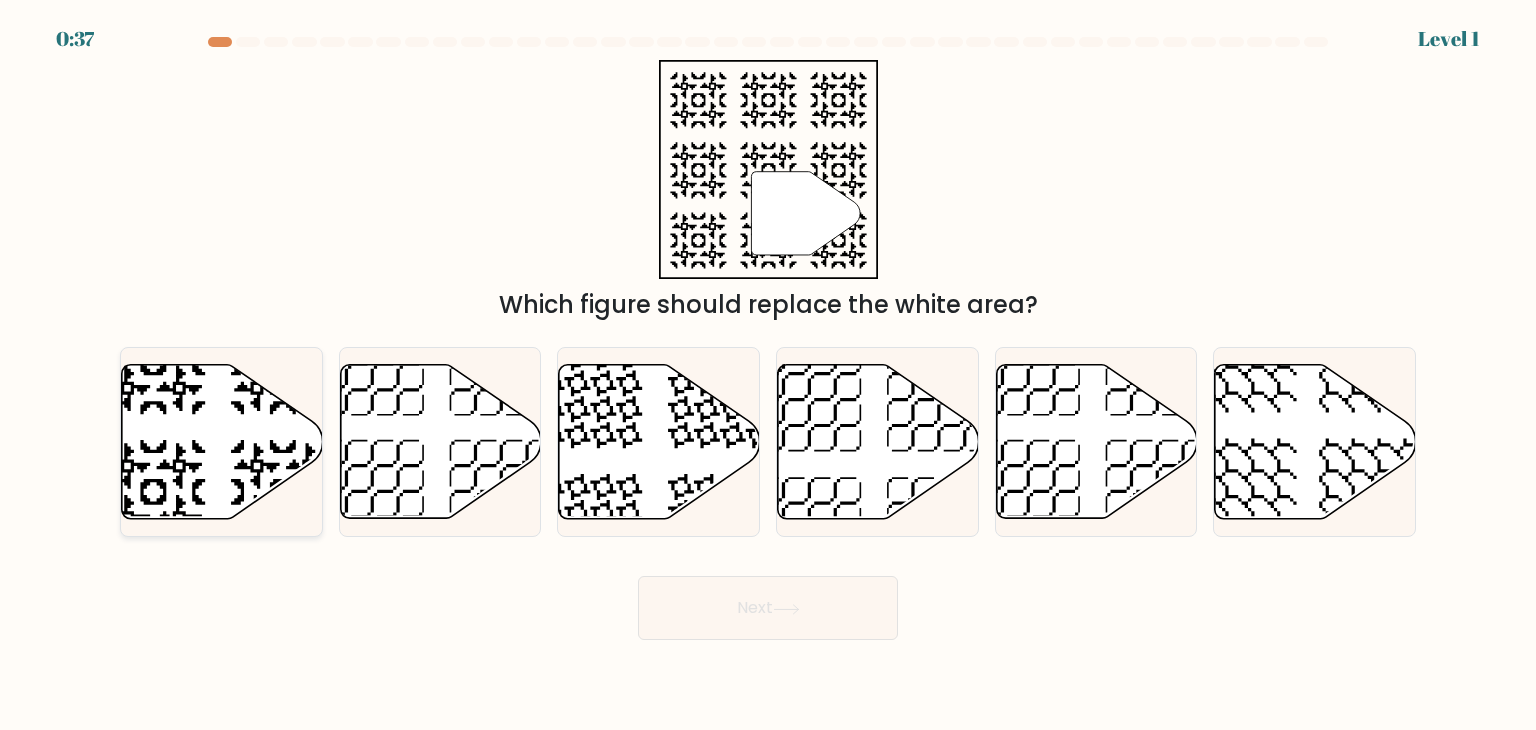 click 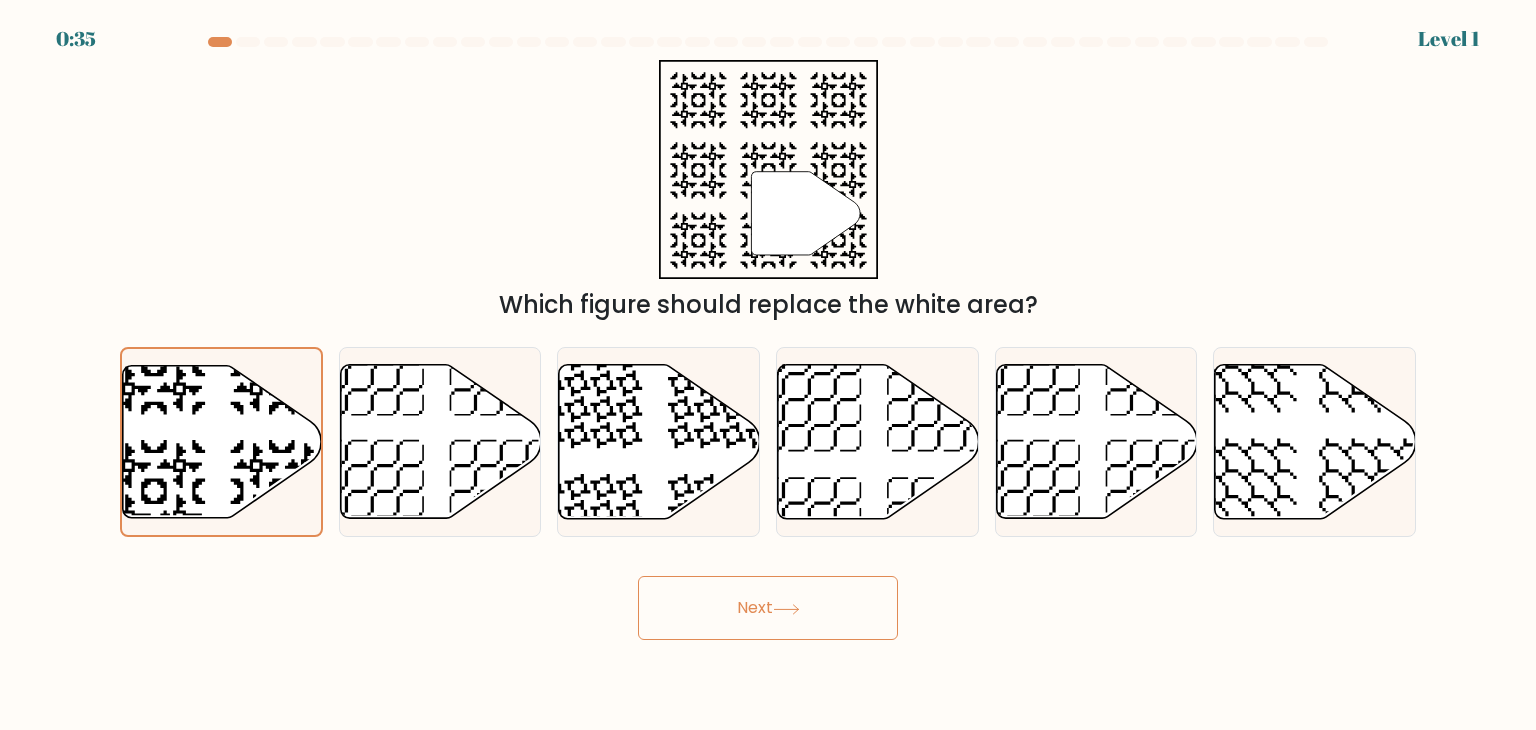 click on "Next" at bounding box center (768, 608) 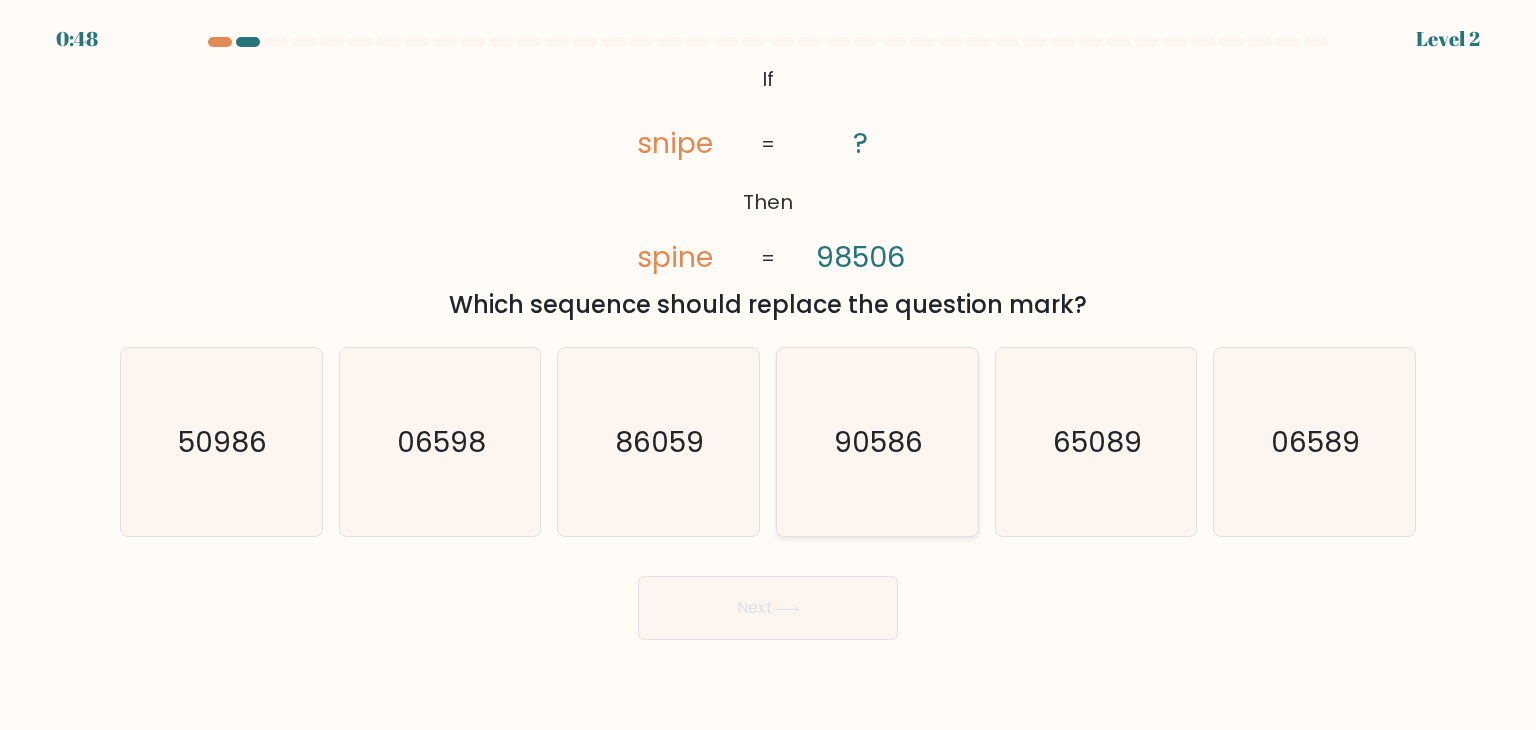 click on "90586" 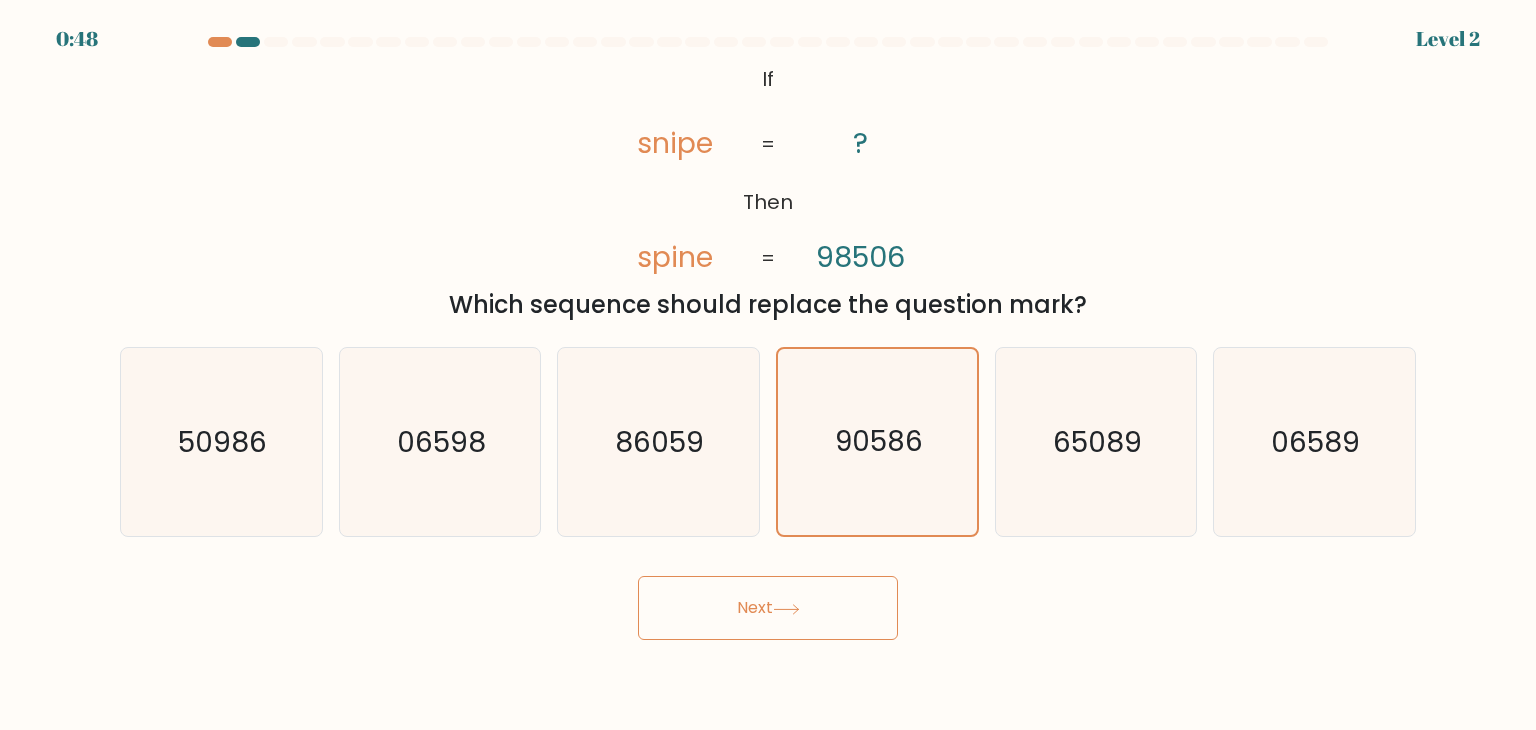 click on "Next" at bounding box center (768, 608) 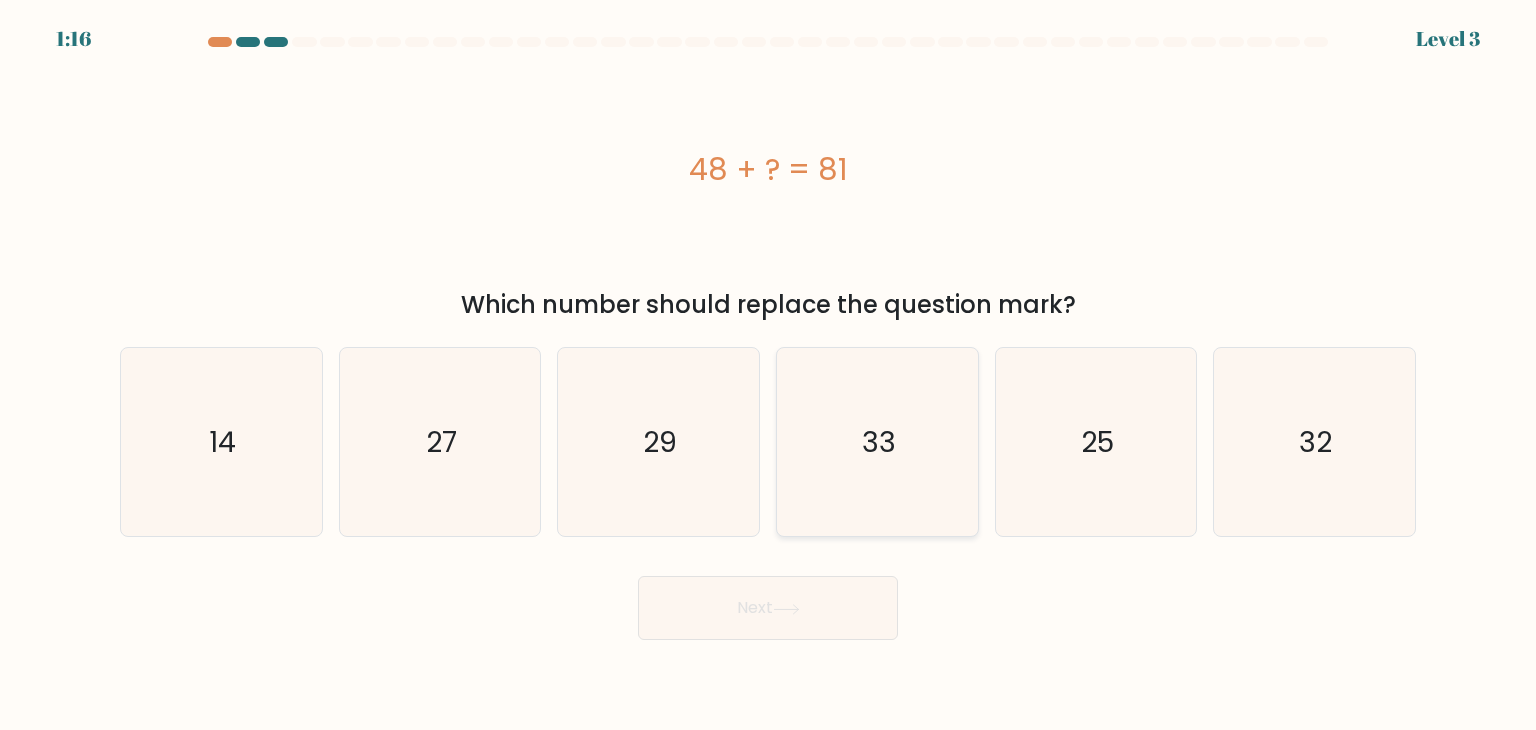 click on "33" 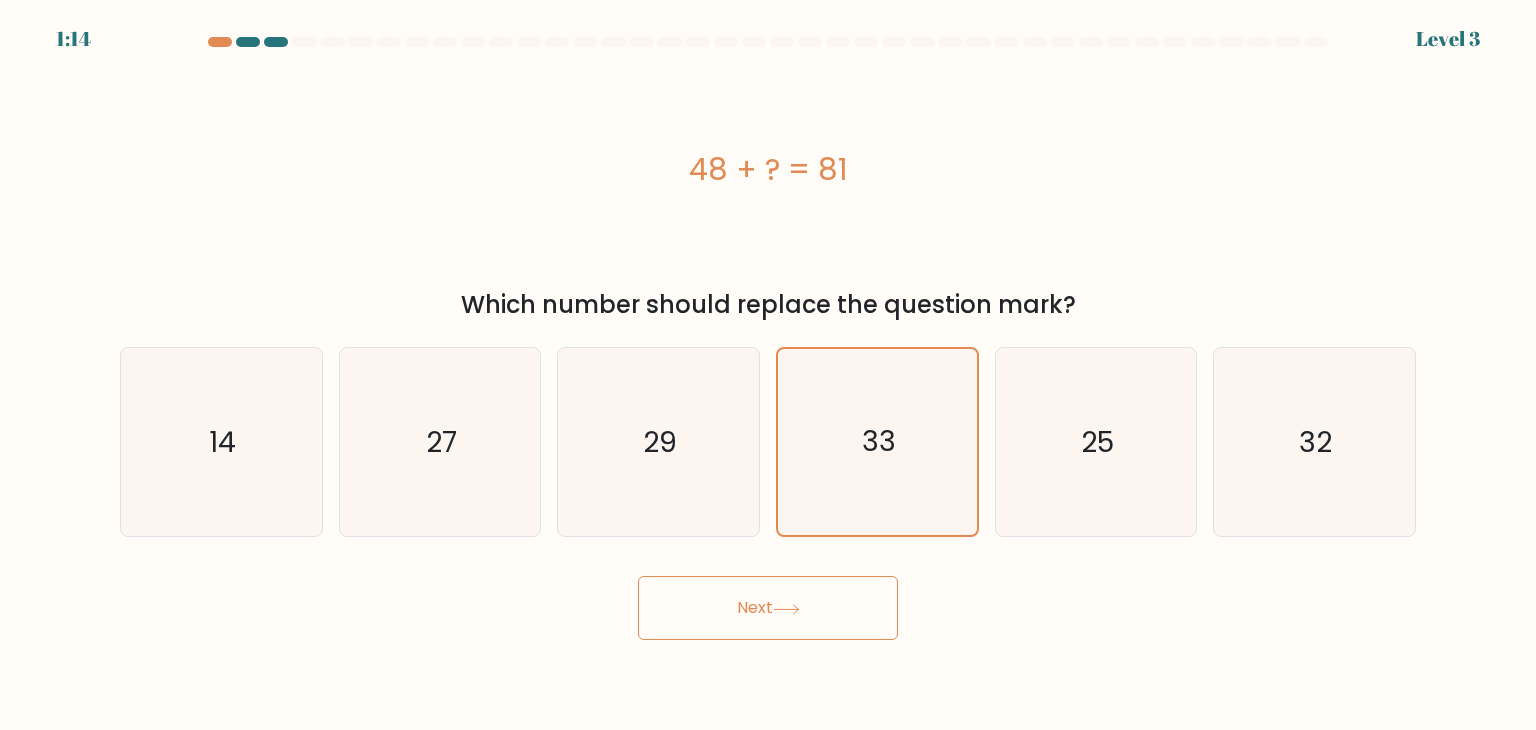 click on "Next" at bounding box center [768, 608] 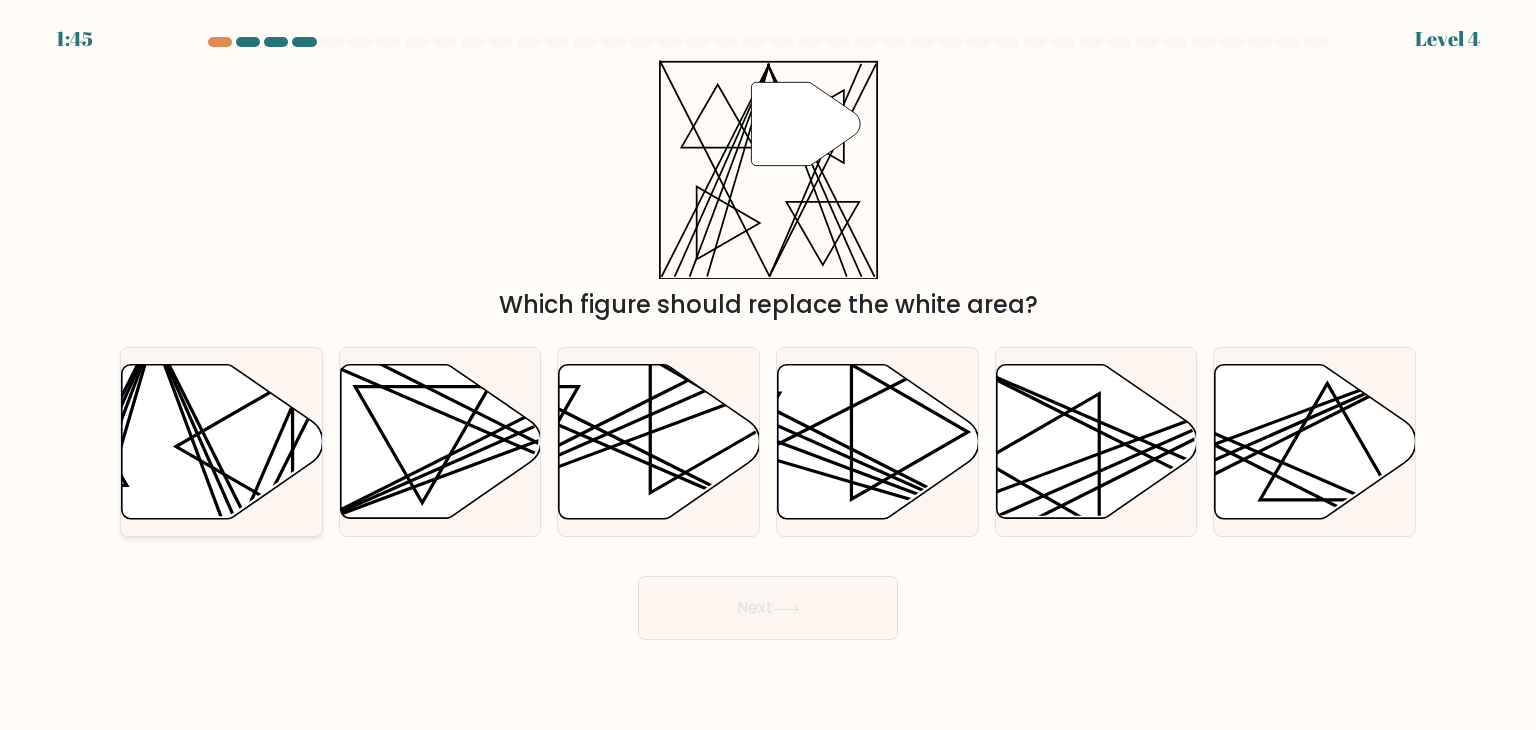click 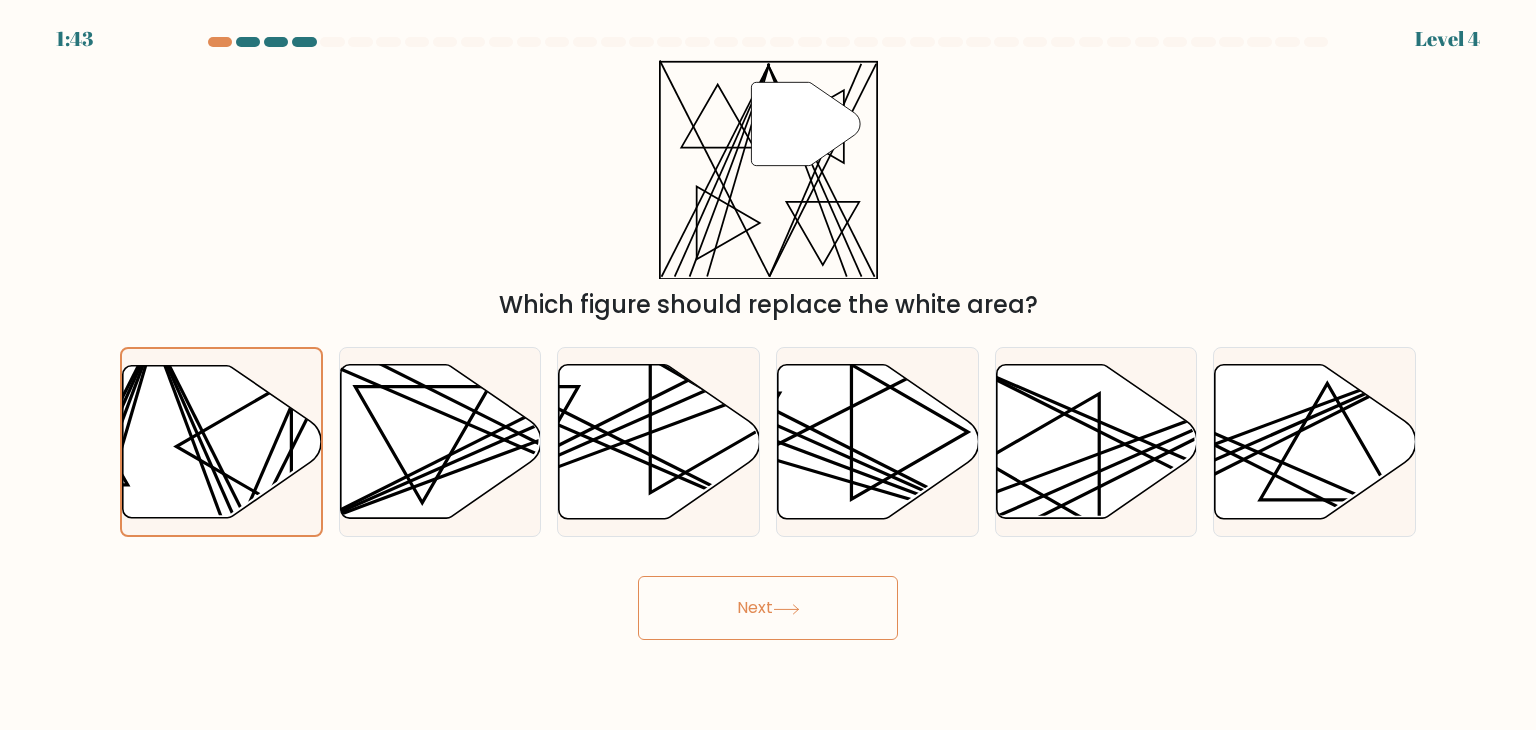 click on "Next" at bounding box center (768, 608) 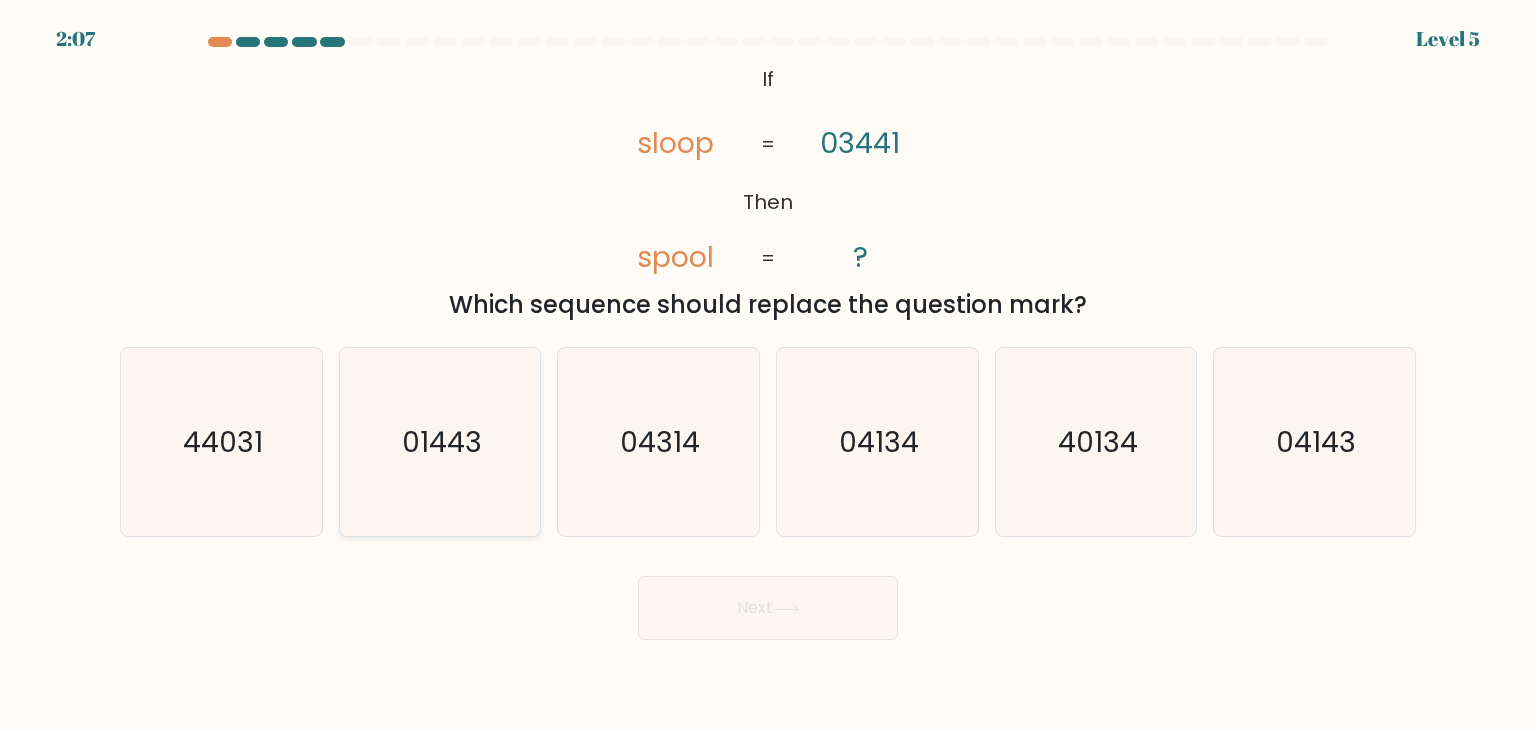 click on "01443" 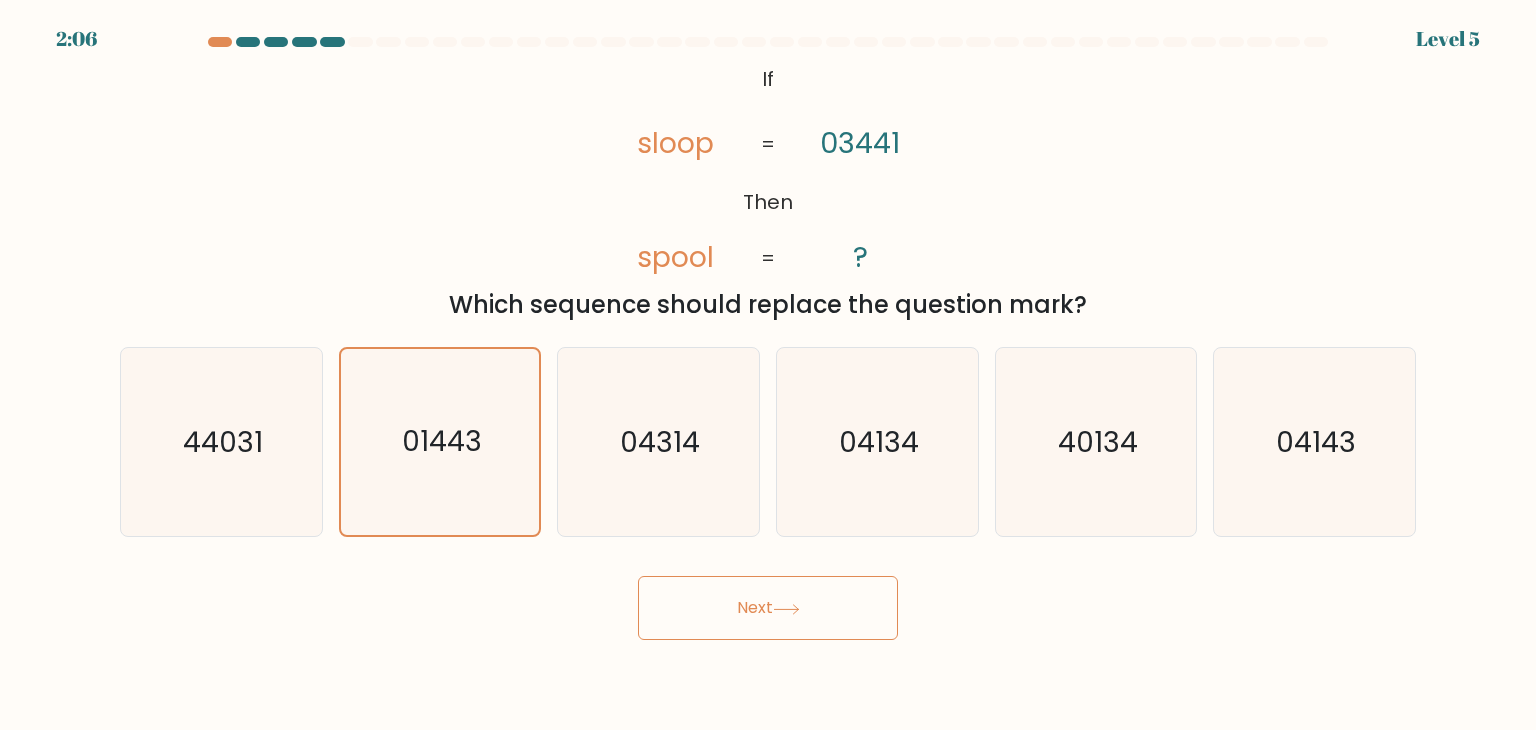 click on "Next" at bounding box center [768, 608] 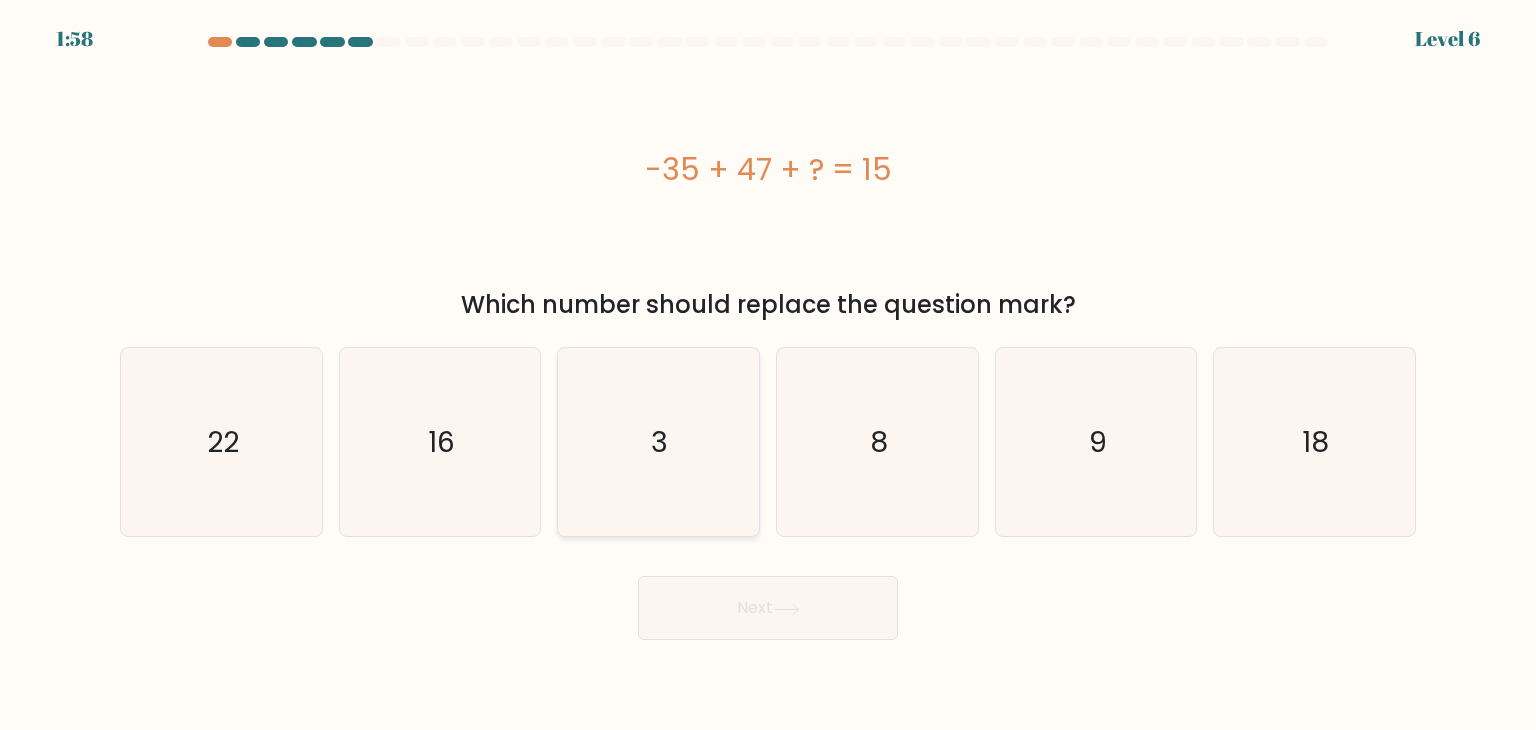 click on "3" 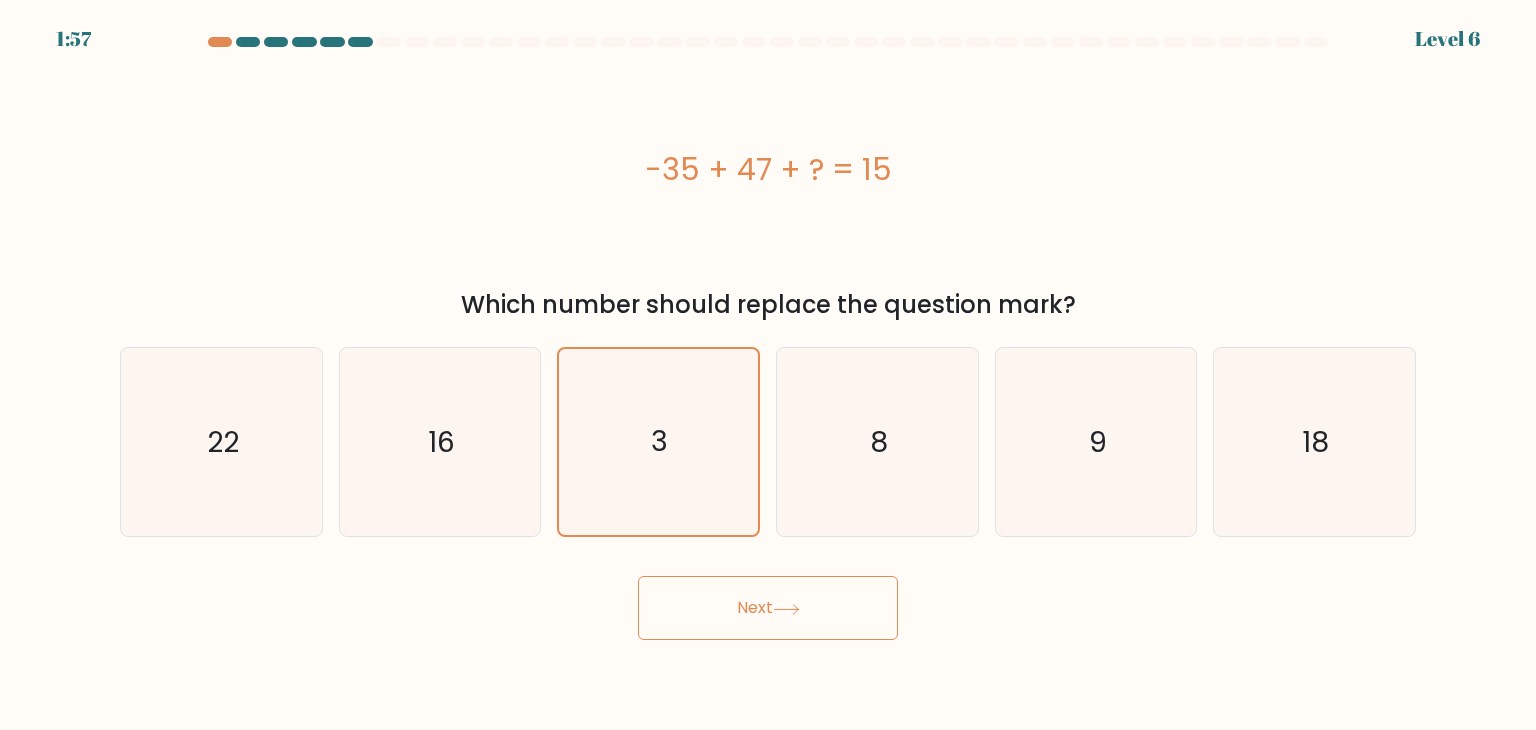 click on "Next" at bounding box center (768, 608) 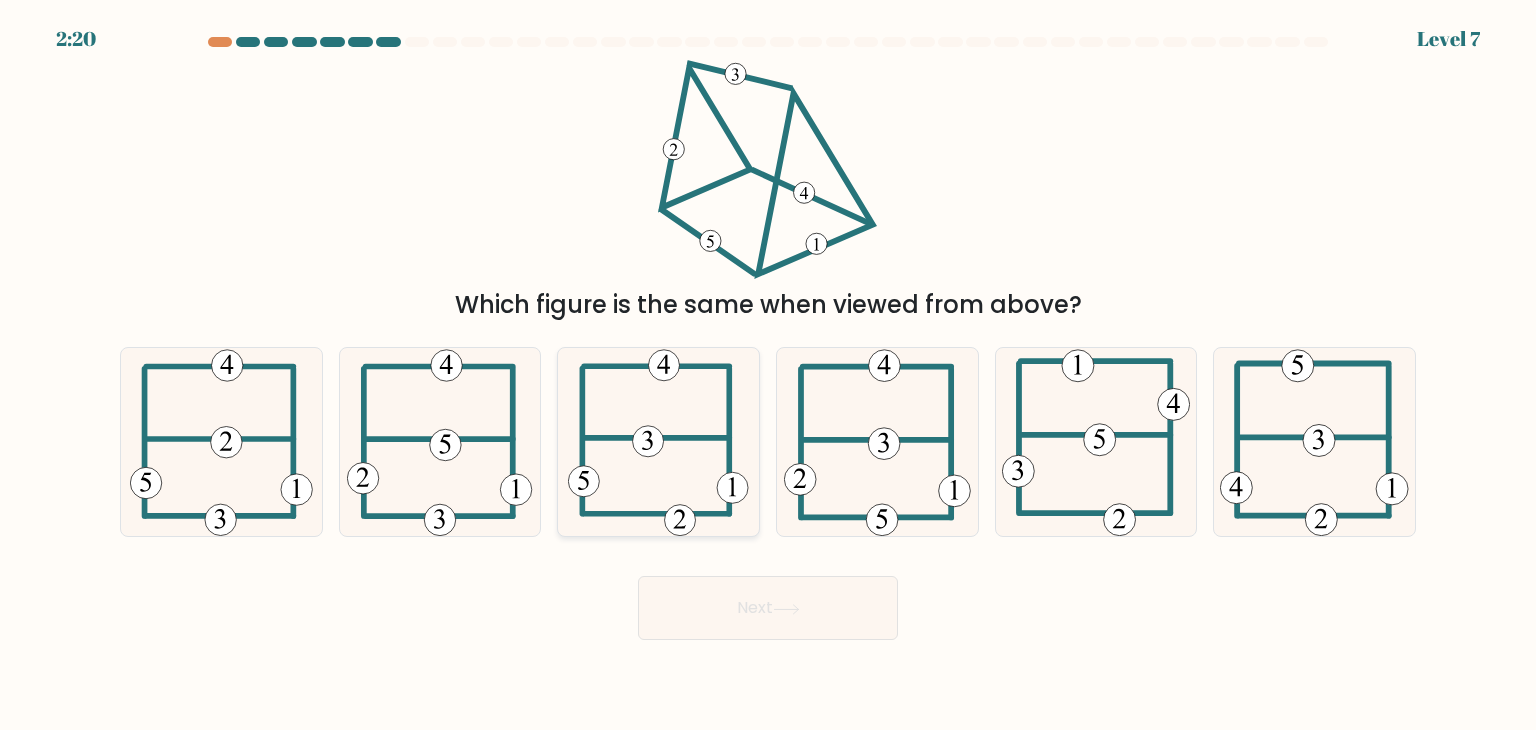 click 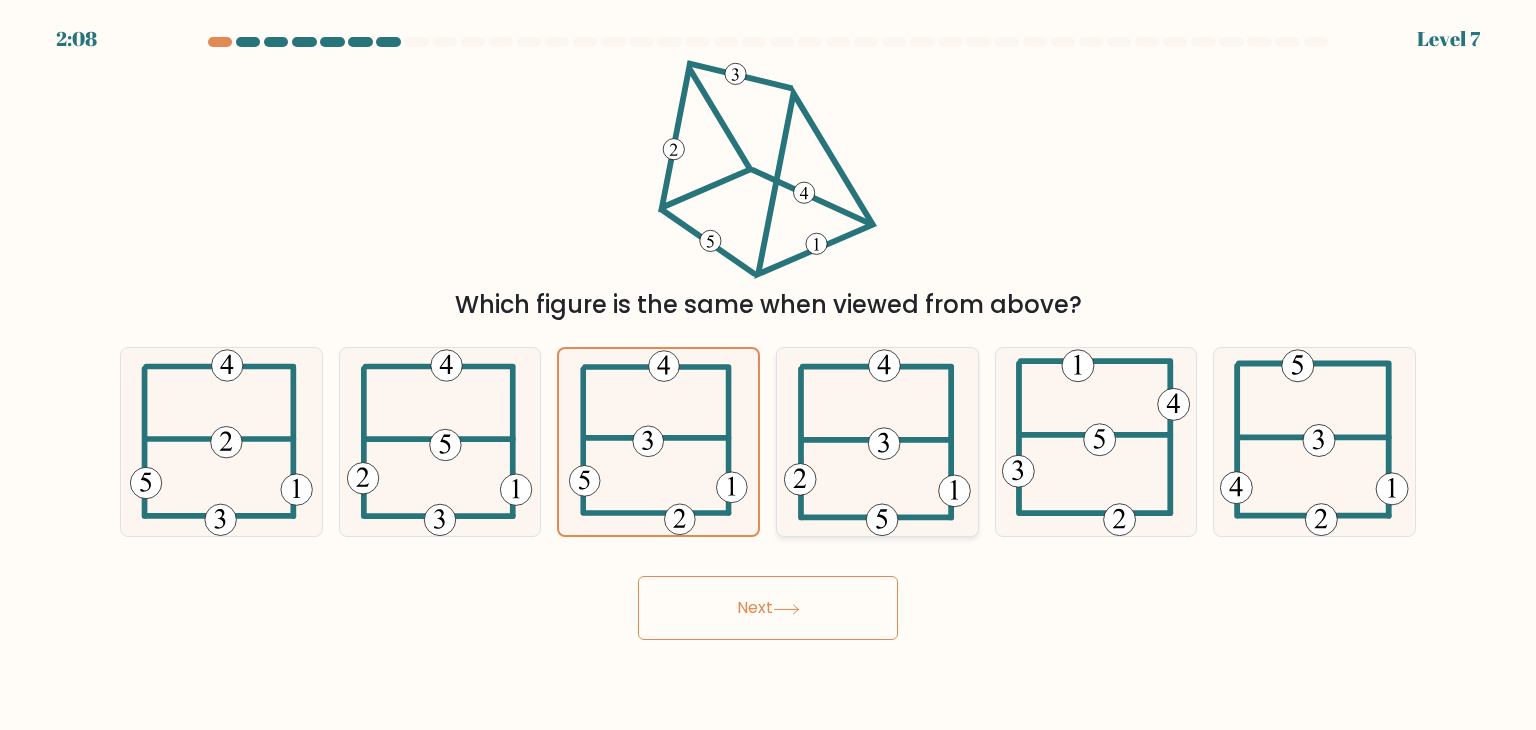 click 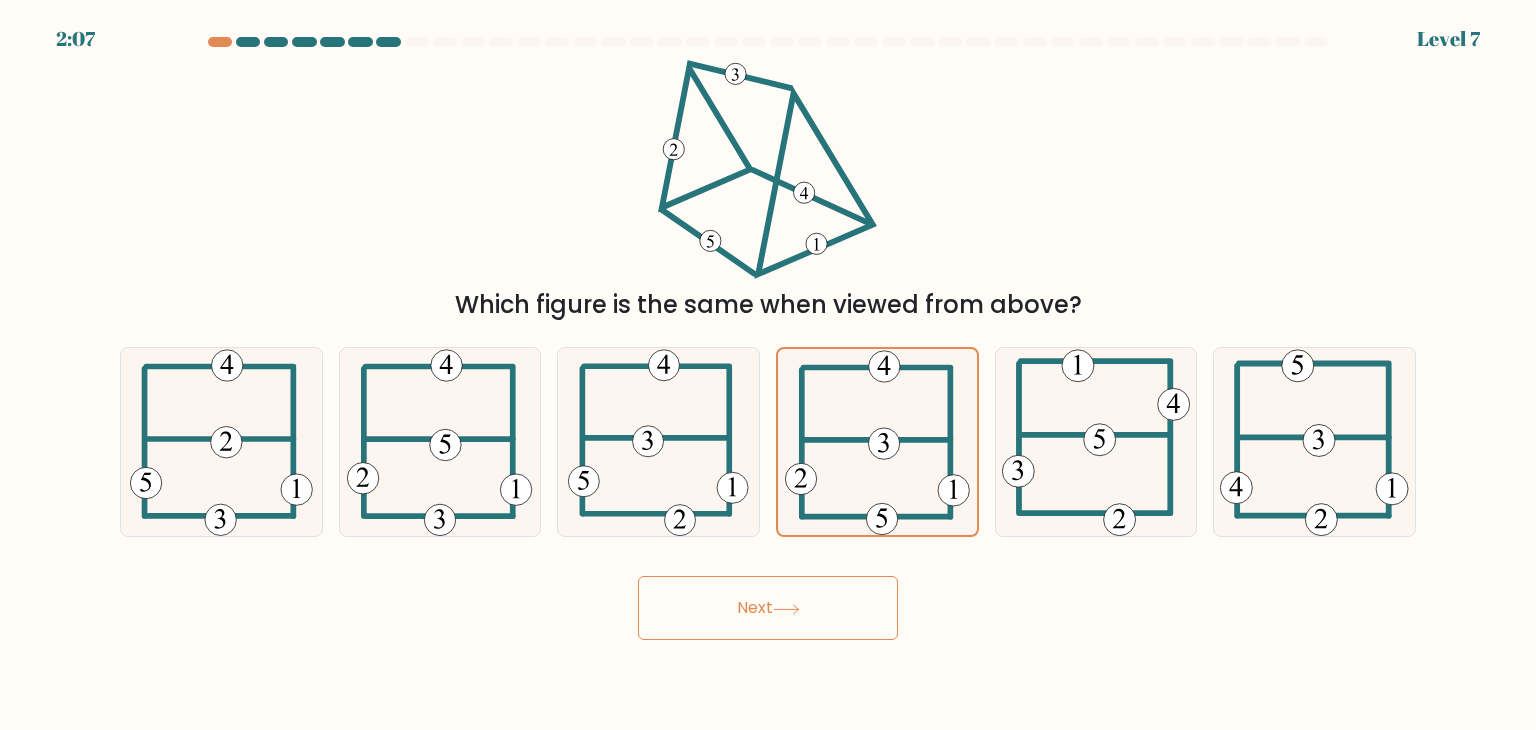 click on "2:07
Level 7" at bounding box center (768, 365) 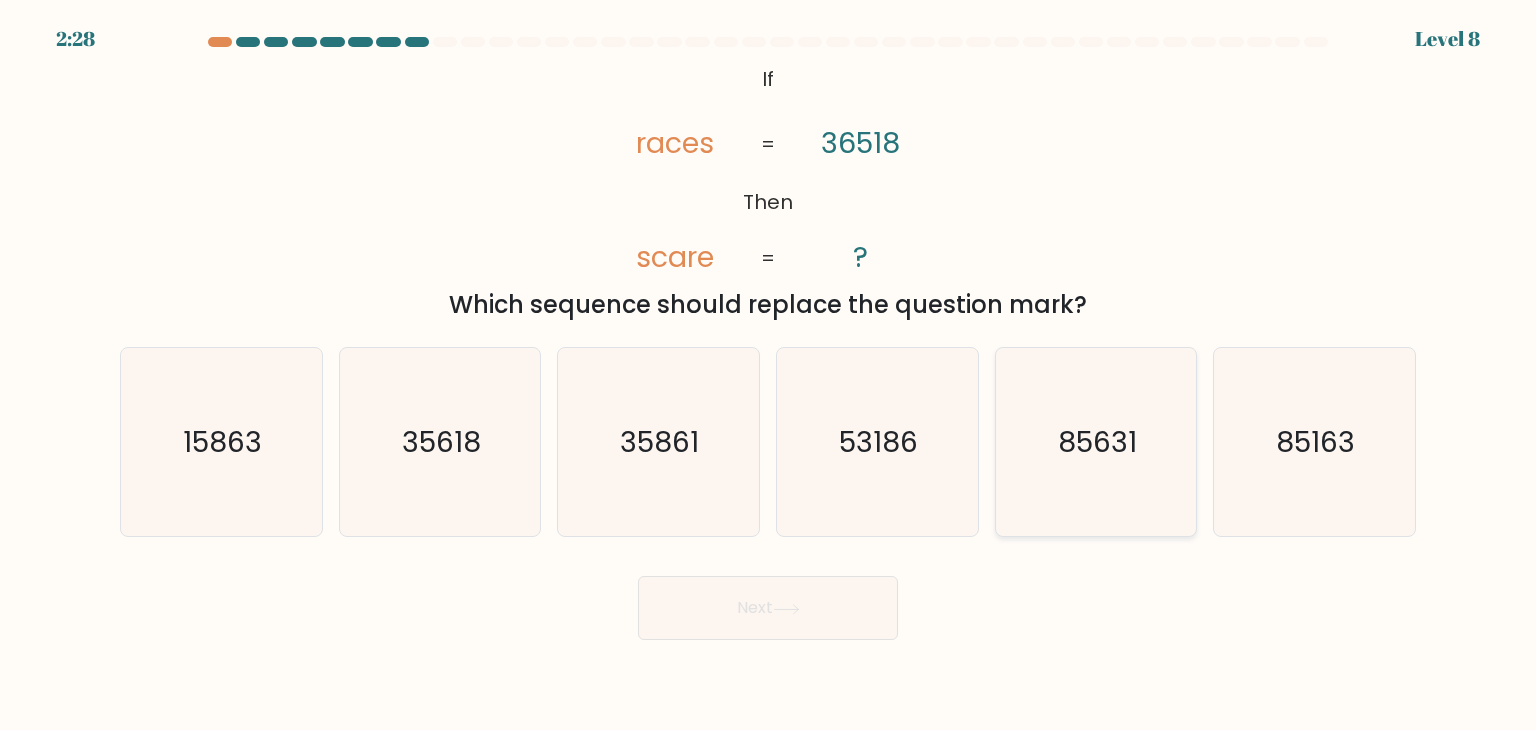 click on "85631" 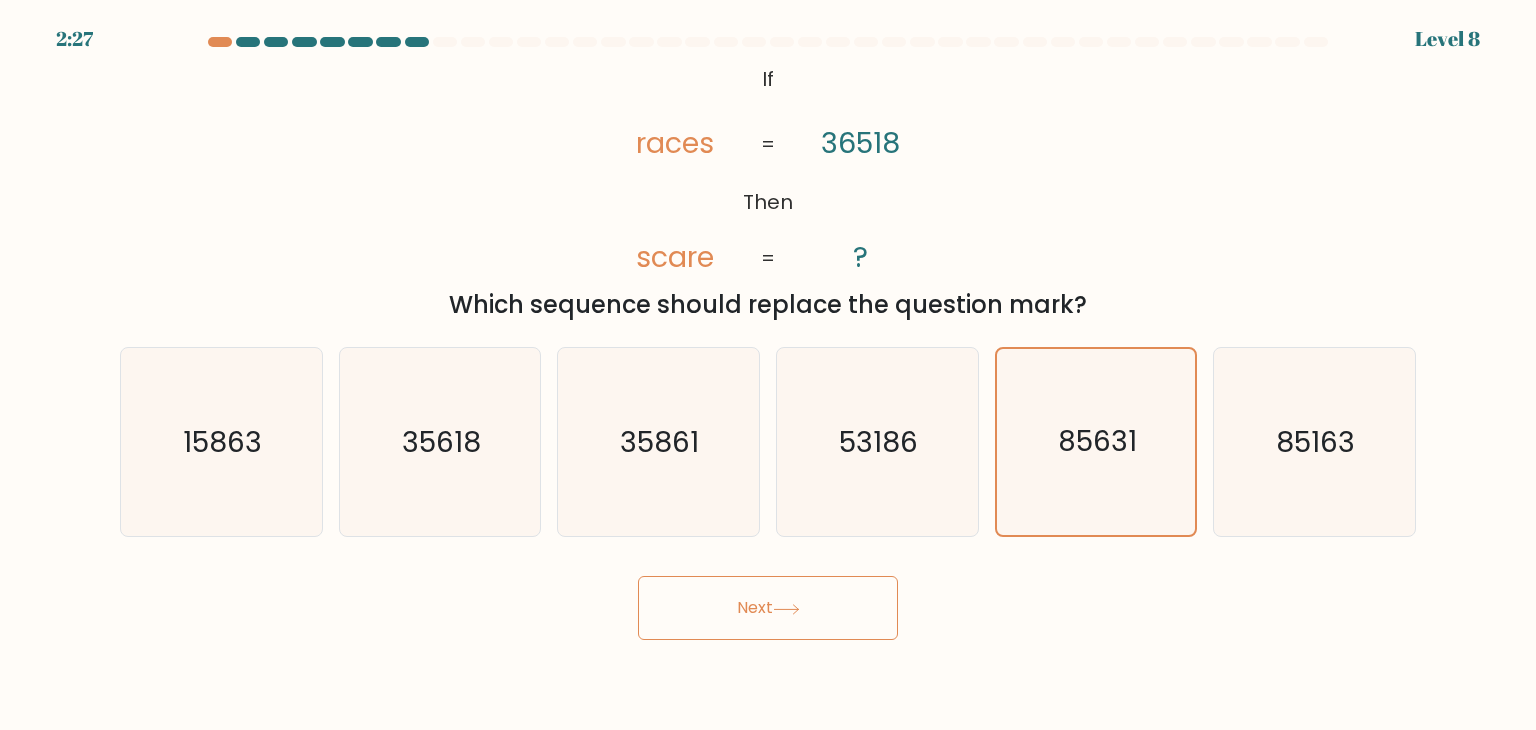 click on "Next" at bounding box center [768, 608] 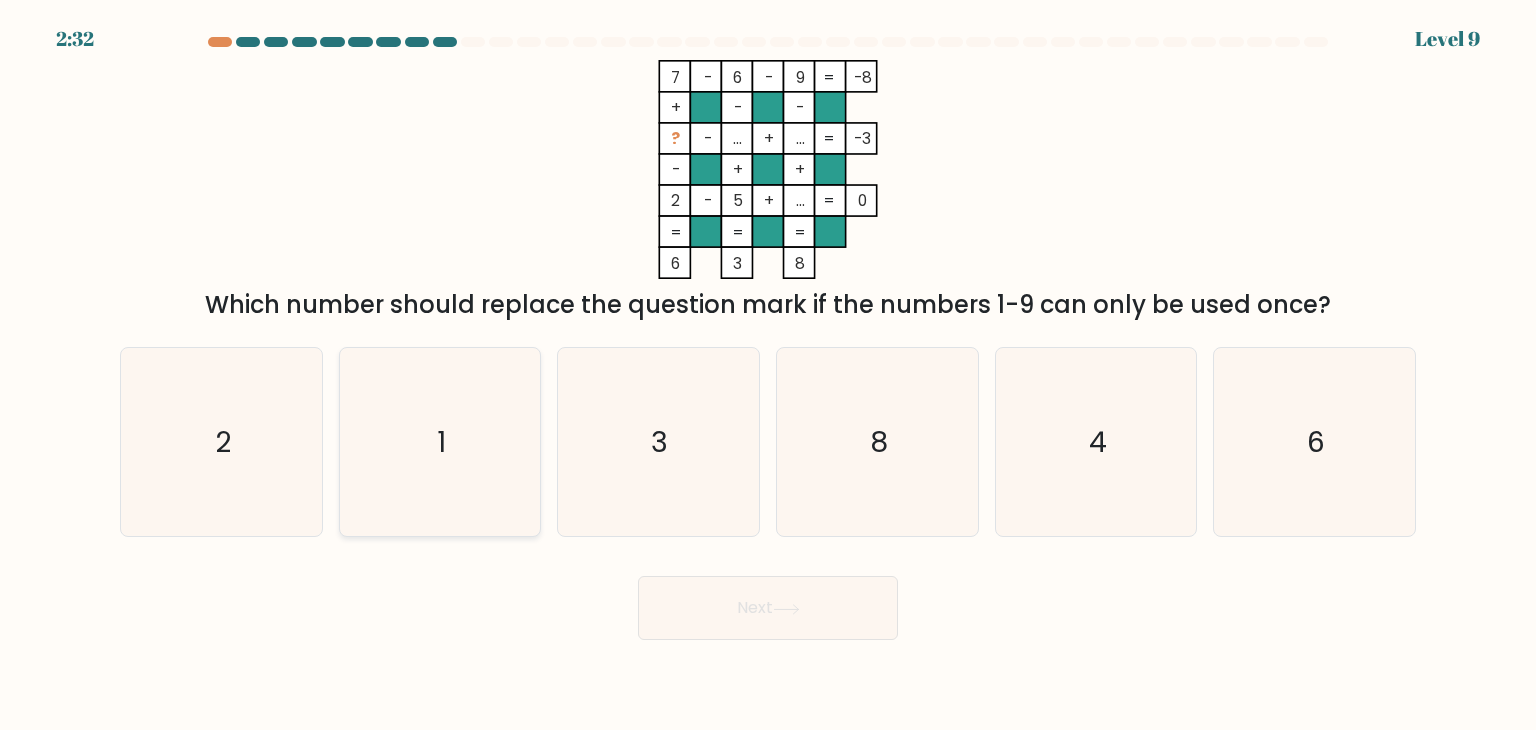 click on "1" 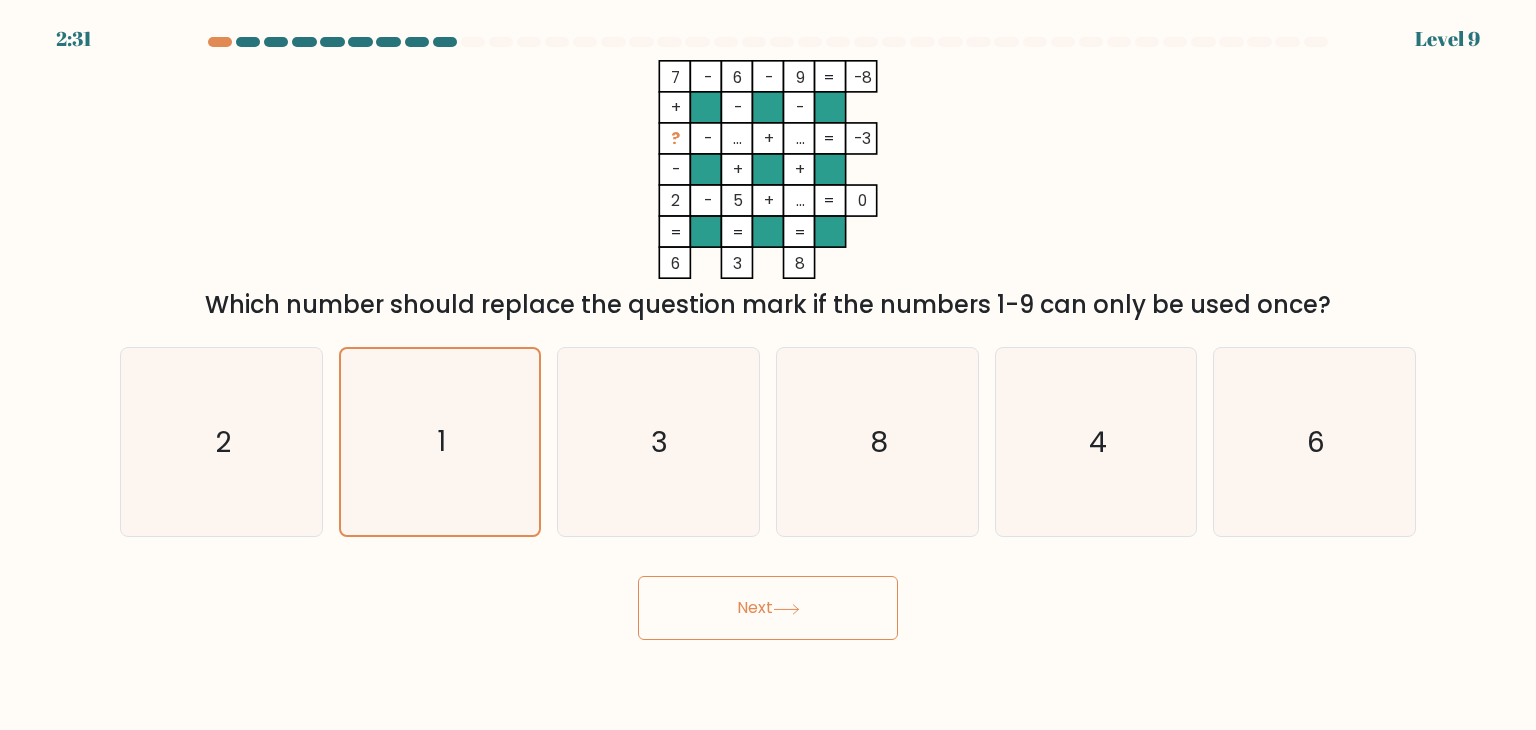 click on "Next" at bounding box center [768, 608] 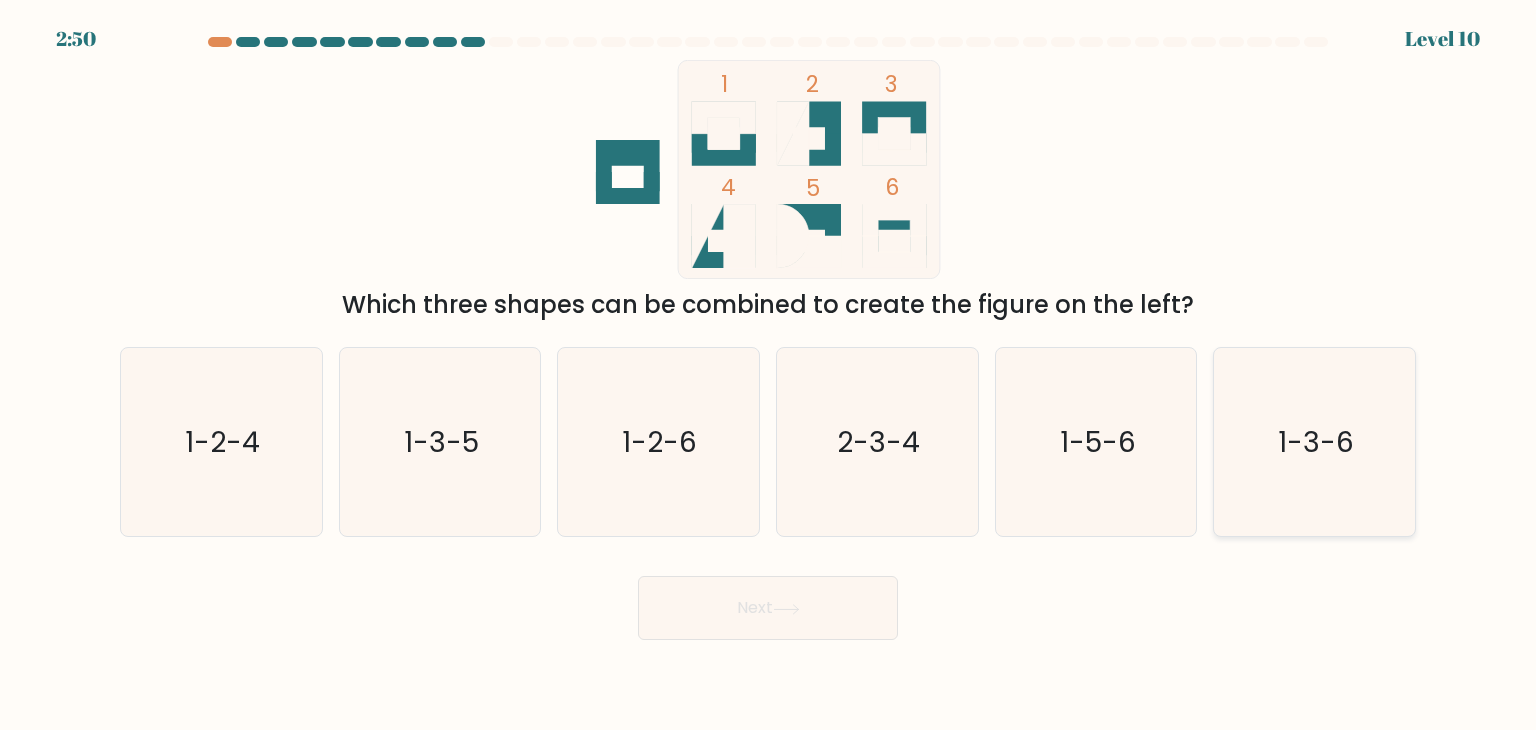 click on "1-3-6" 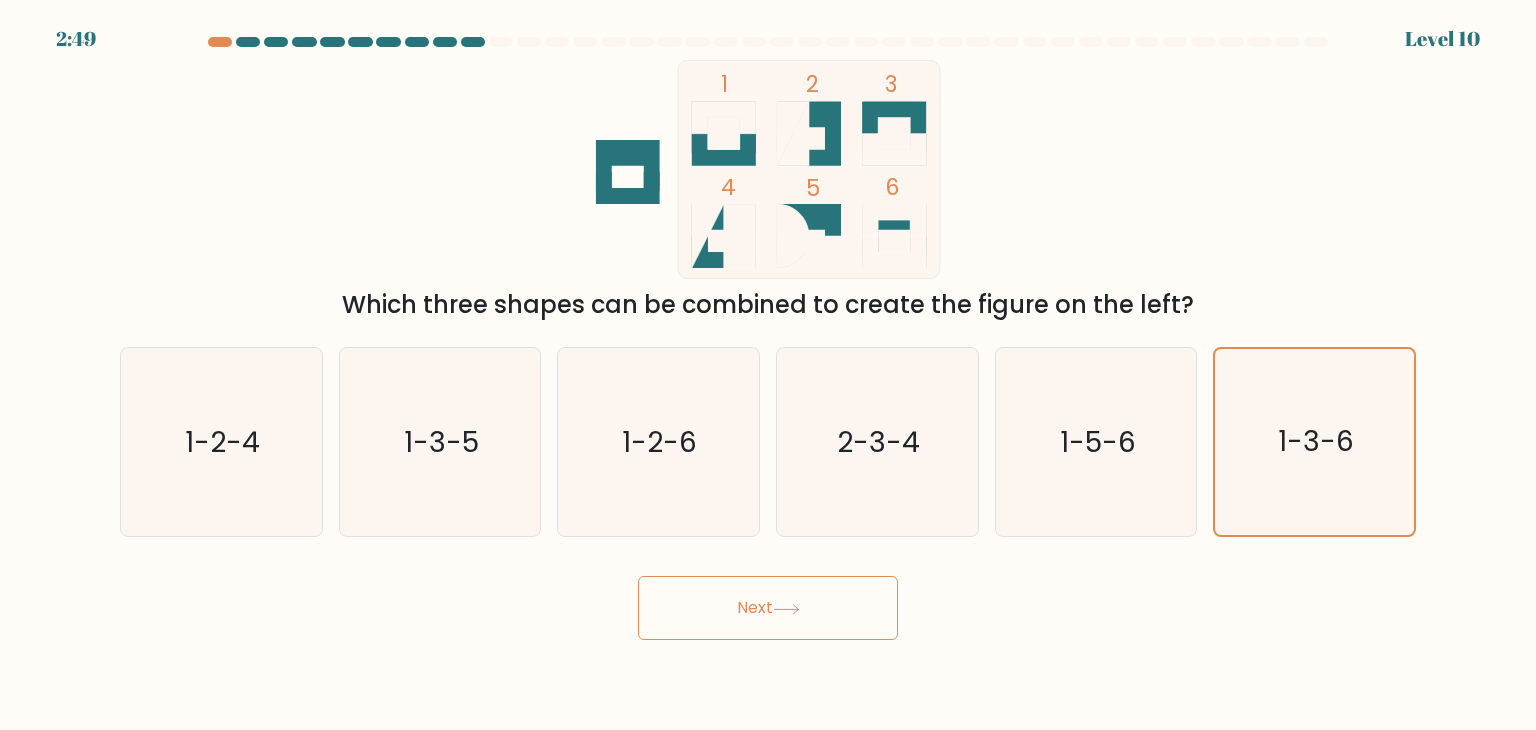 click on "Next" at bounding box center (768, 608) 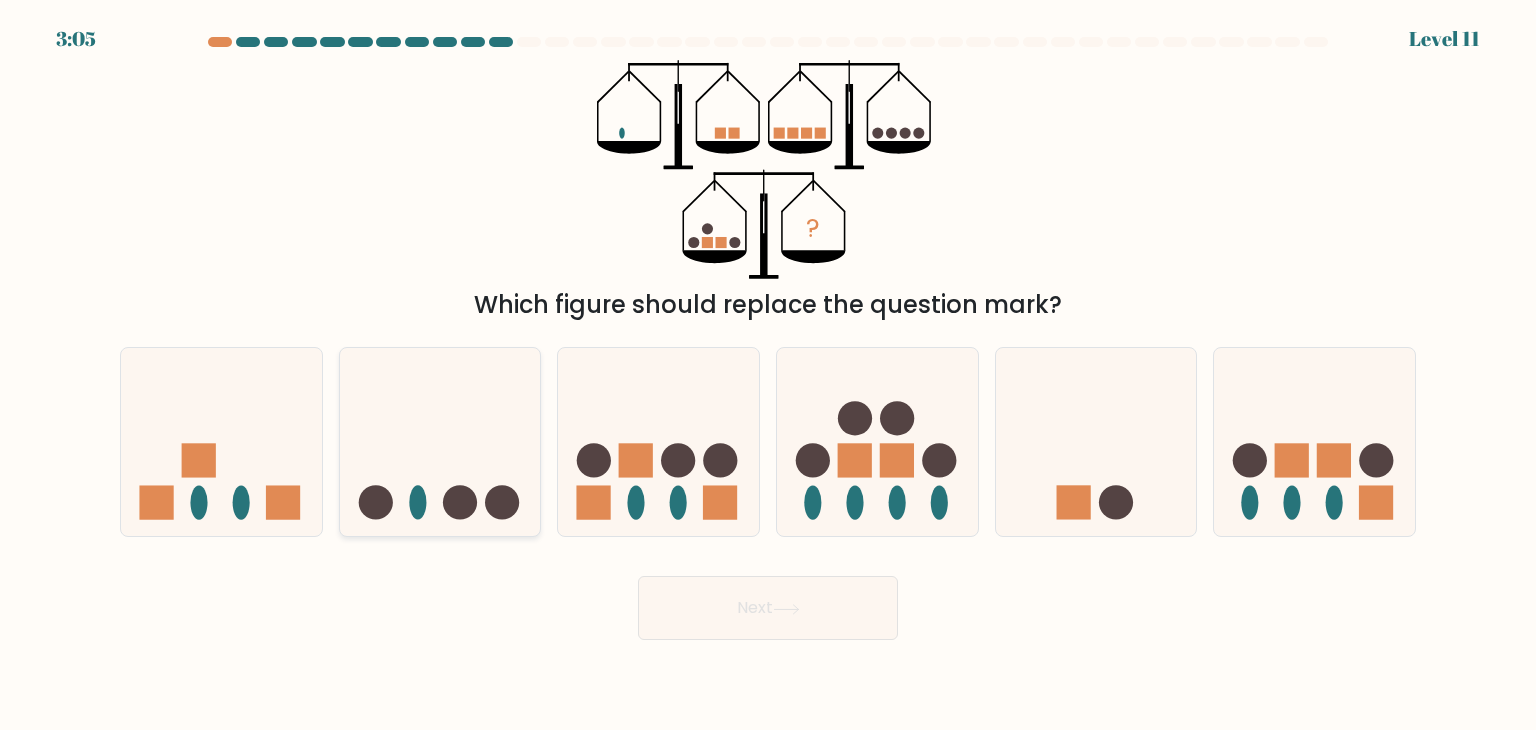 click 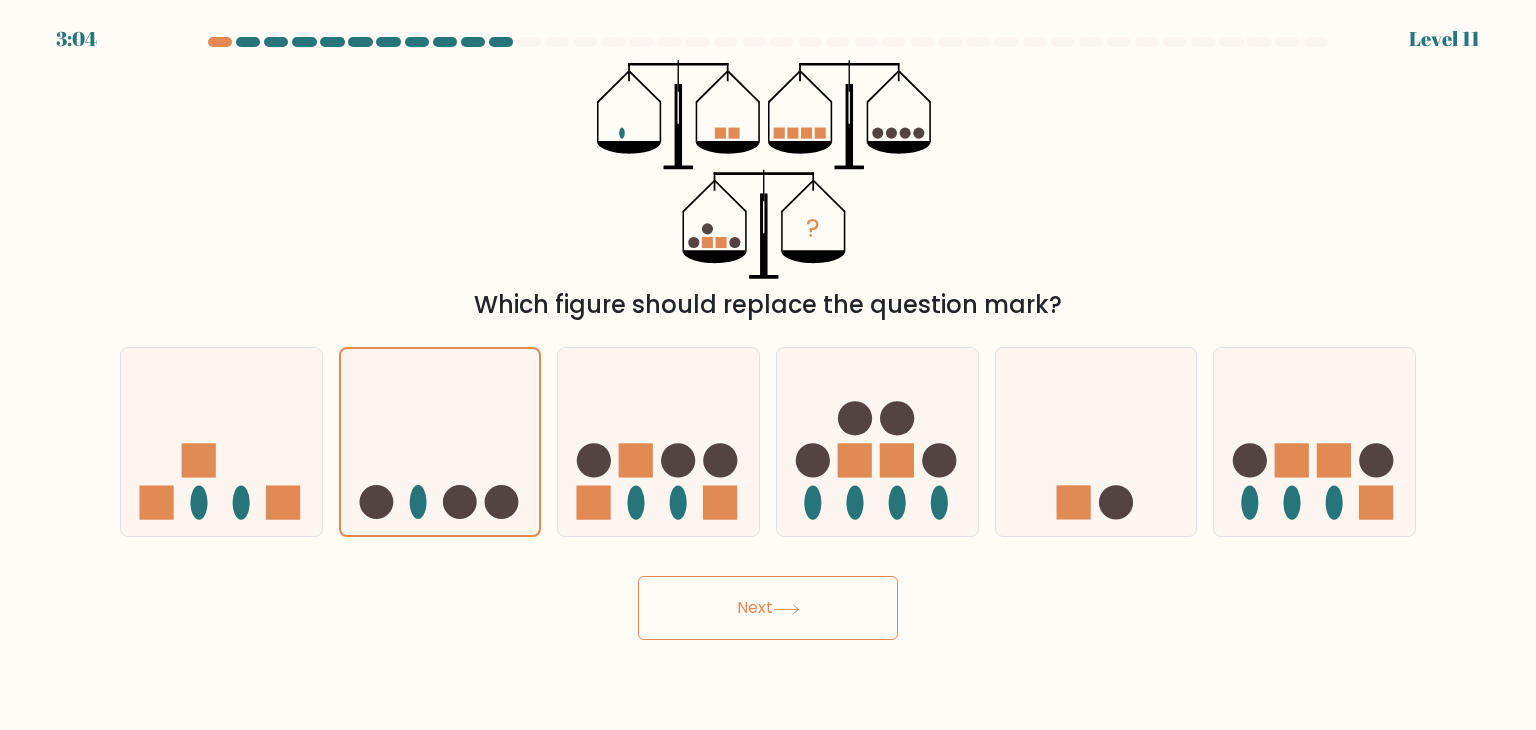 click on "Next" at bounding box center [768, 608] 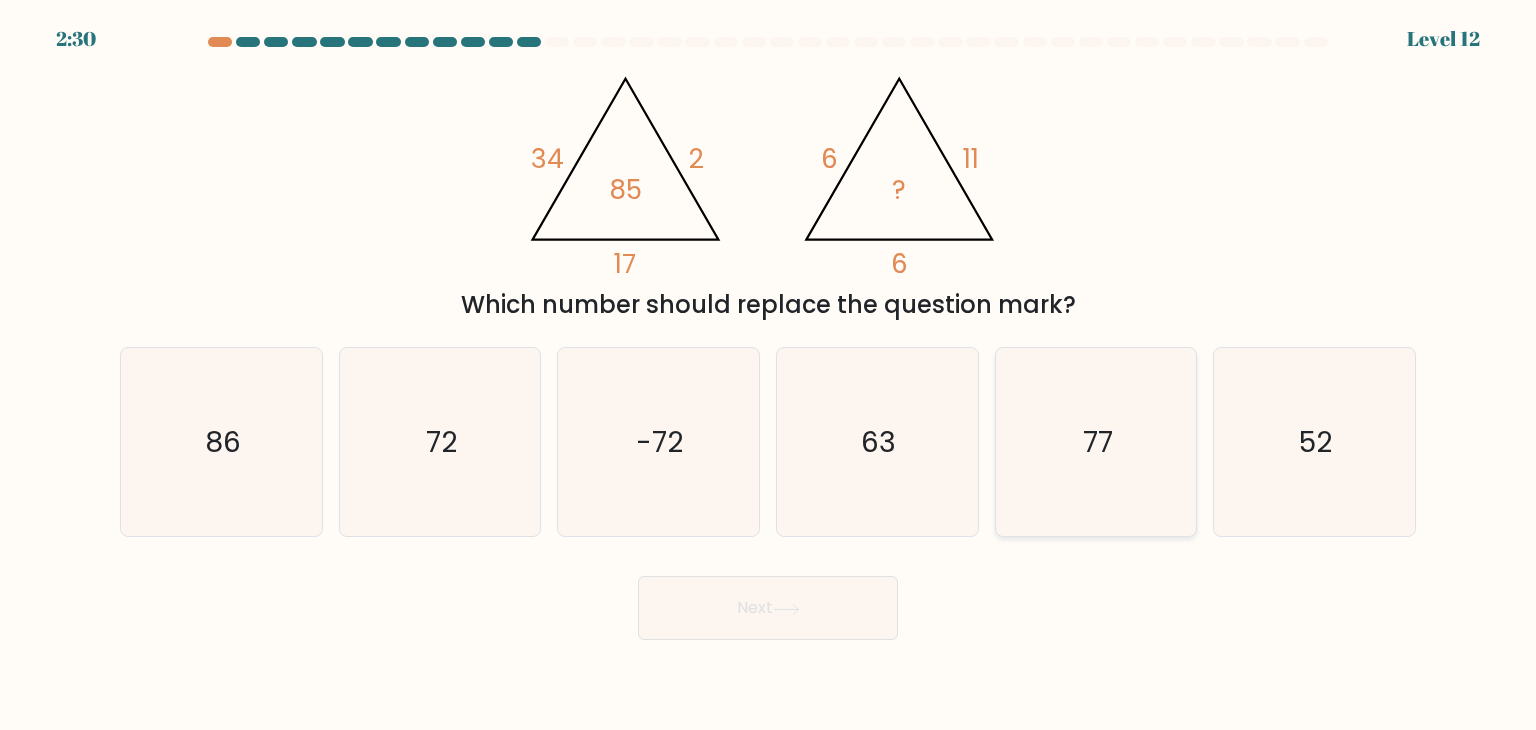 click on "77" 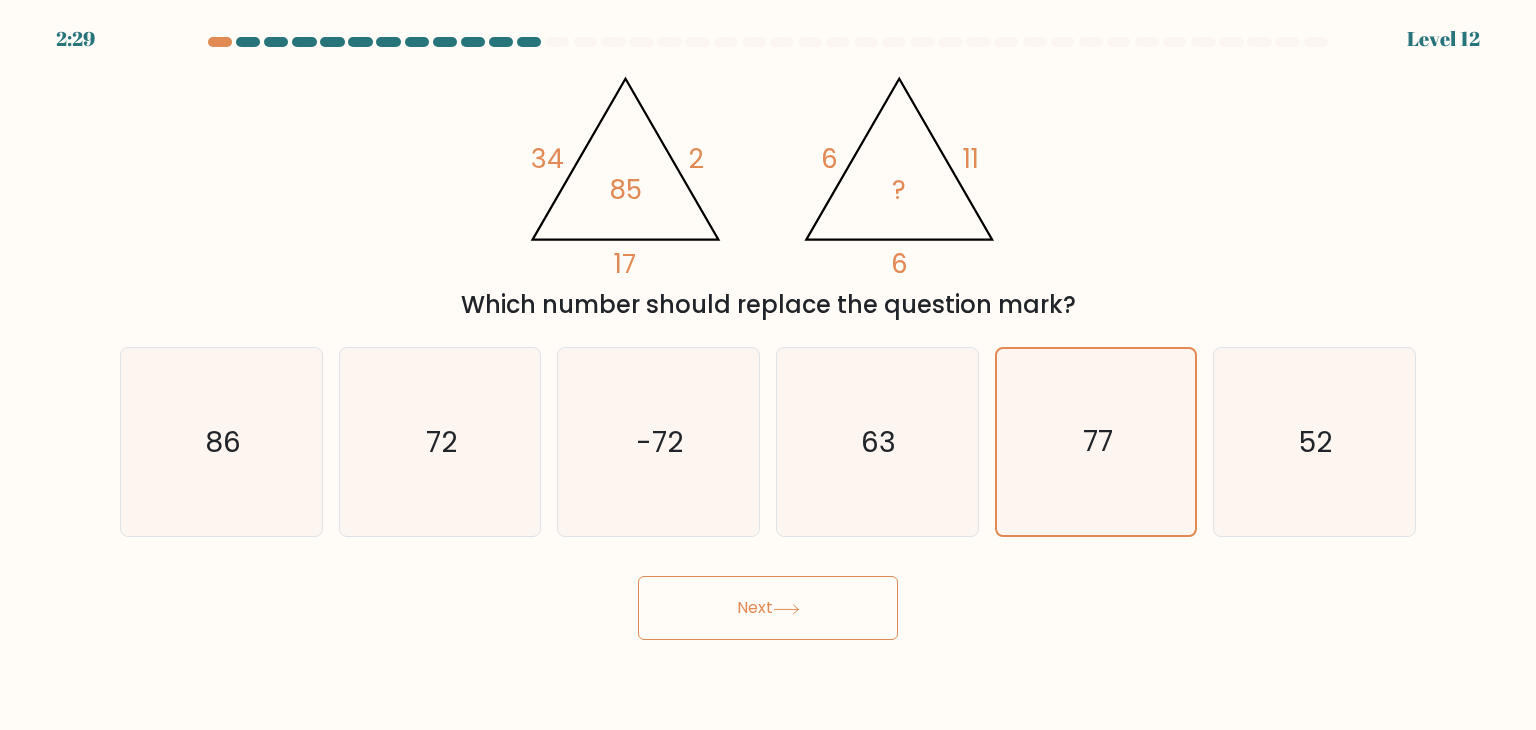 click on "Next" at bounding box center (768, 608) 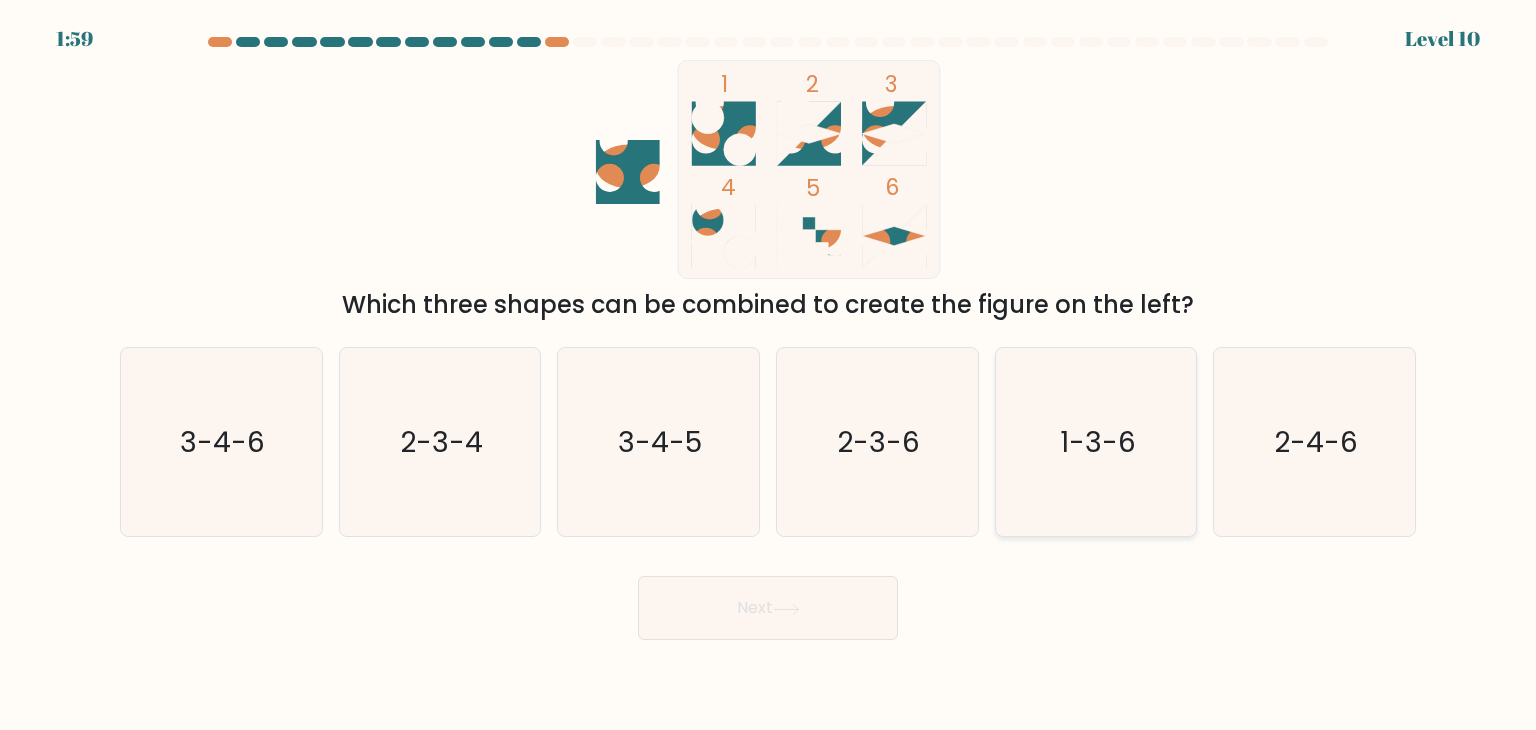 click on "1-3-6" 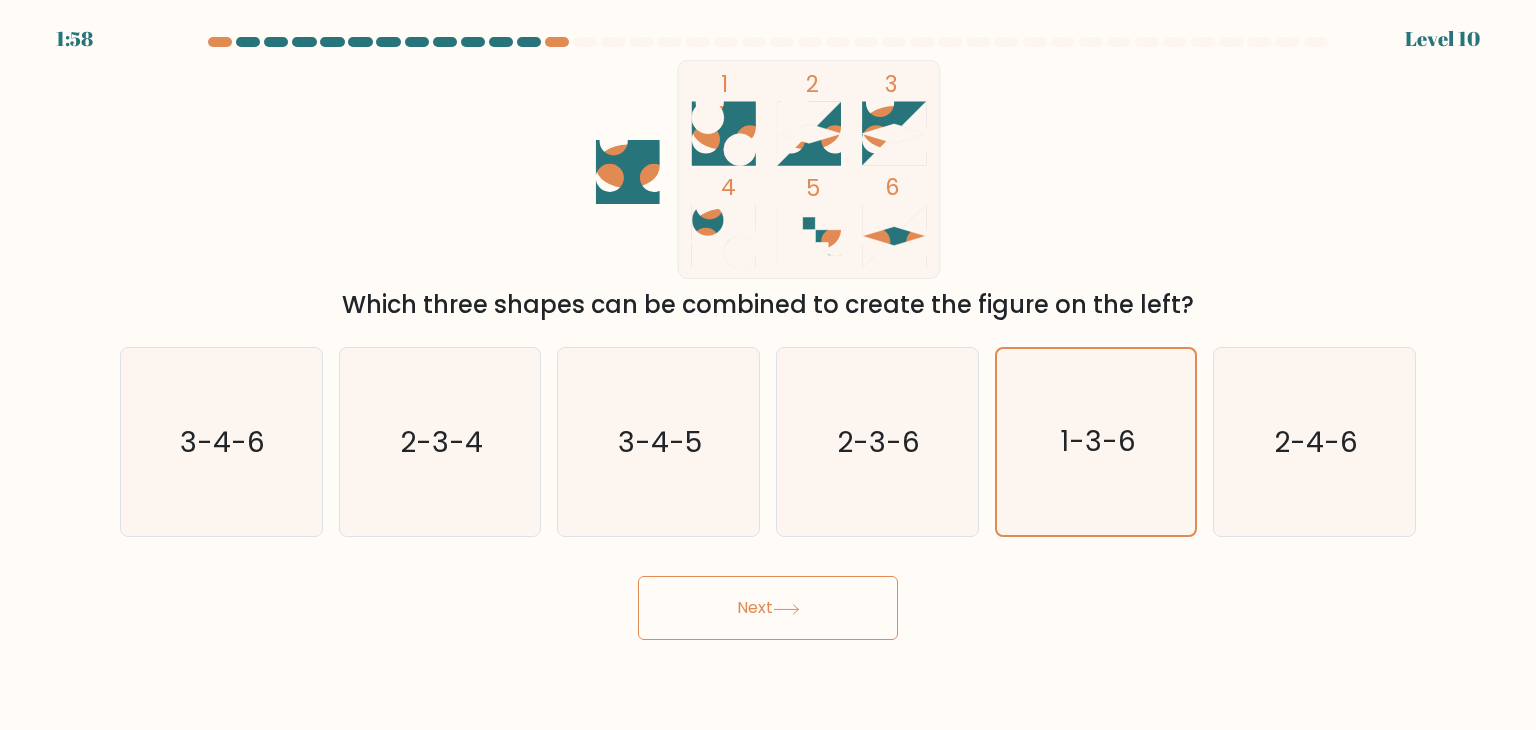 click on "Next" at bounding box center [768, 608] 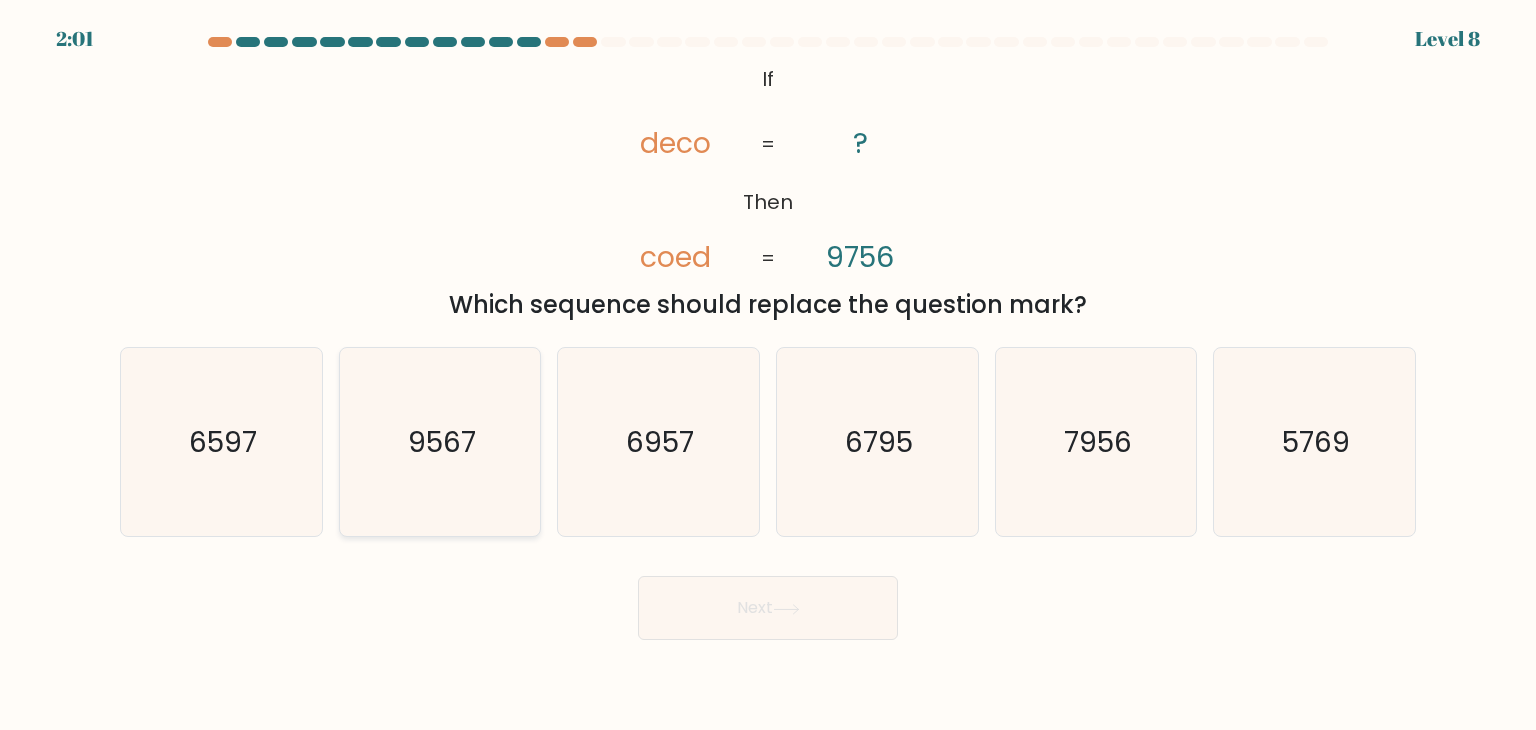 click on "9567" 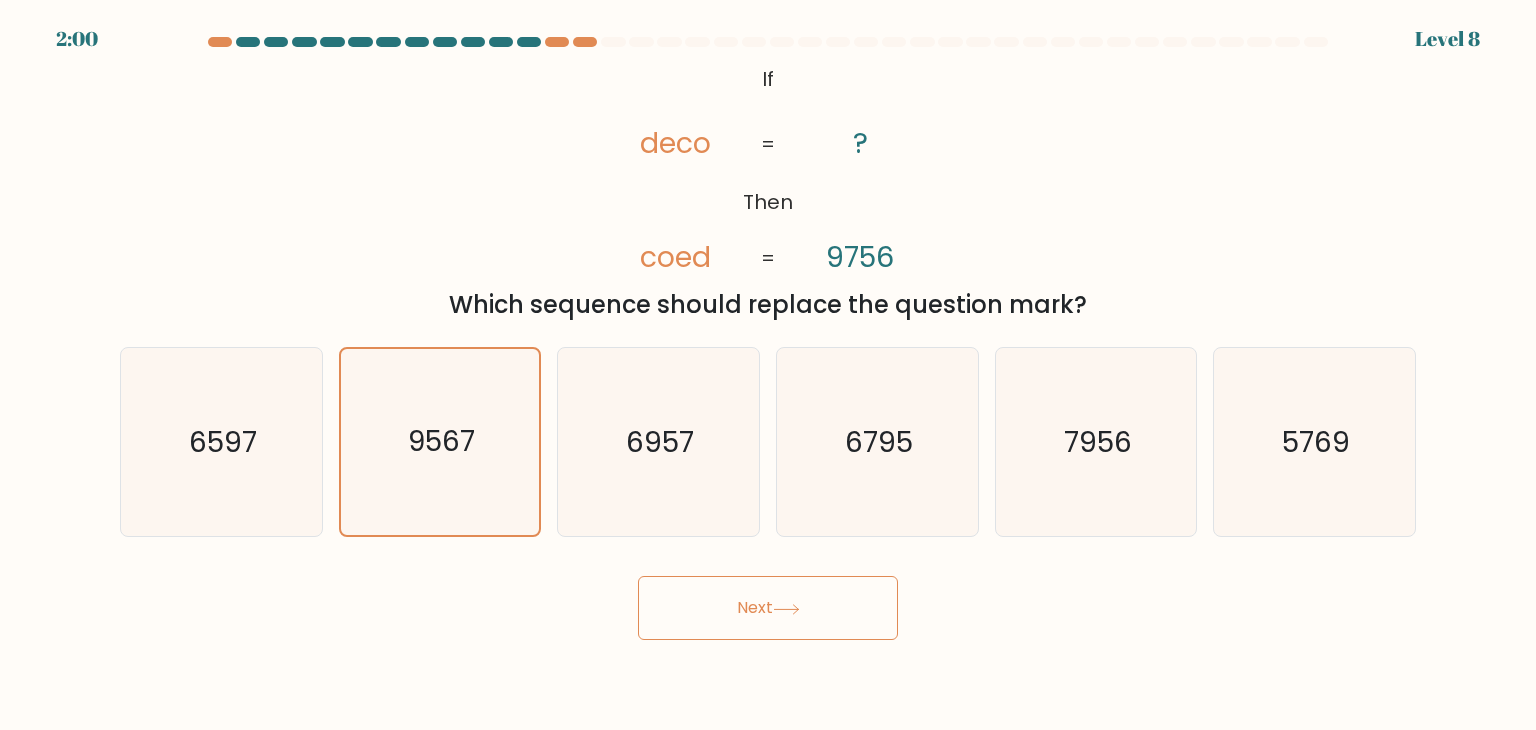 click on "Next" at bounding box center [768, 608] 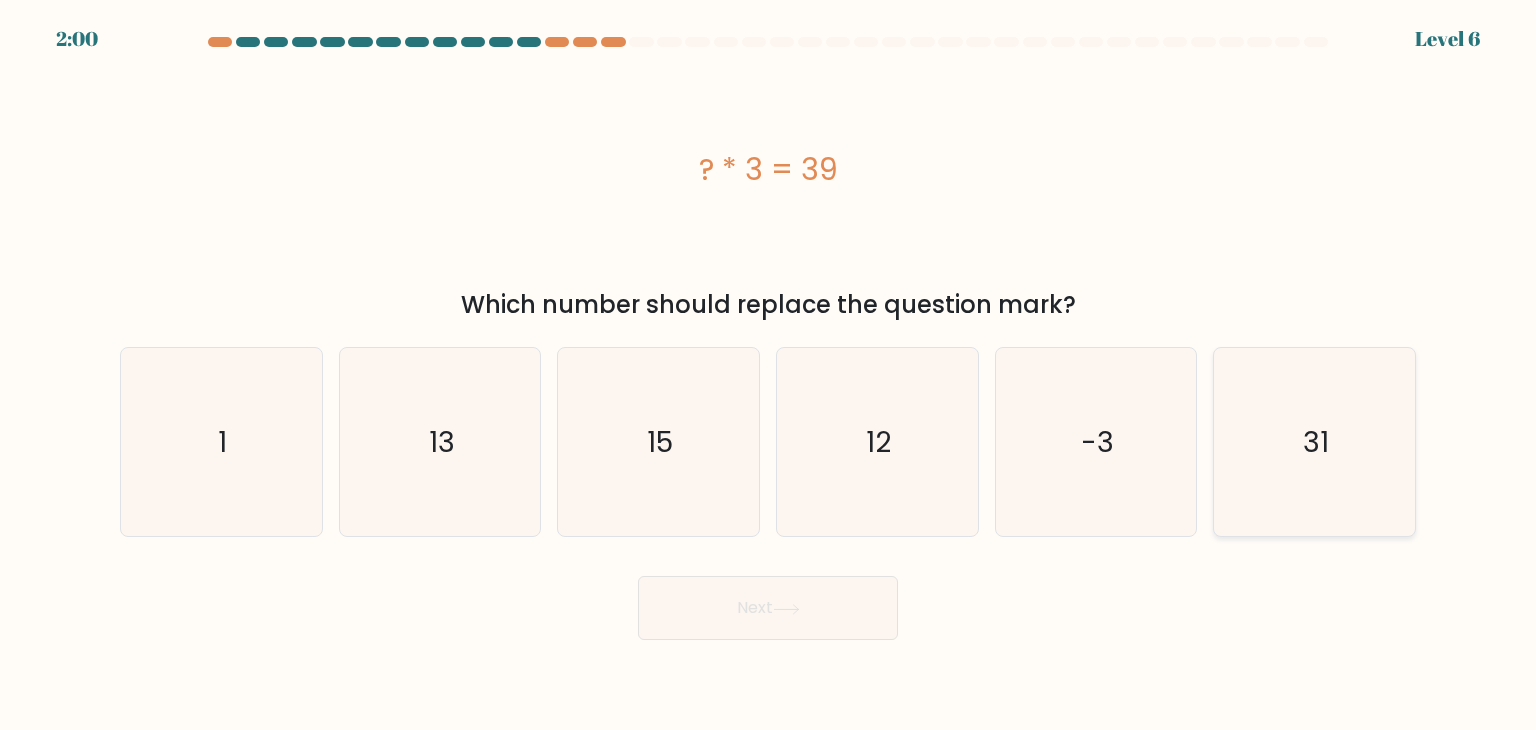 click on "31" 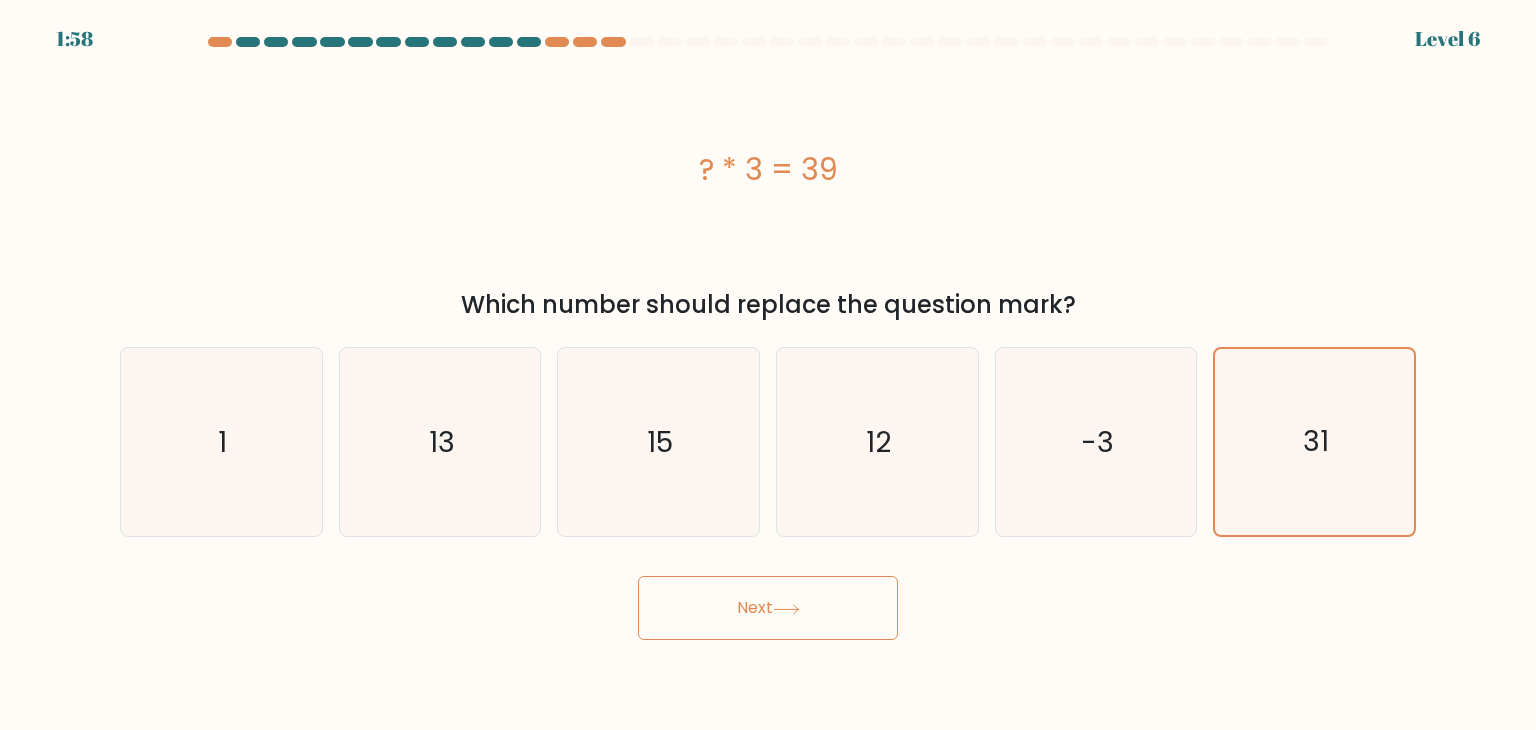 click on "Next" at bounding box center [768, 608] 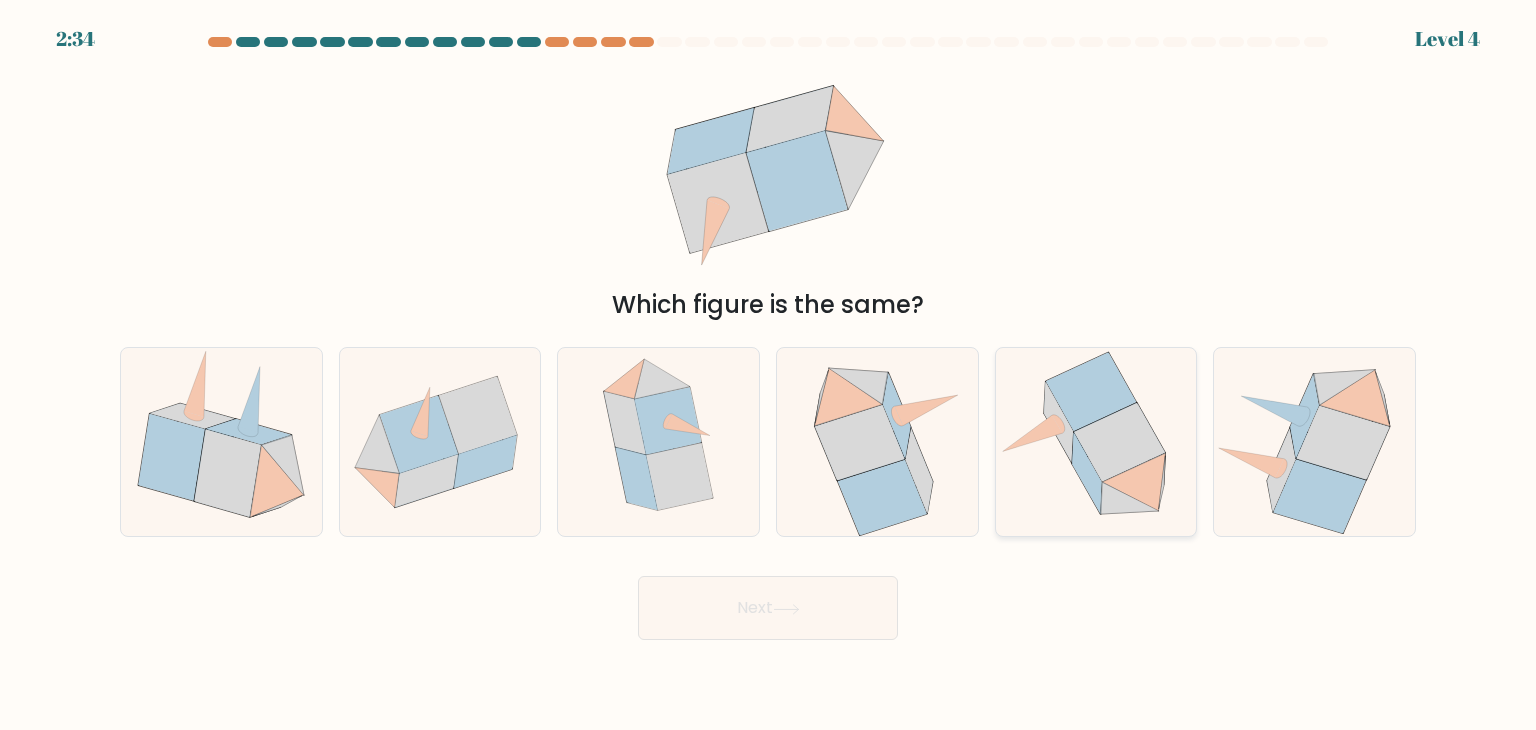click 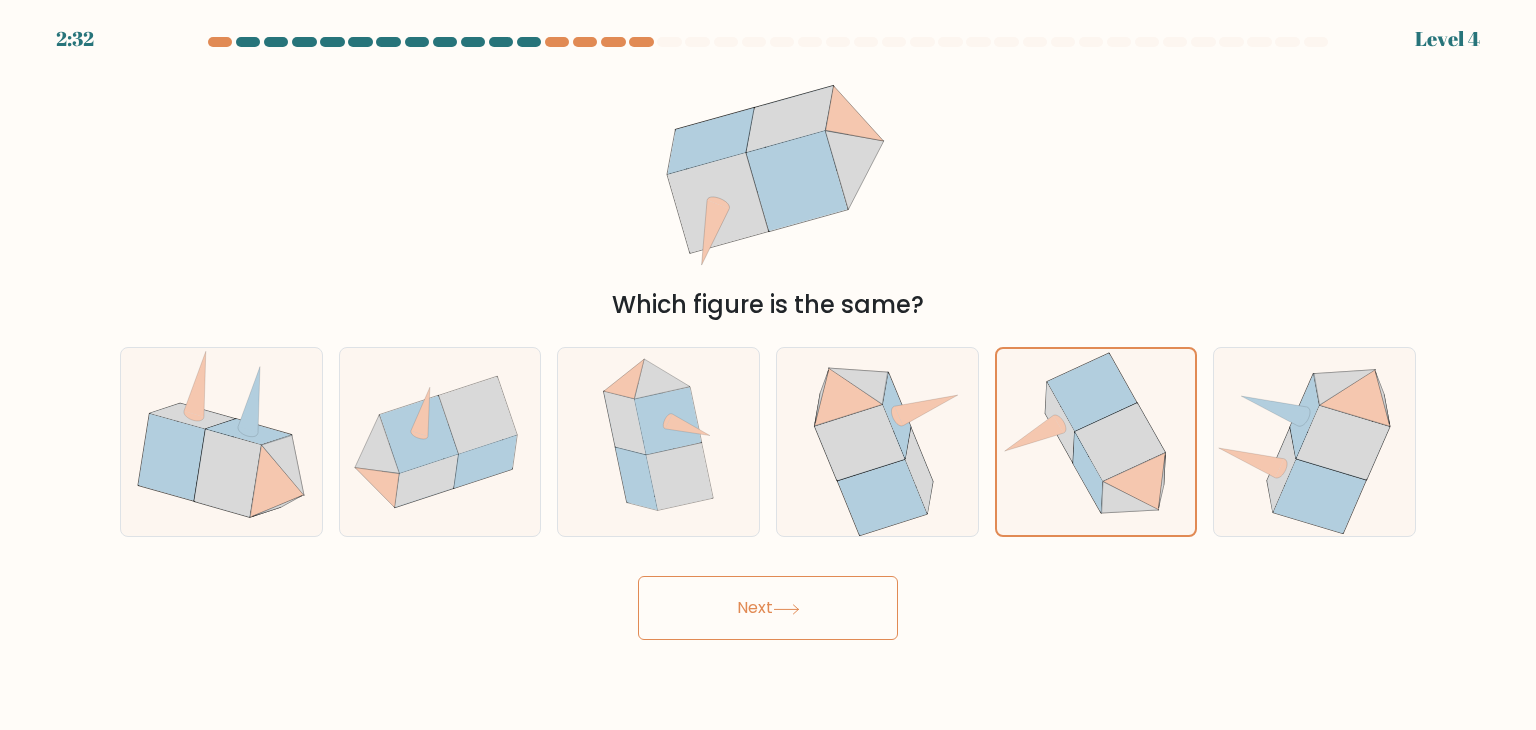 click on "Next" at bounding box center (768, 608) 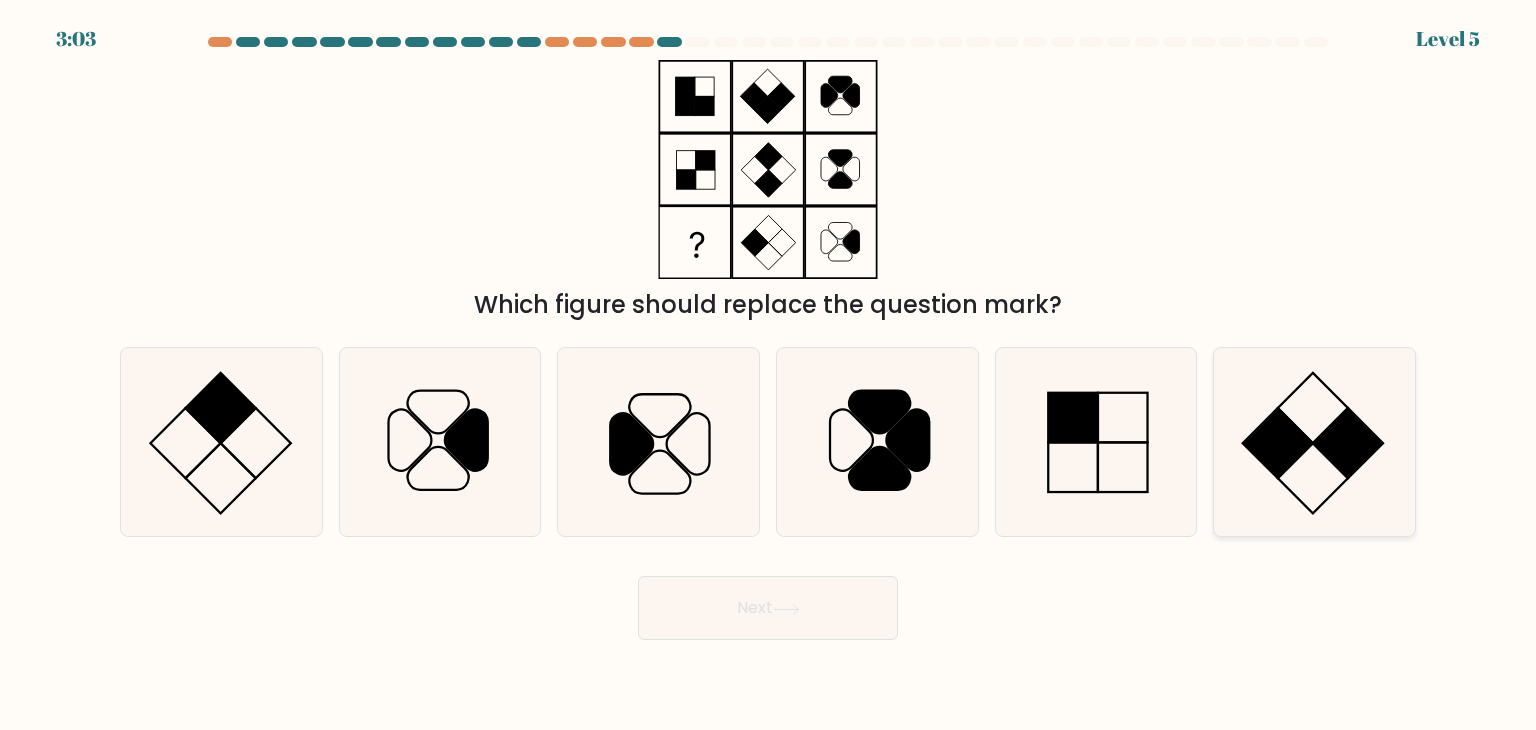 click 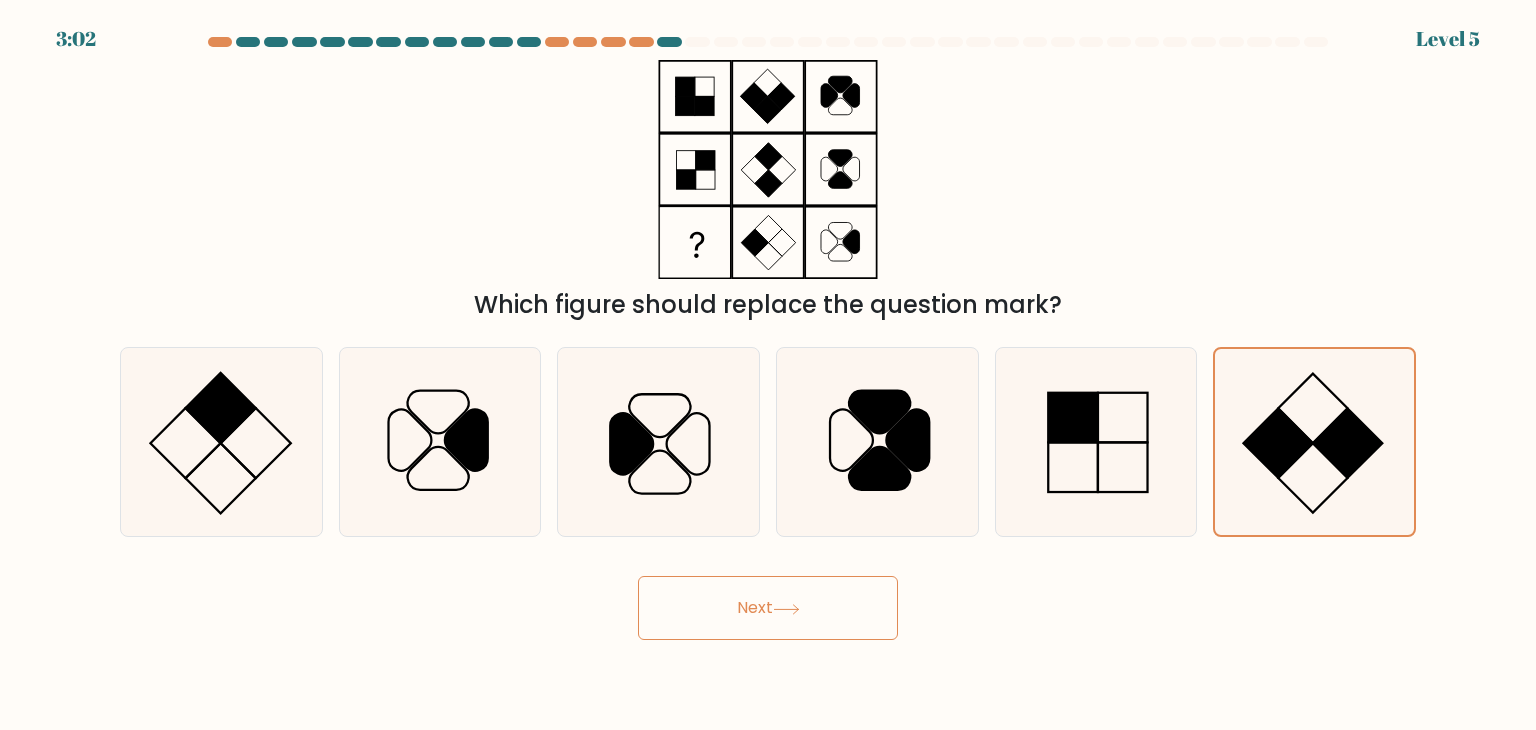click on "Next" at bounding box center (768, 608) 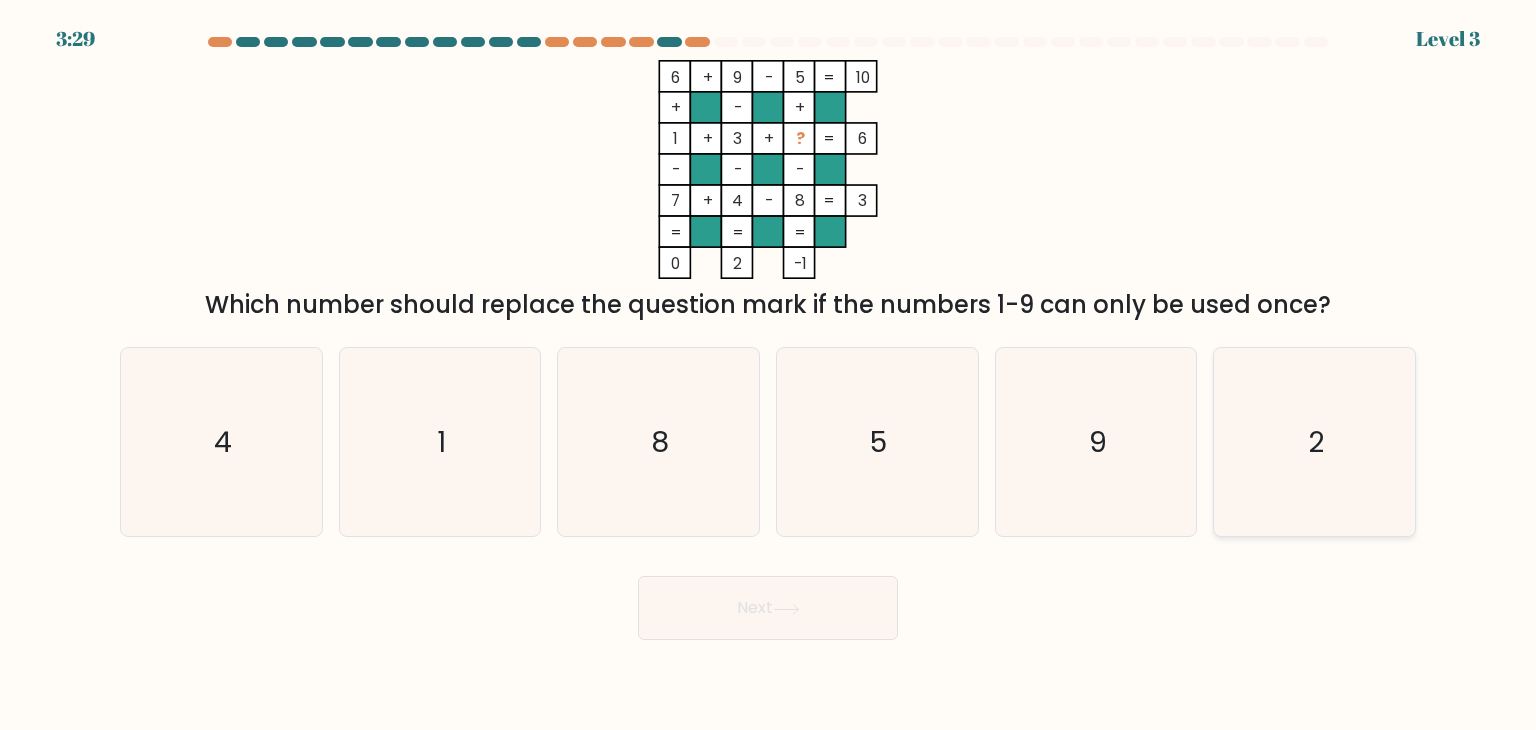 click on "2" 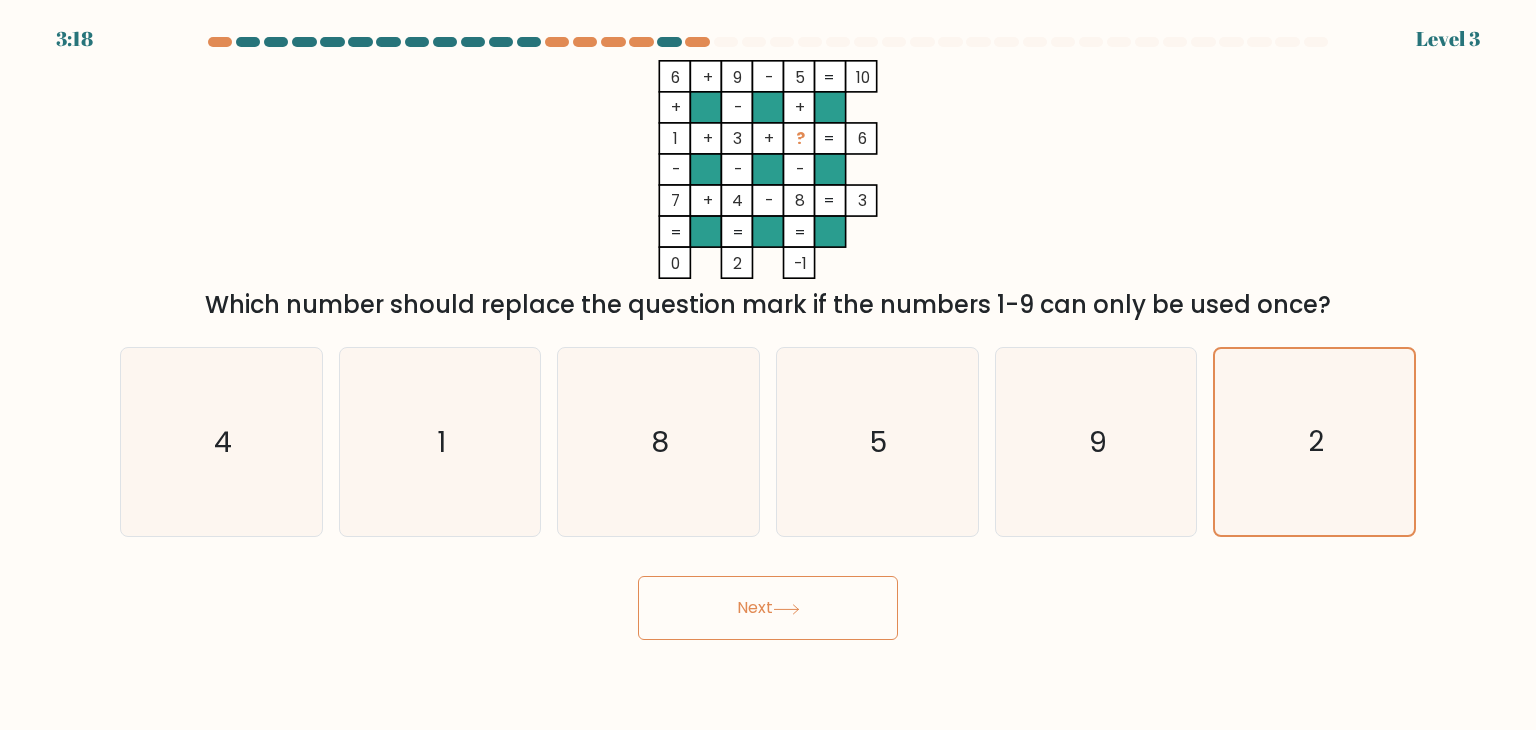 click on "Next" at bounding box center (768, 608) 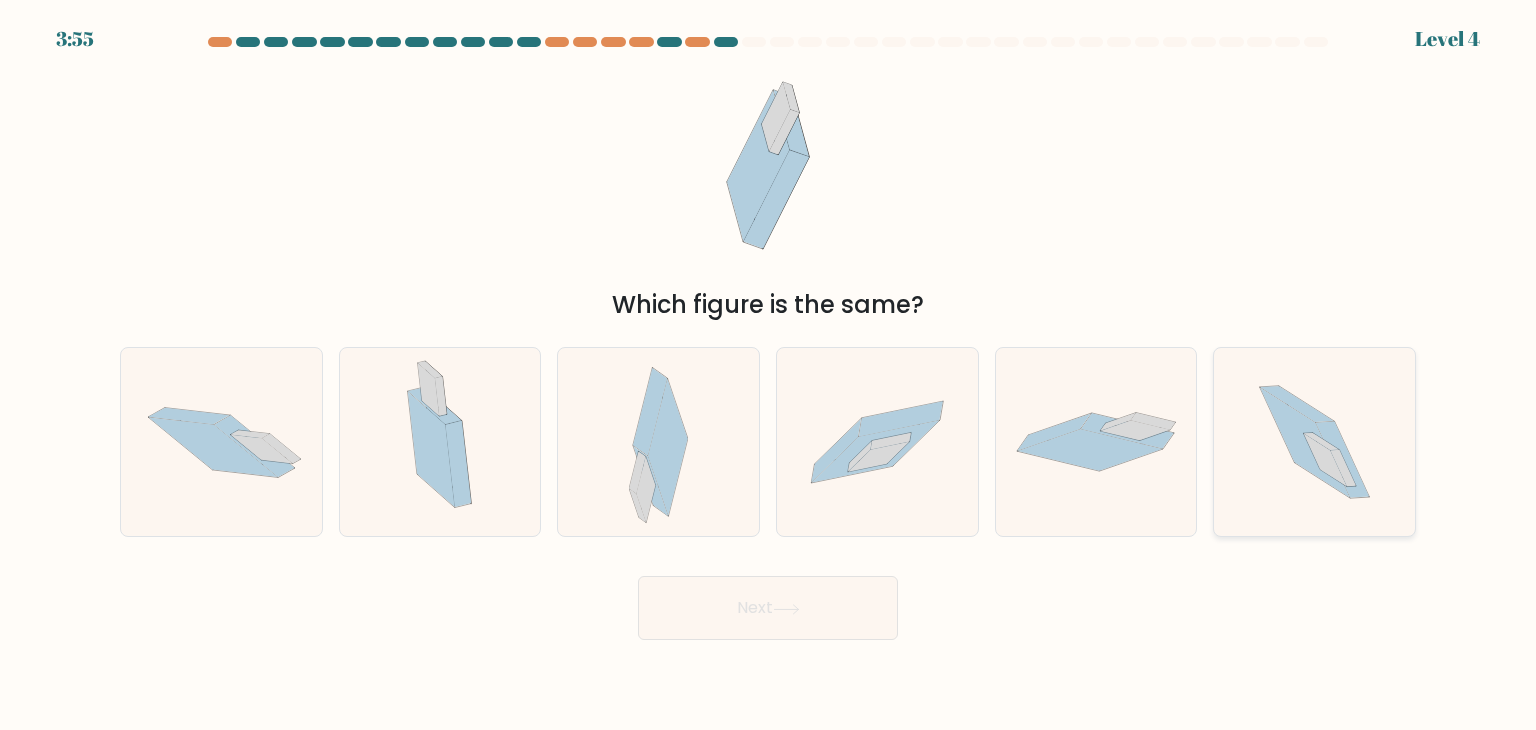 click 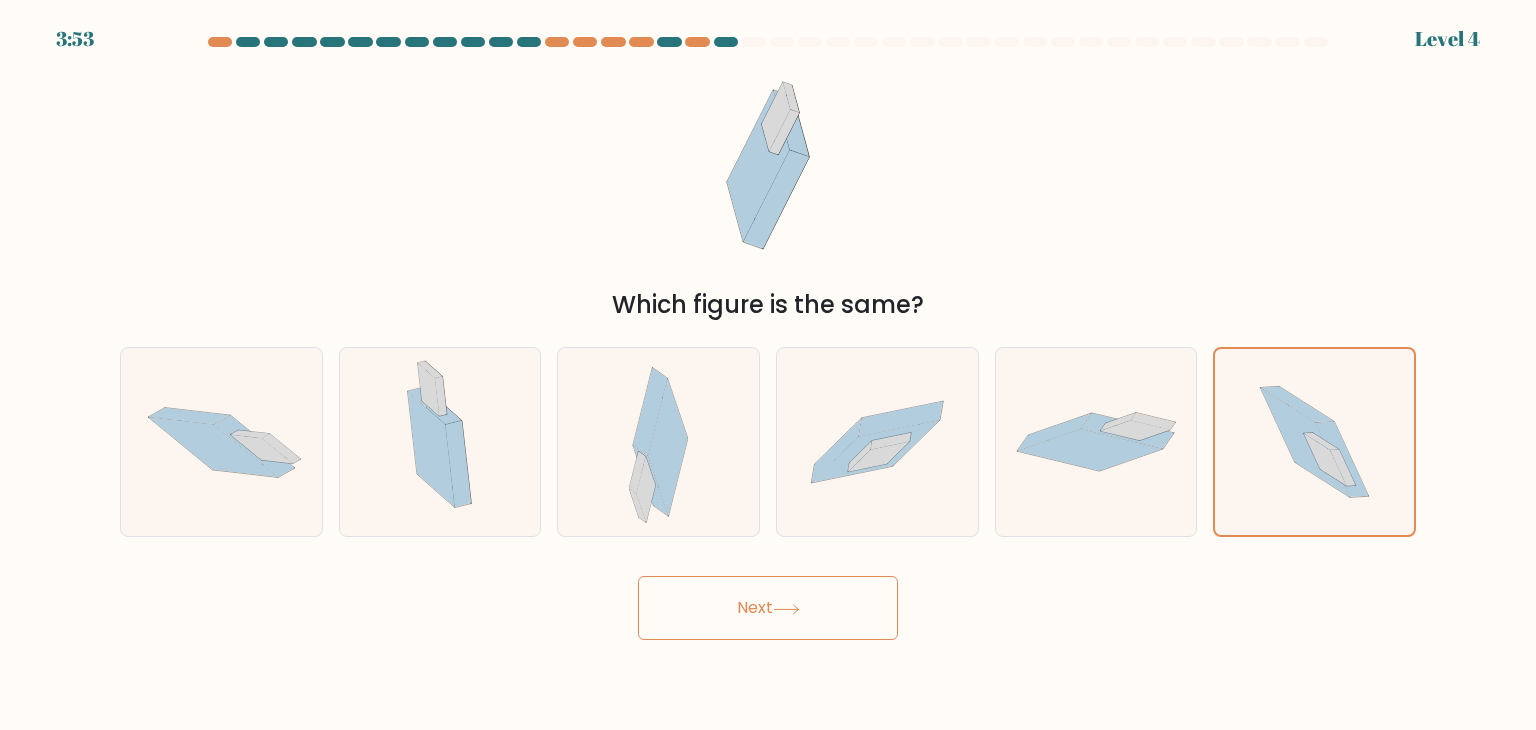click on "Next" at bounding box center (768, 608) 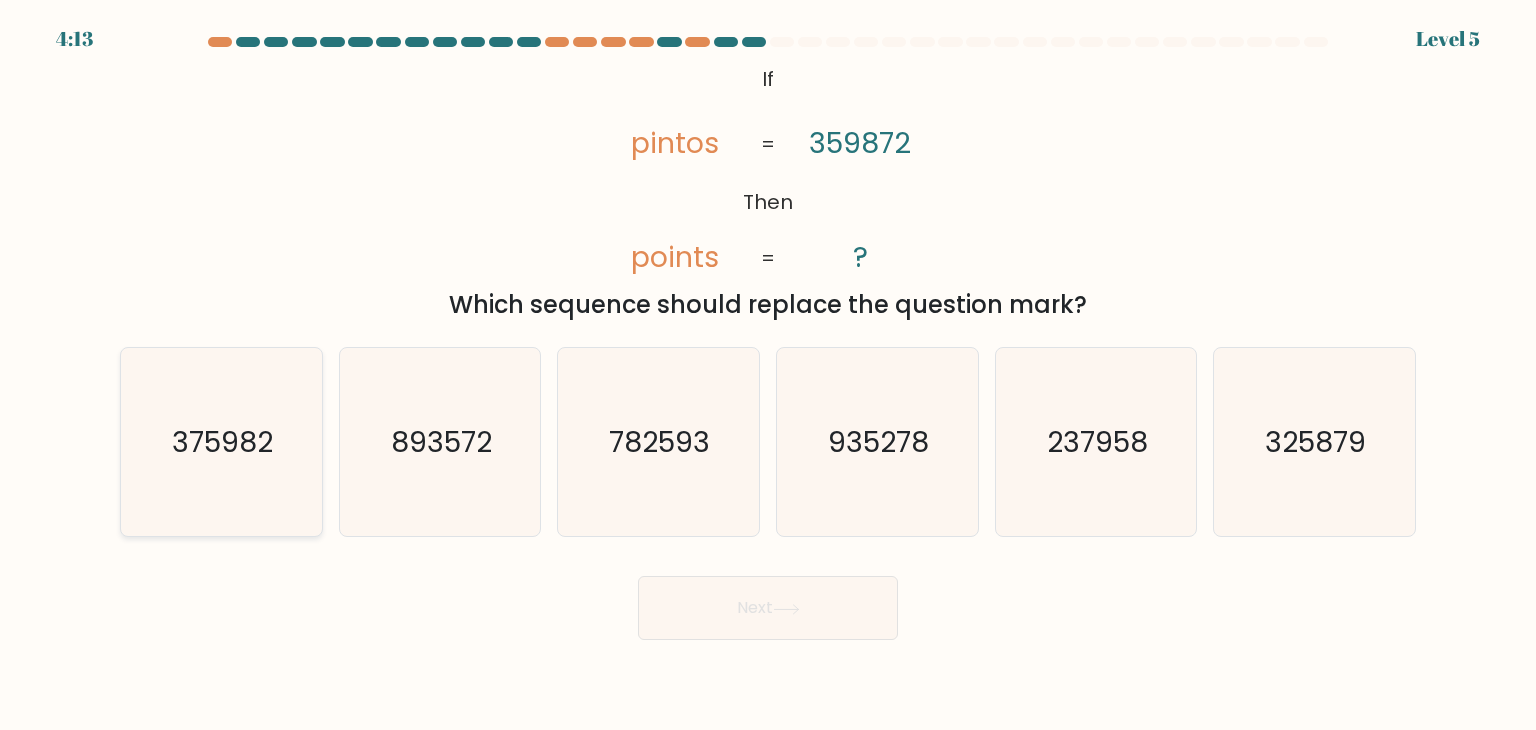 click on "375982" 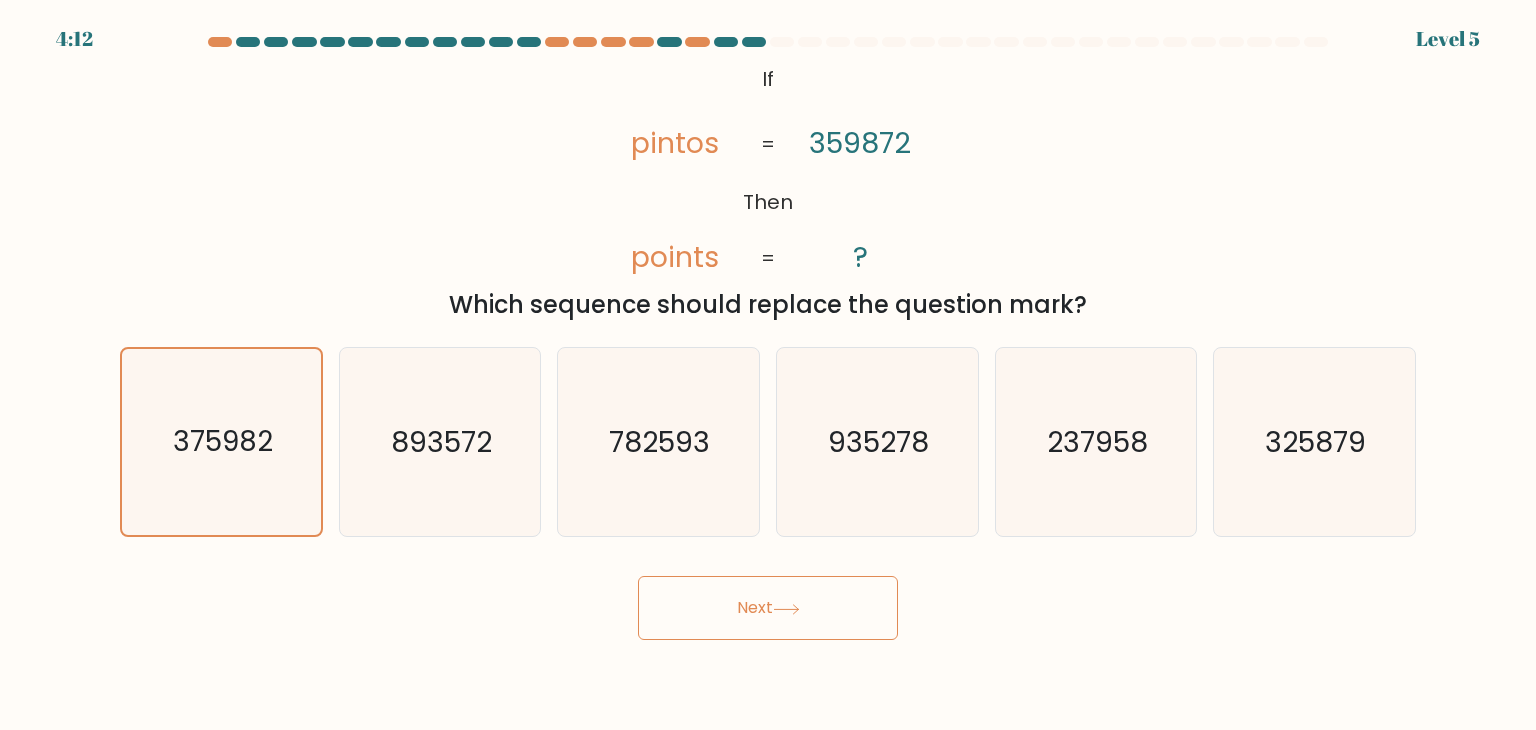 click on "Next" at bounding box center [768, 608] 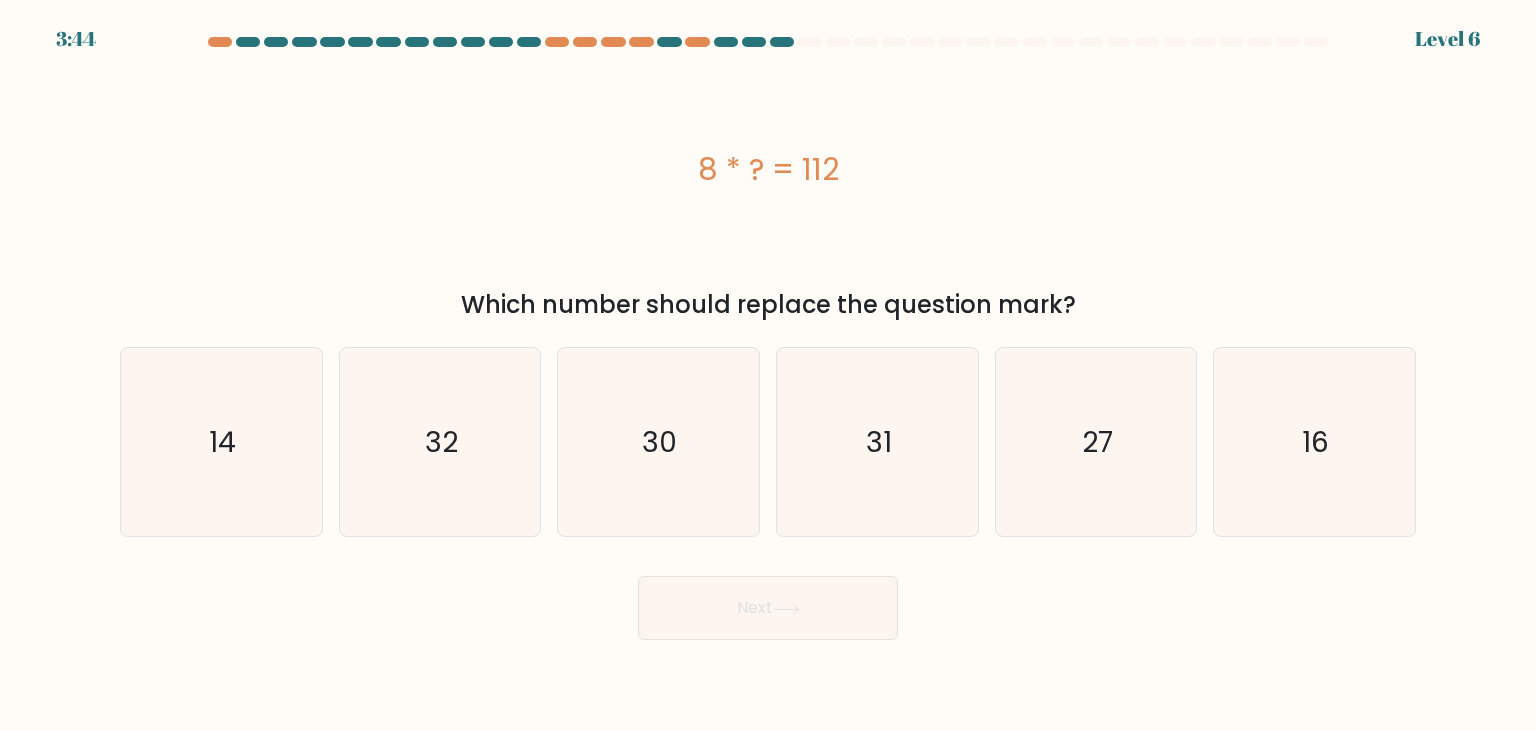 click on "3:44
Level 6" at bounding box center [768, 12] 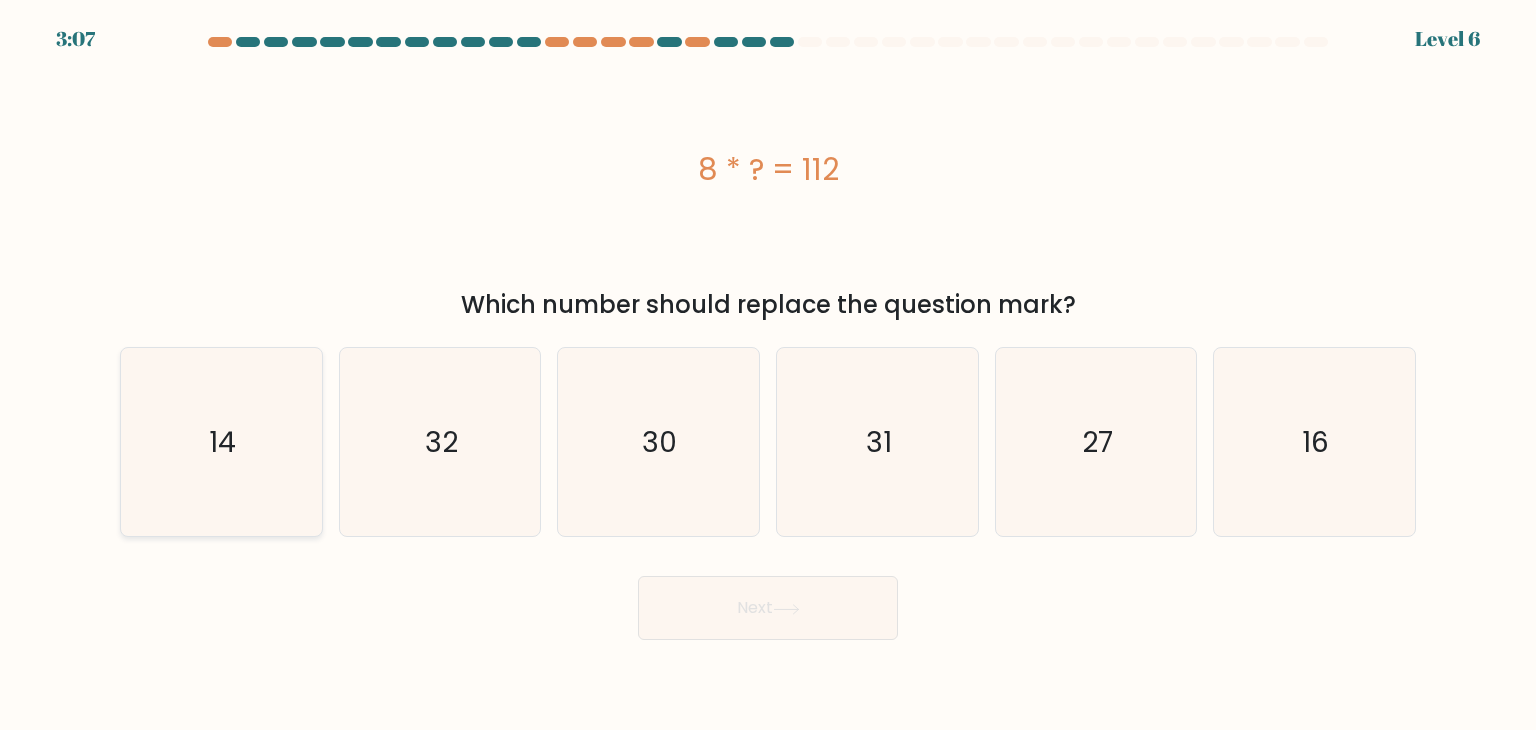 click on "14" 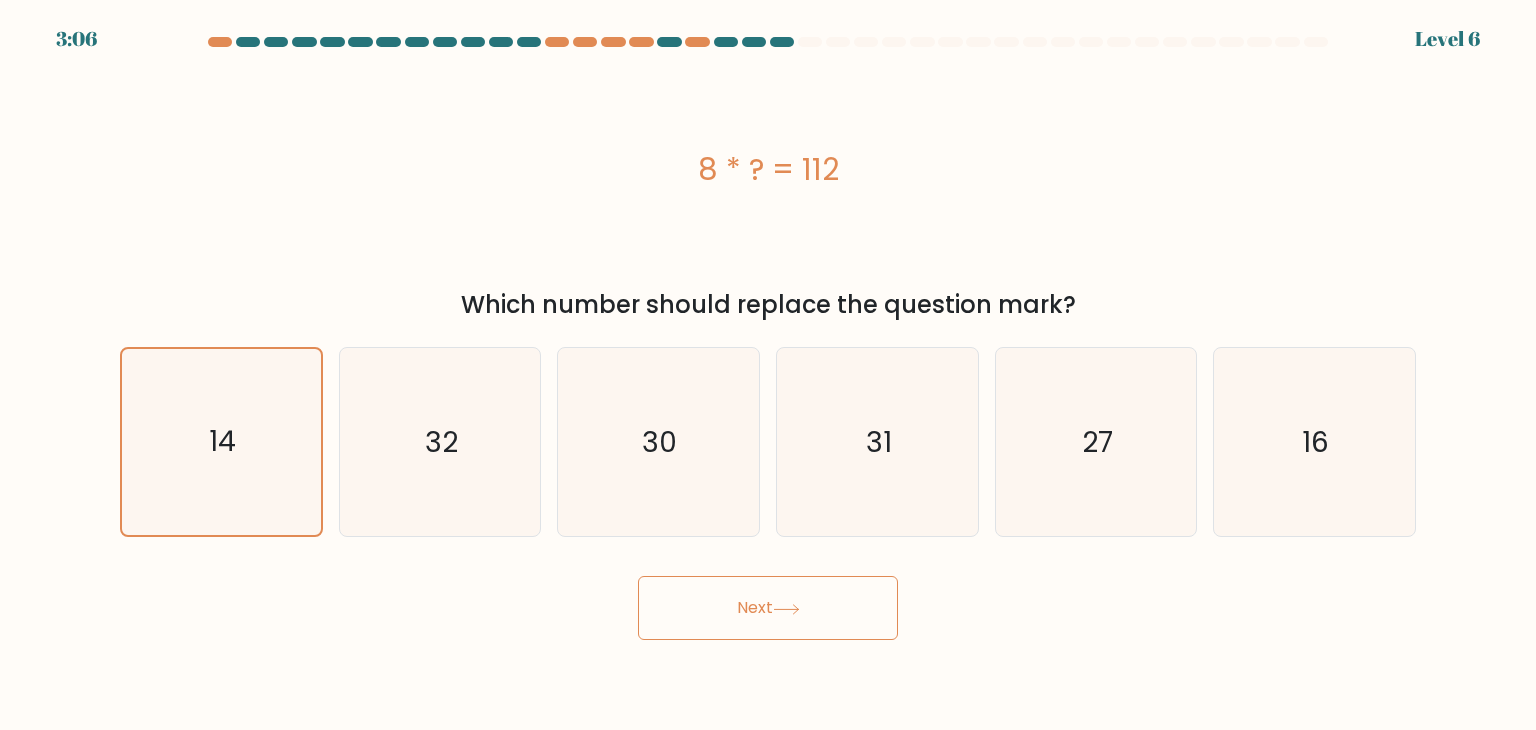 click on "Next" at bounding box center (768, 608) 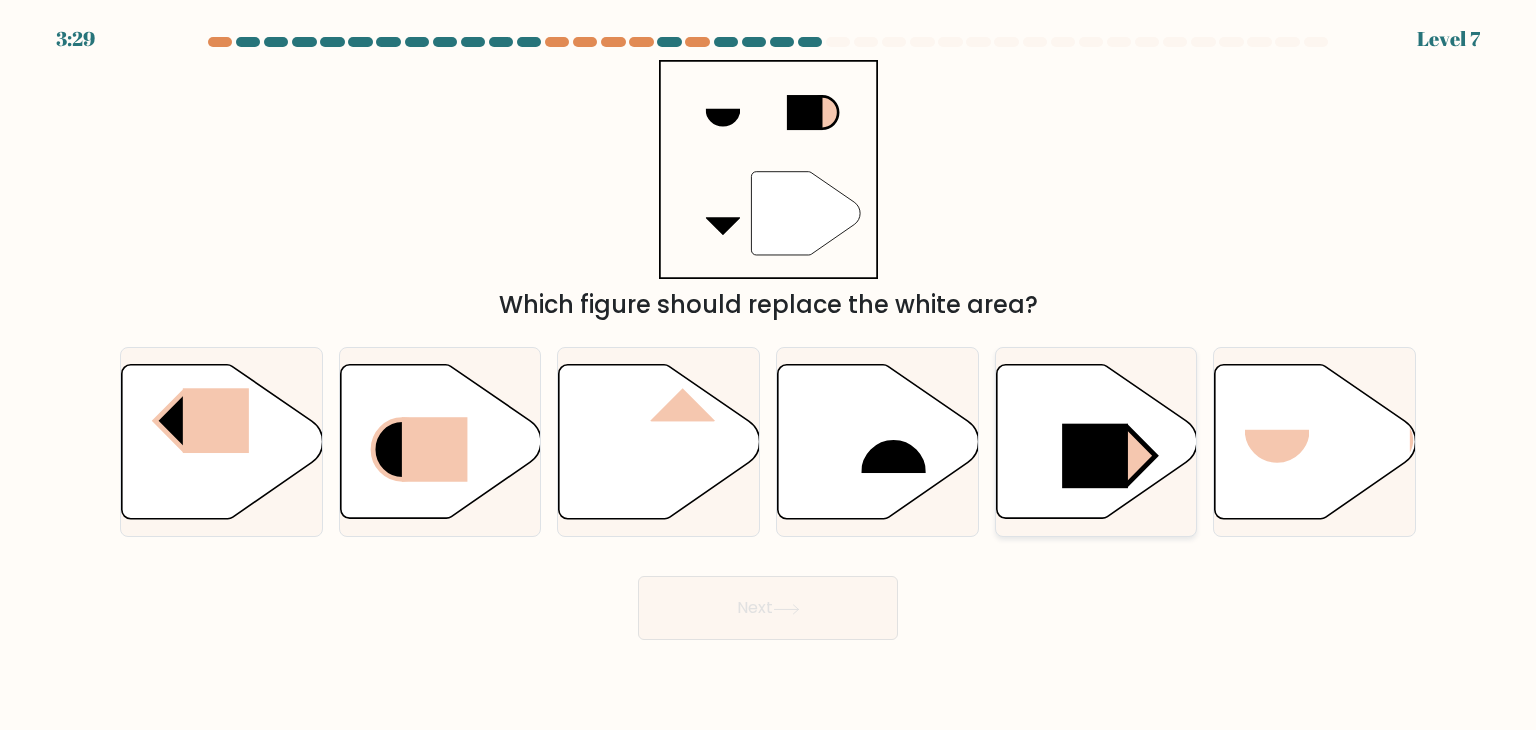 click 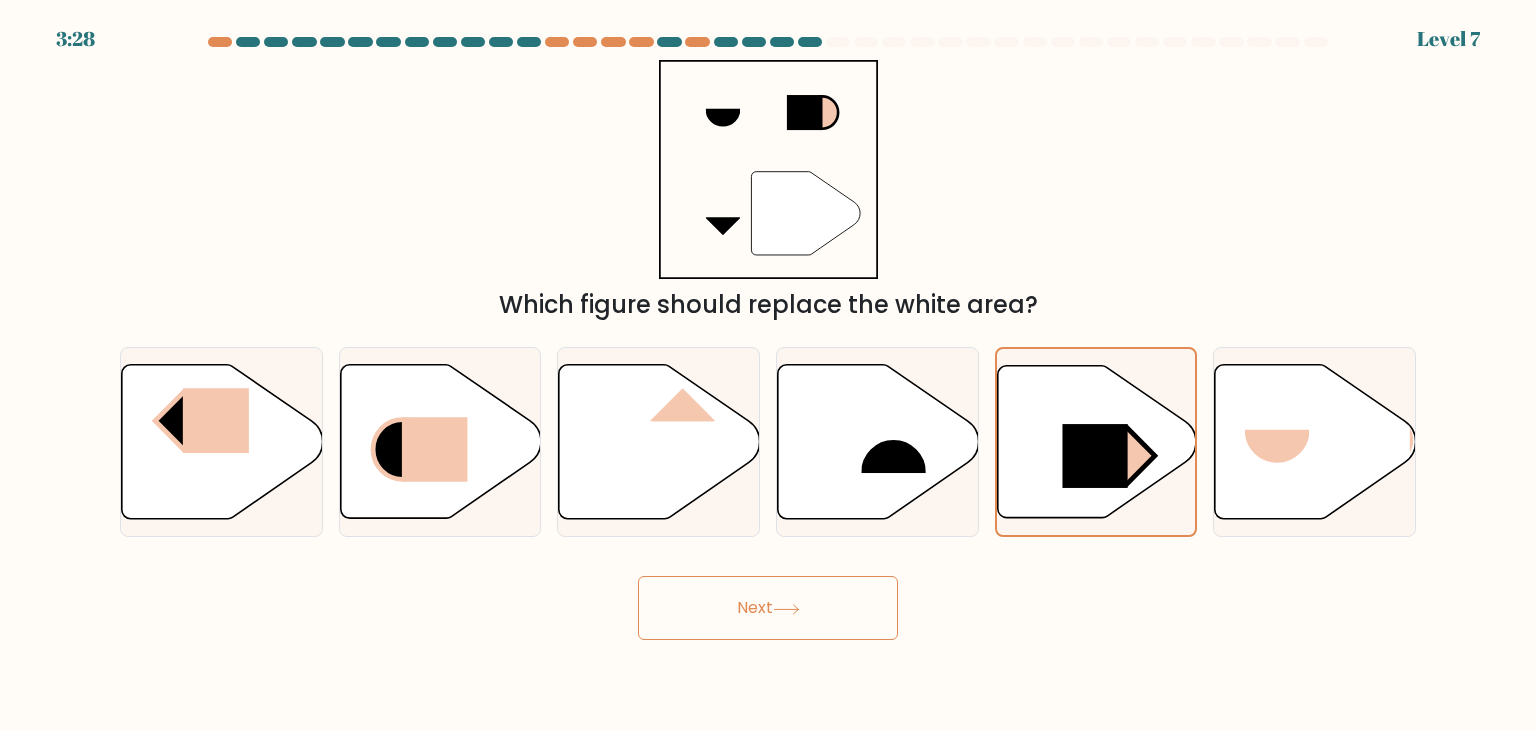 click on "Next" at bounding box center [768, 608] 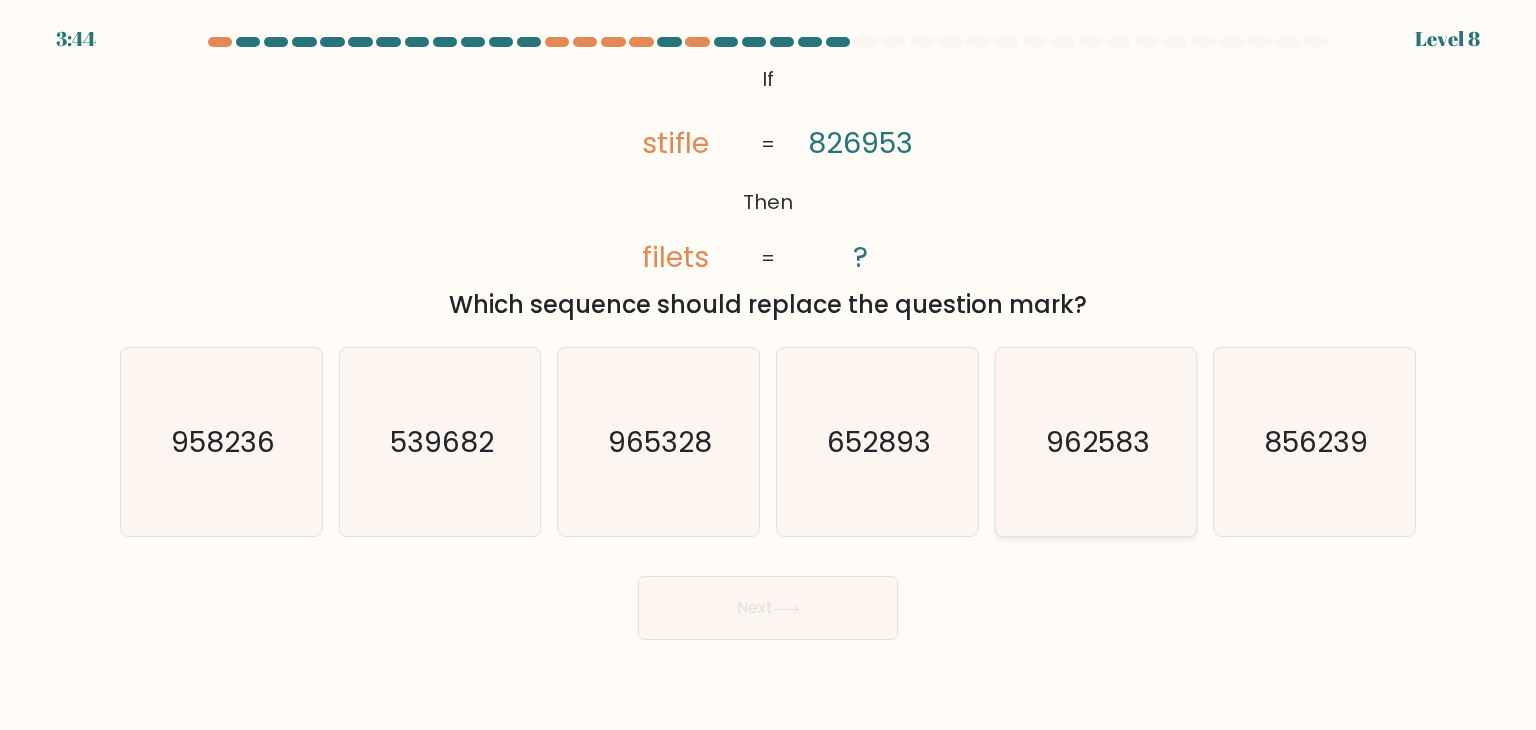 click on "962583" 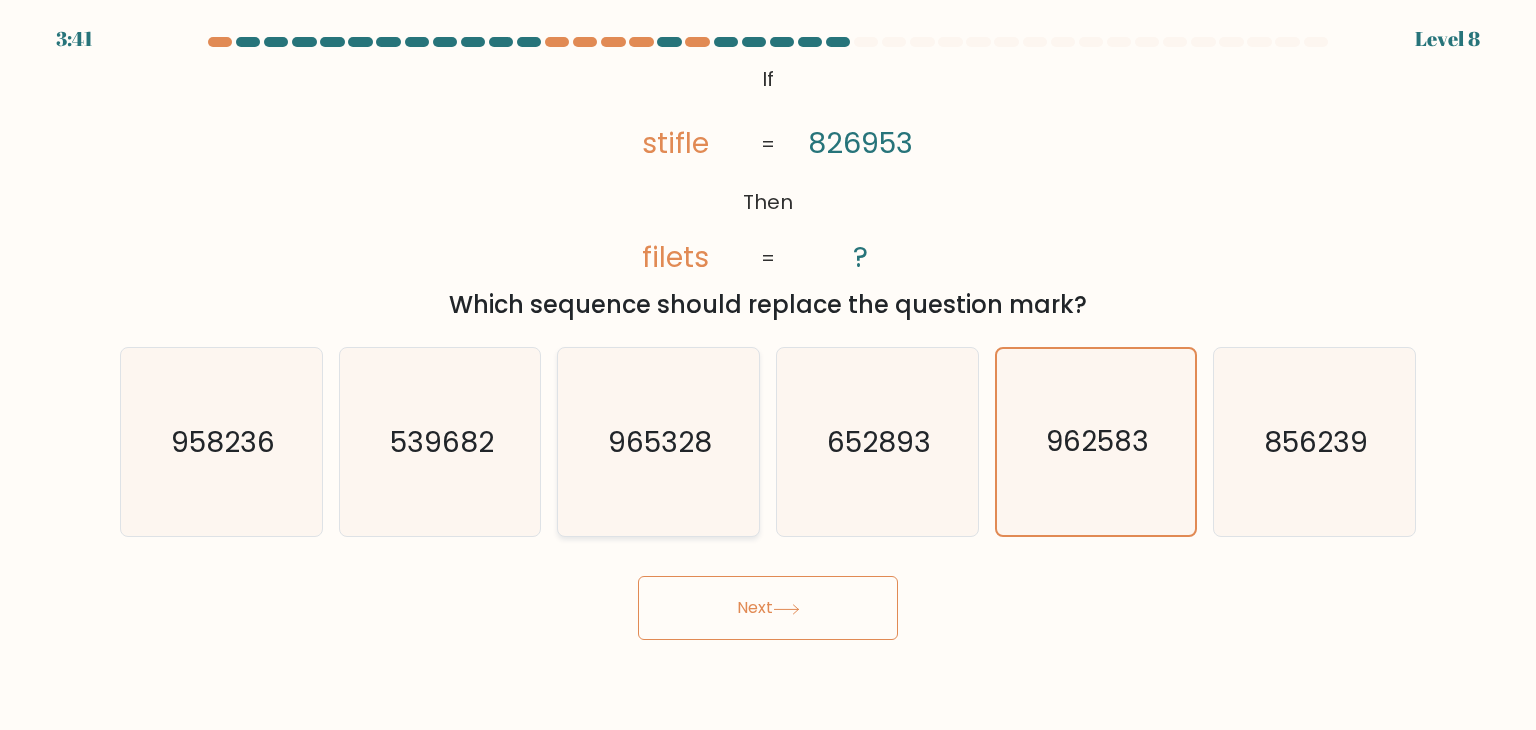click on "965328" 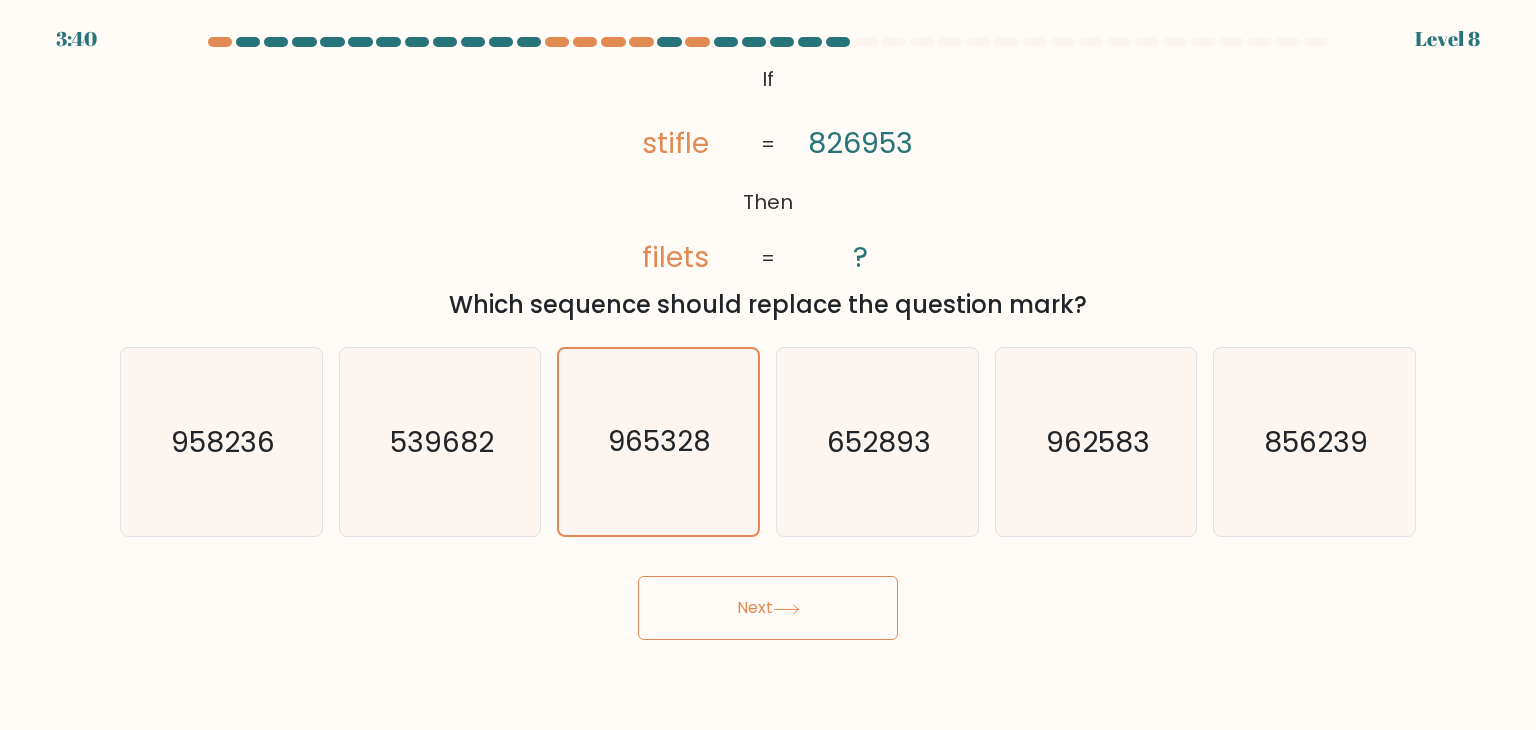 click on "Next" at bounding box center (768, 608) 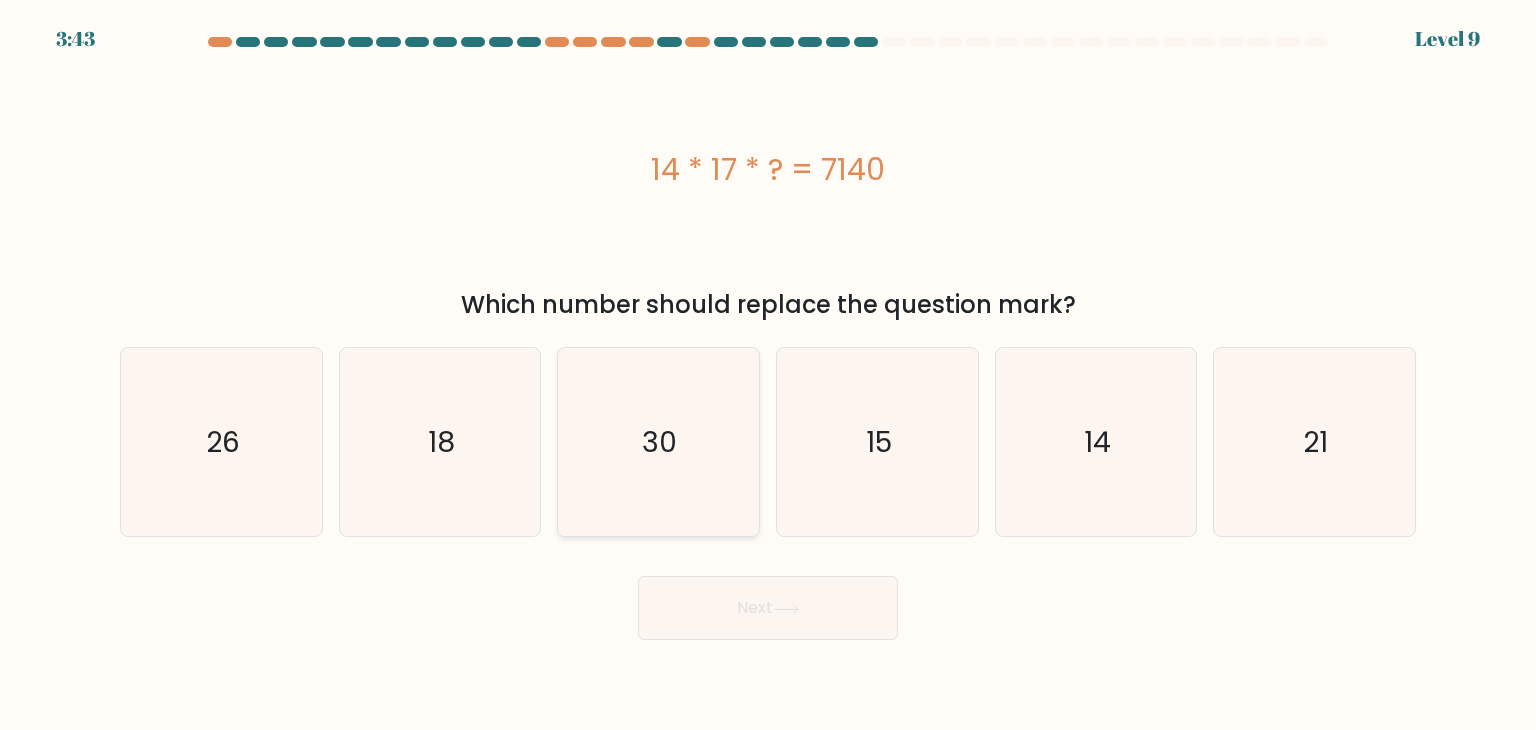 click on "30" 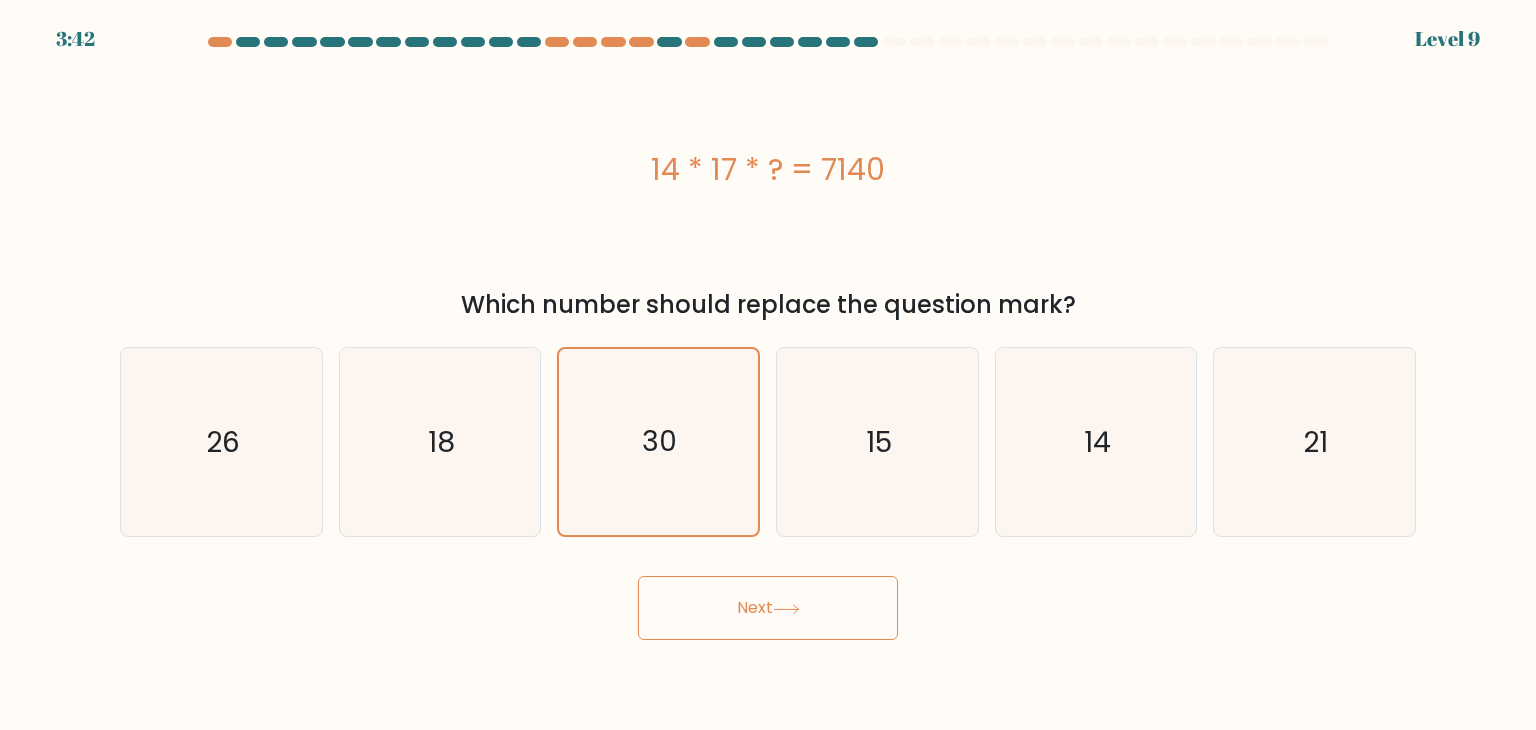 click on "Next" at bounding box center [768, 608] 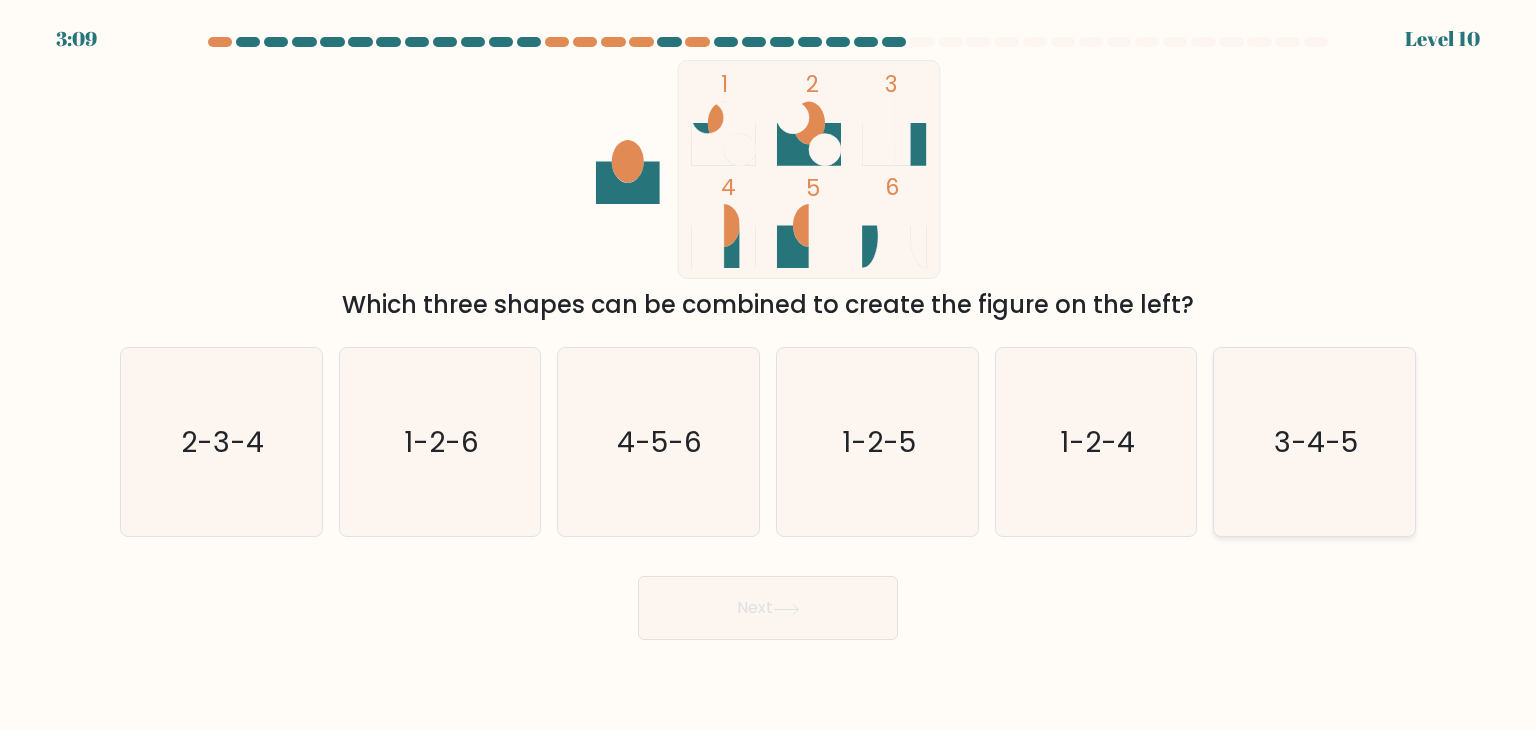 click on "3-4-5" 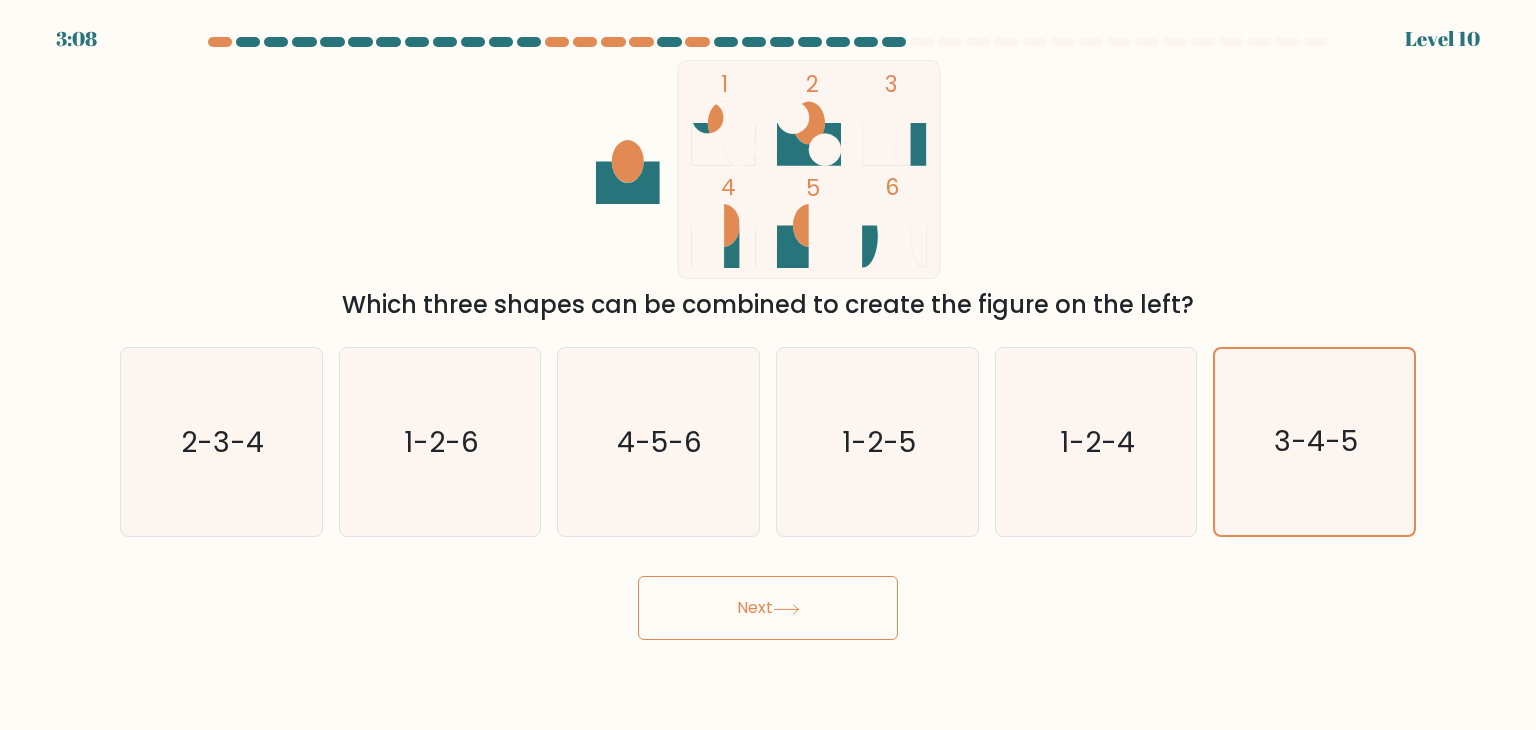 click 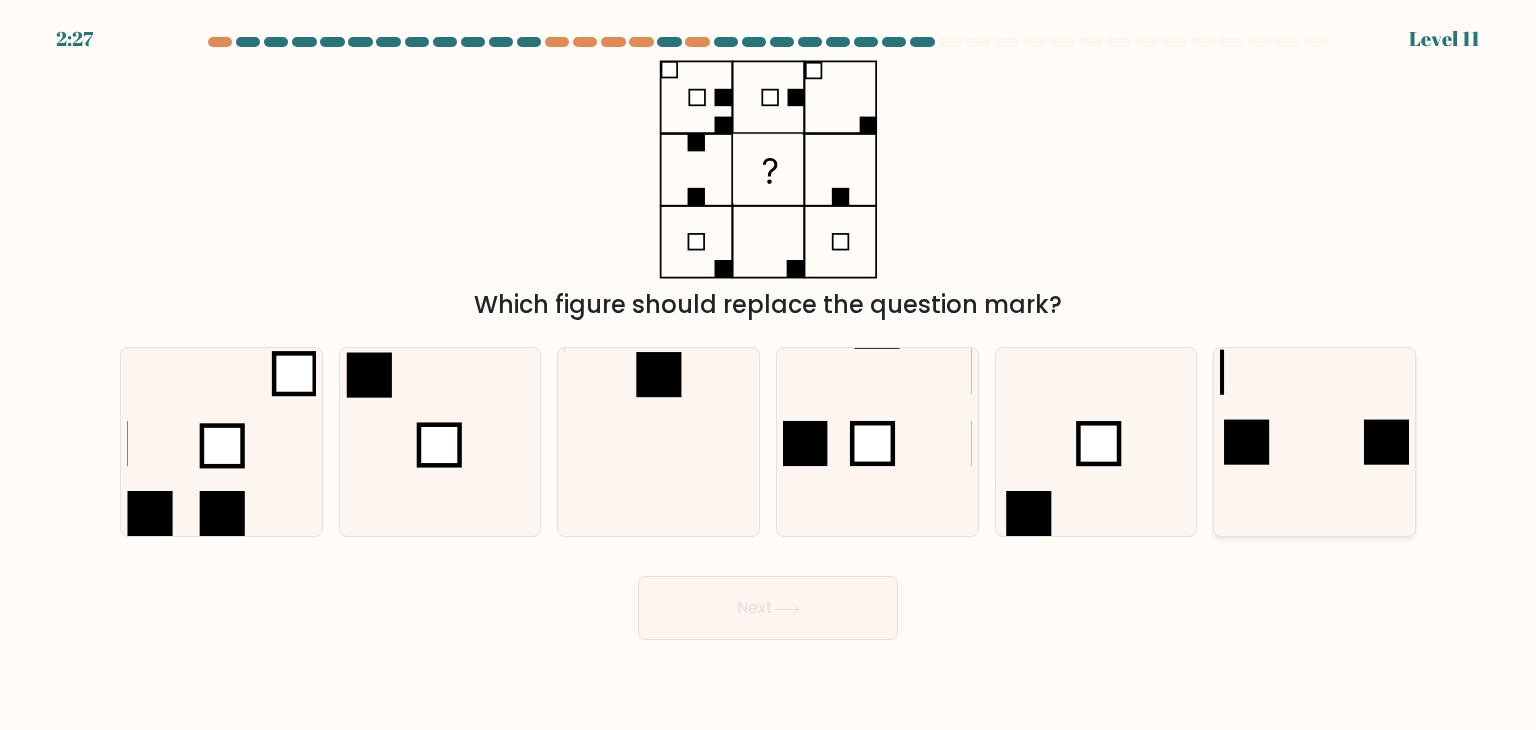 click 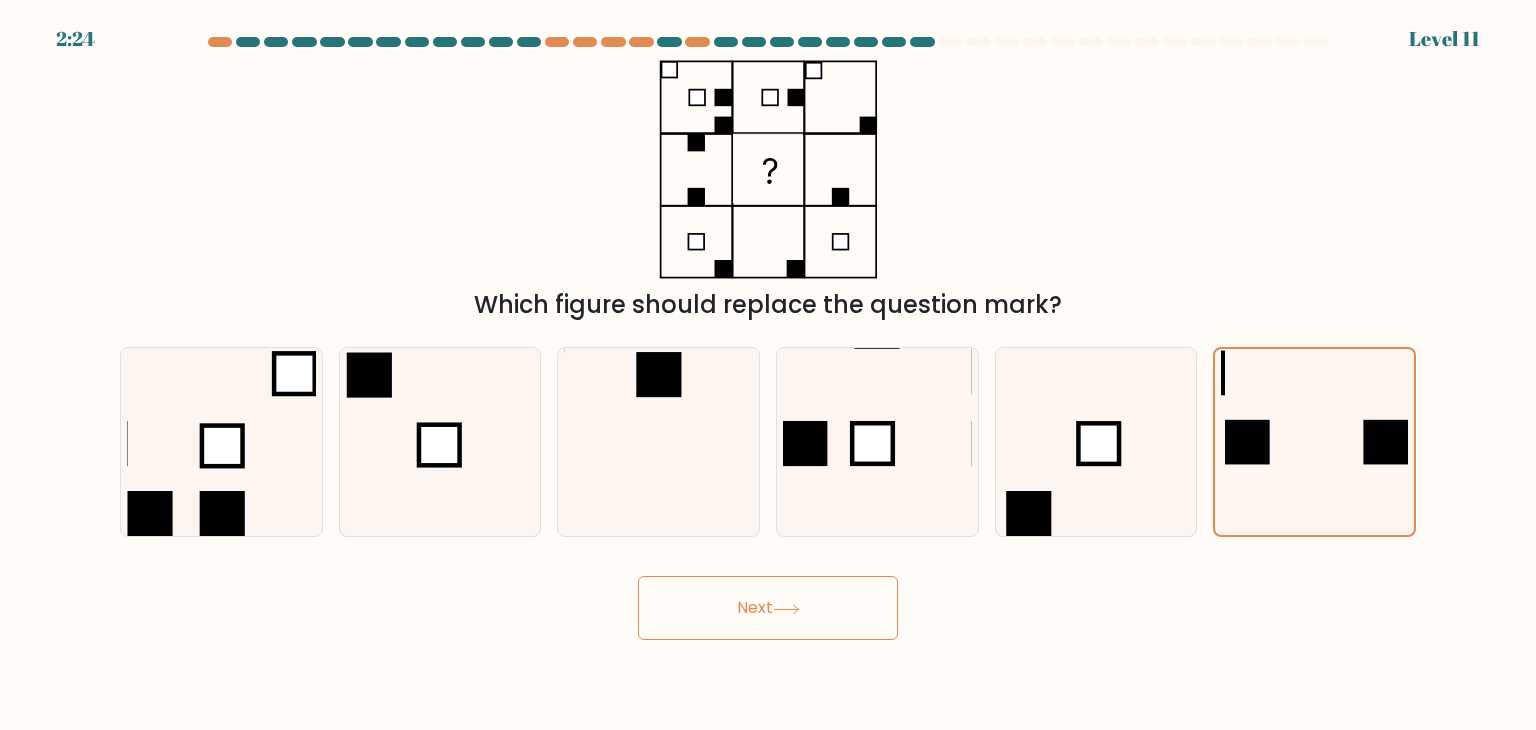 click on "Next" at bounding box center [768, 608] 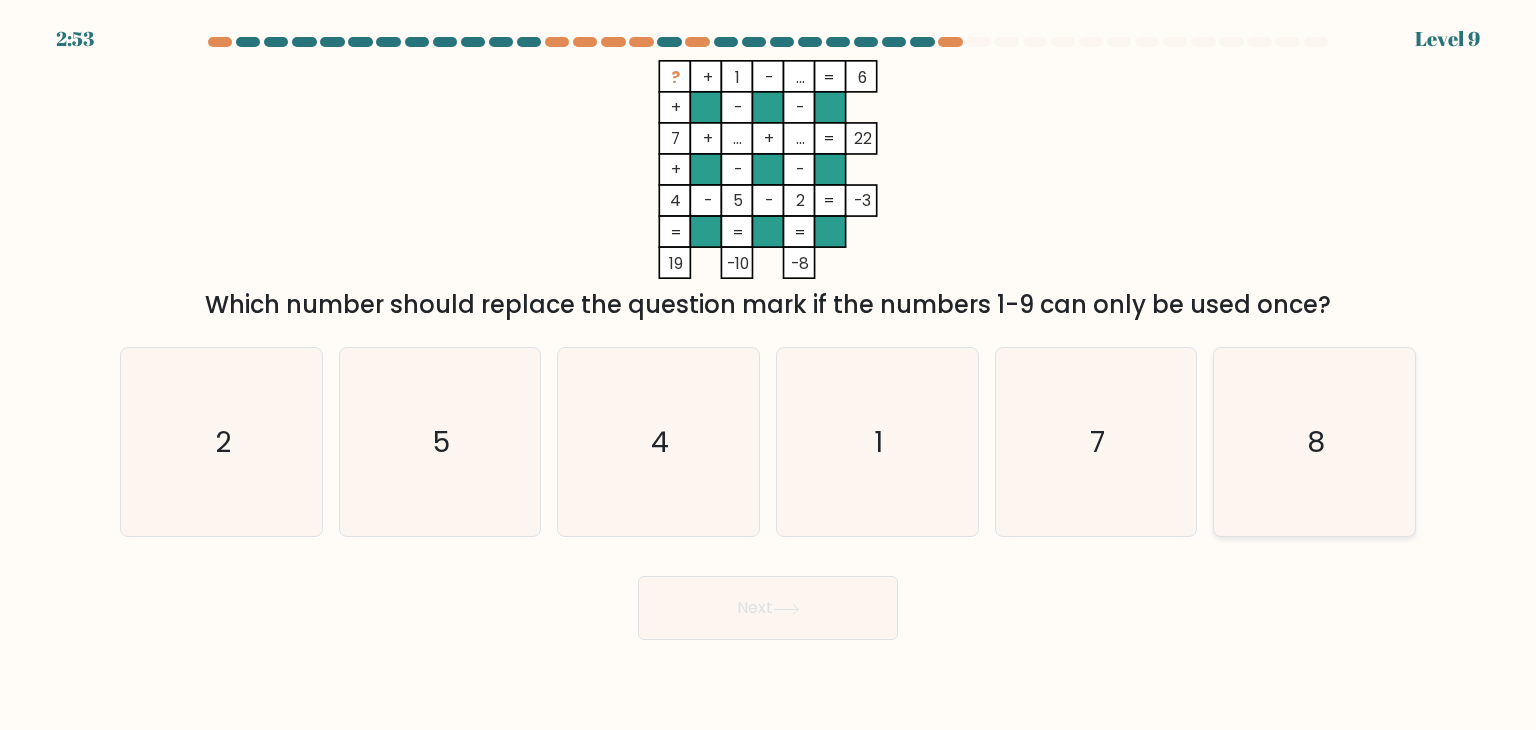 click on "8" 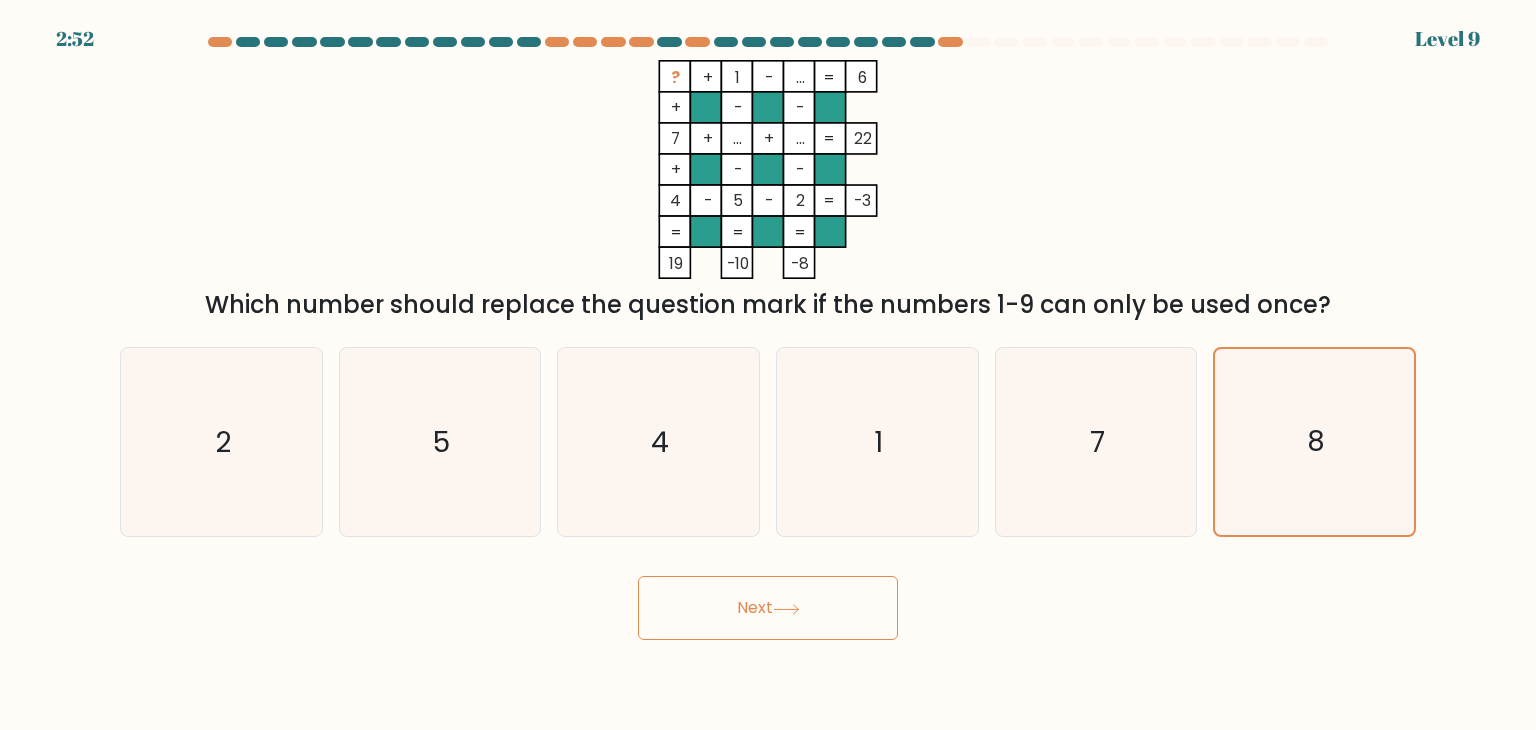 click 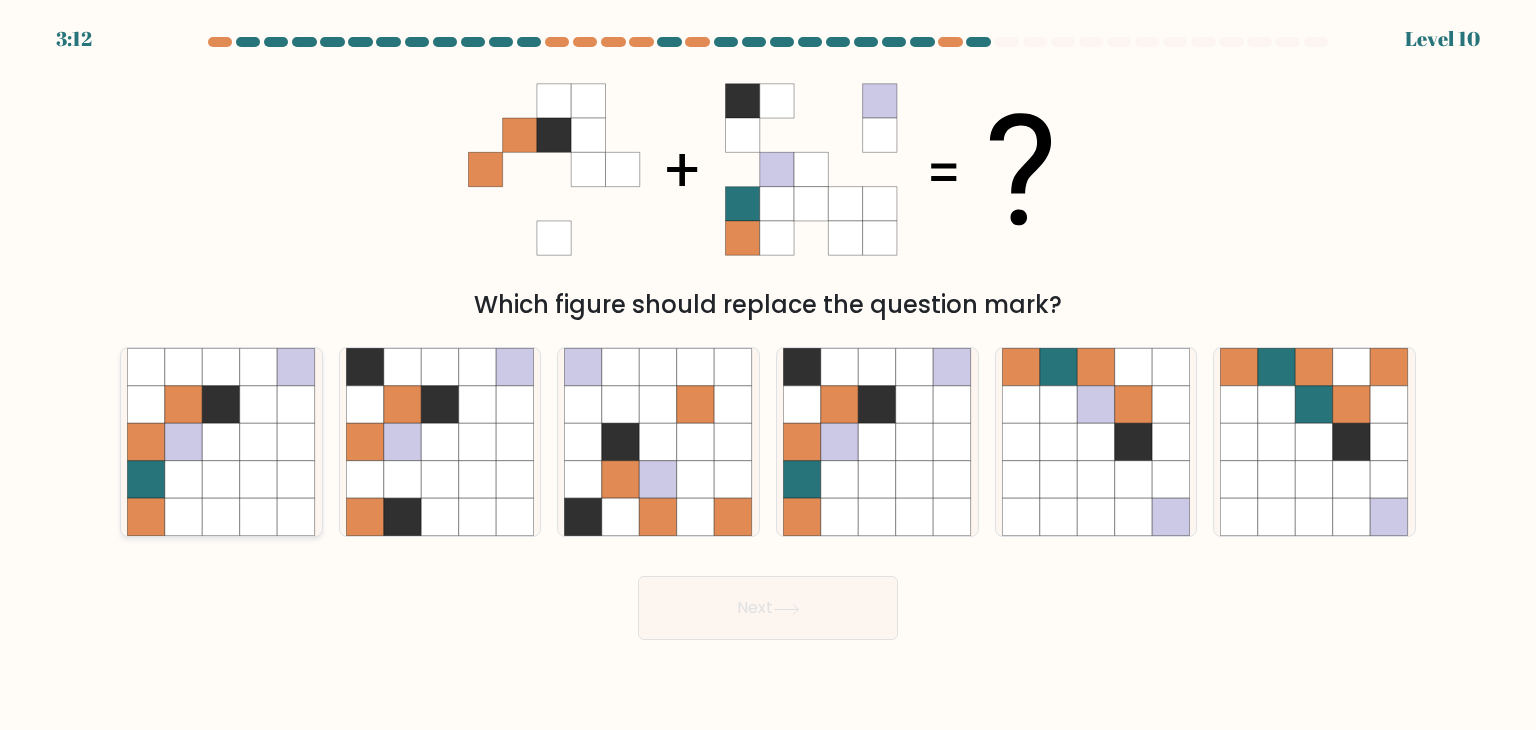 click 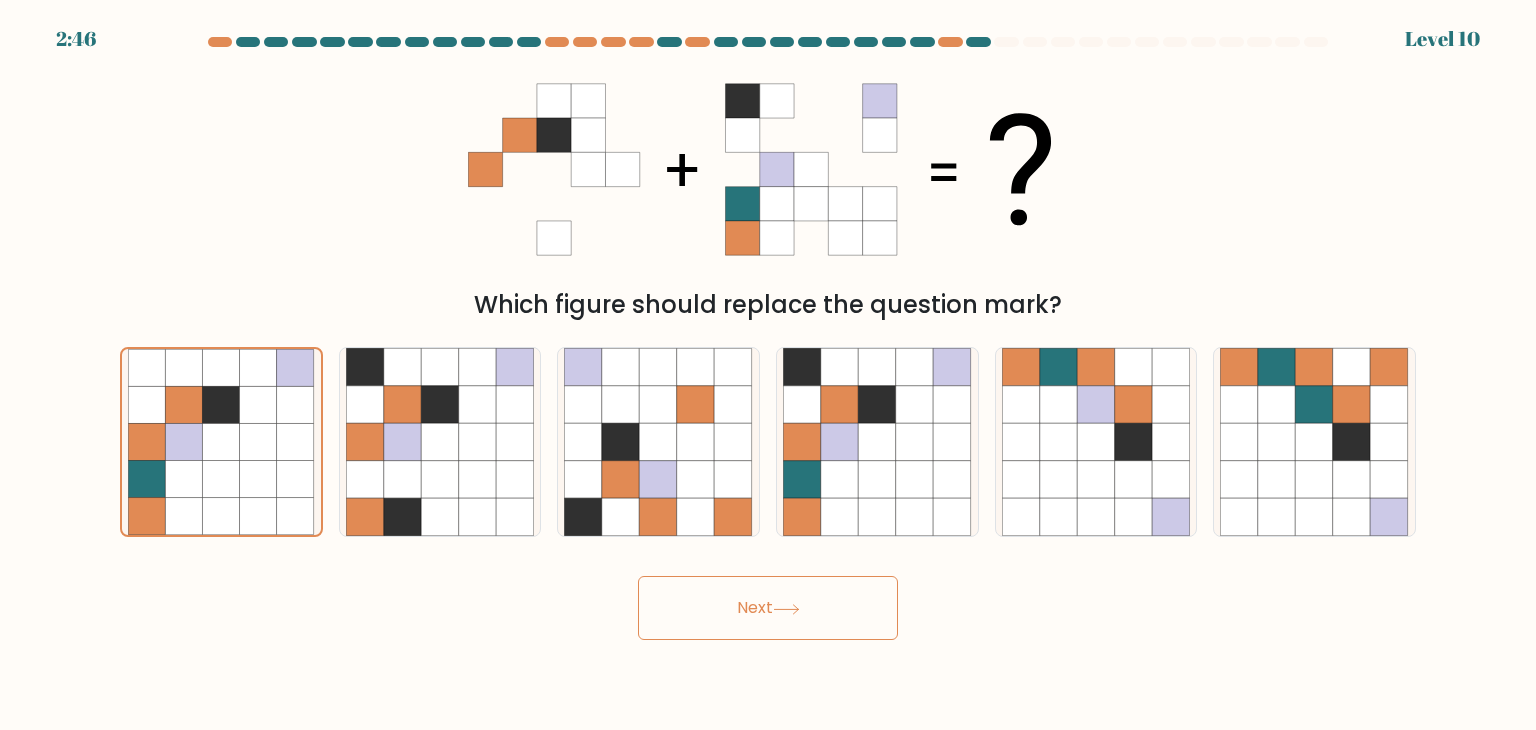 click on "Next" at bounding box center [768, 608] 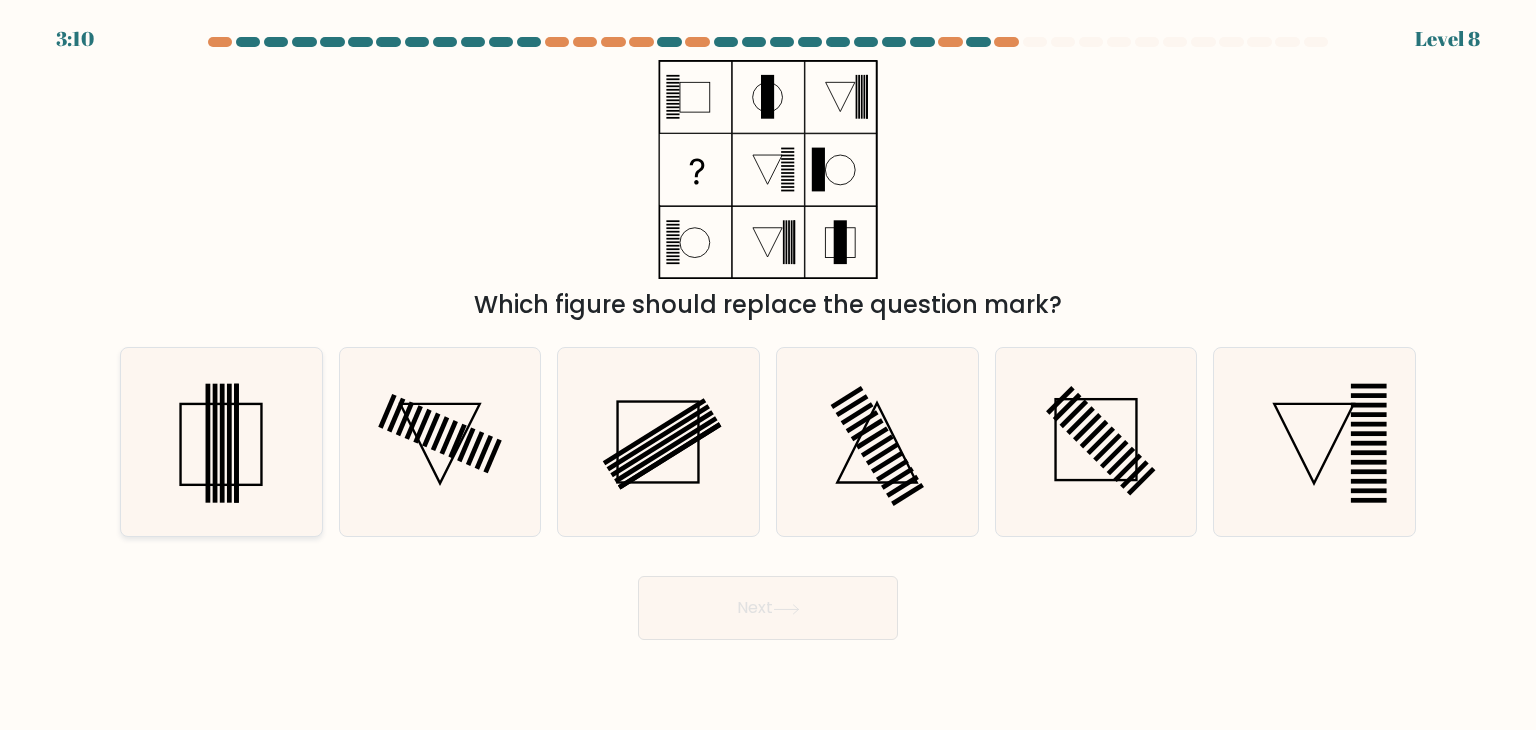 click 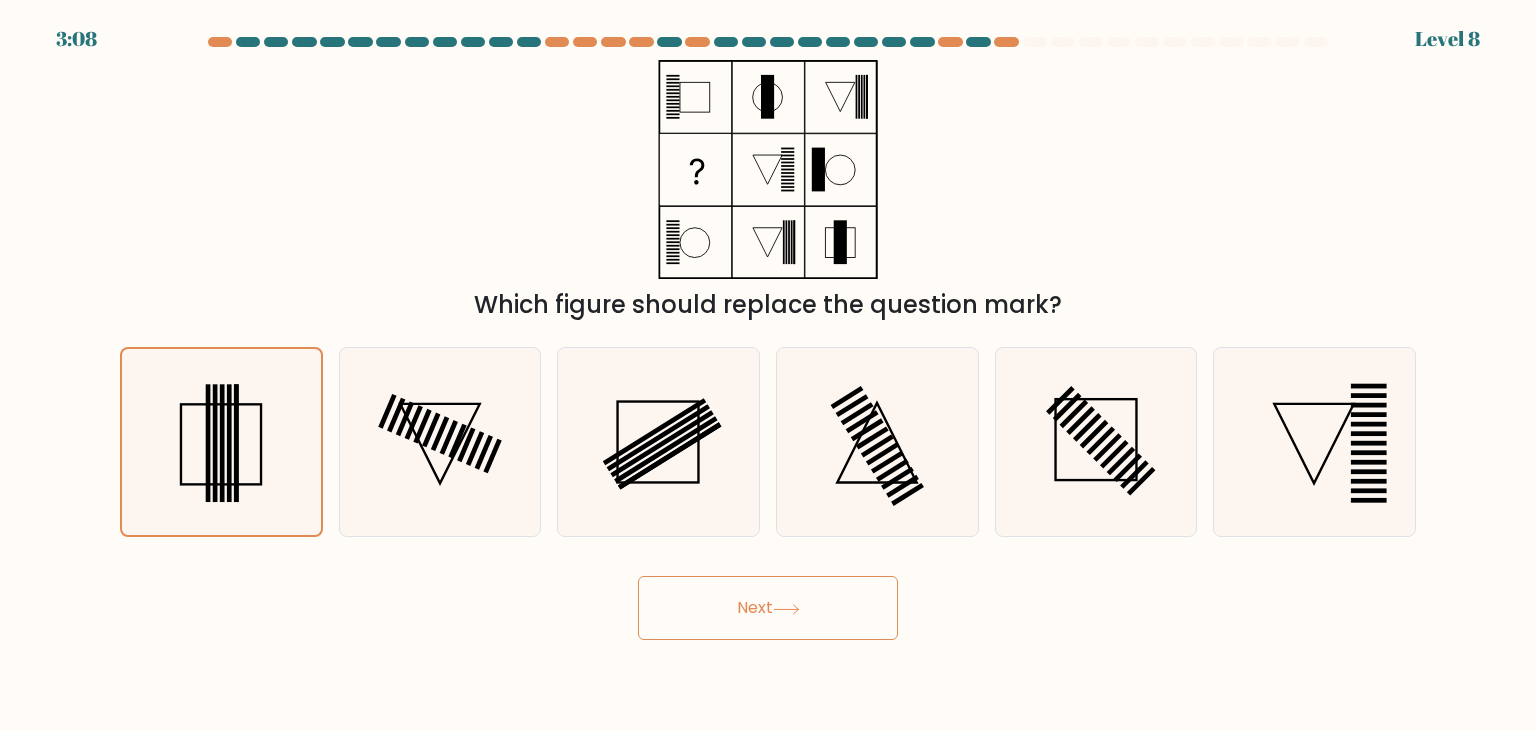 click on "Next" at bounding box center (768, 608) 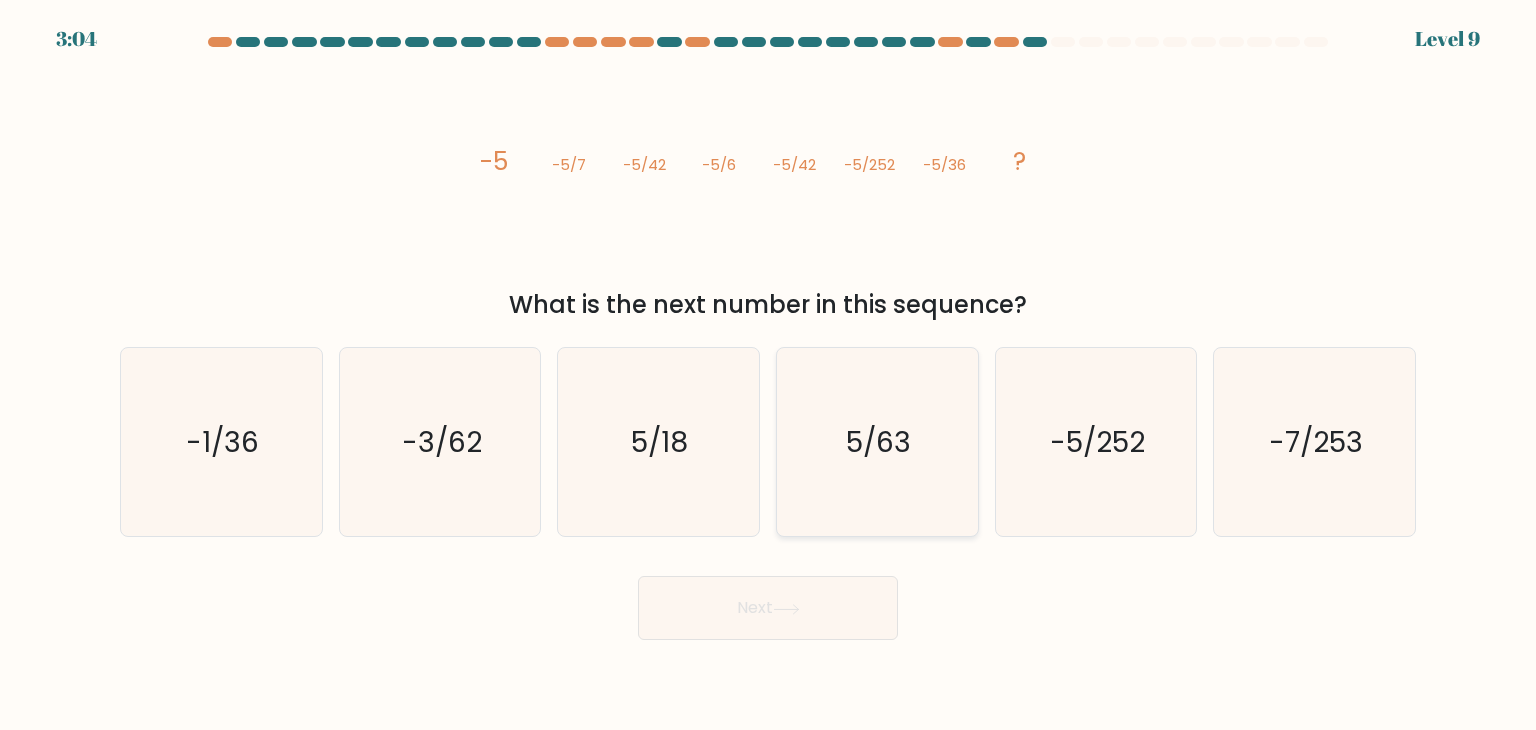 click on "5/63" 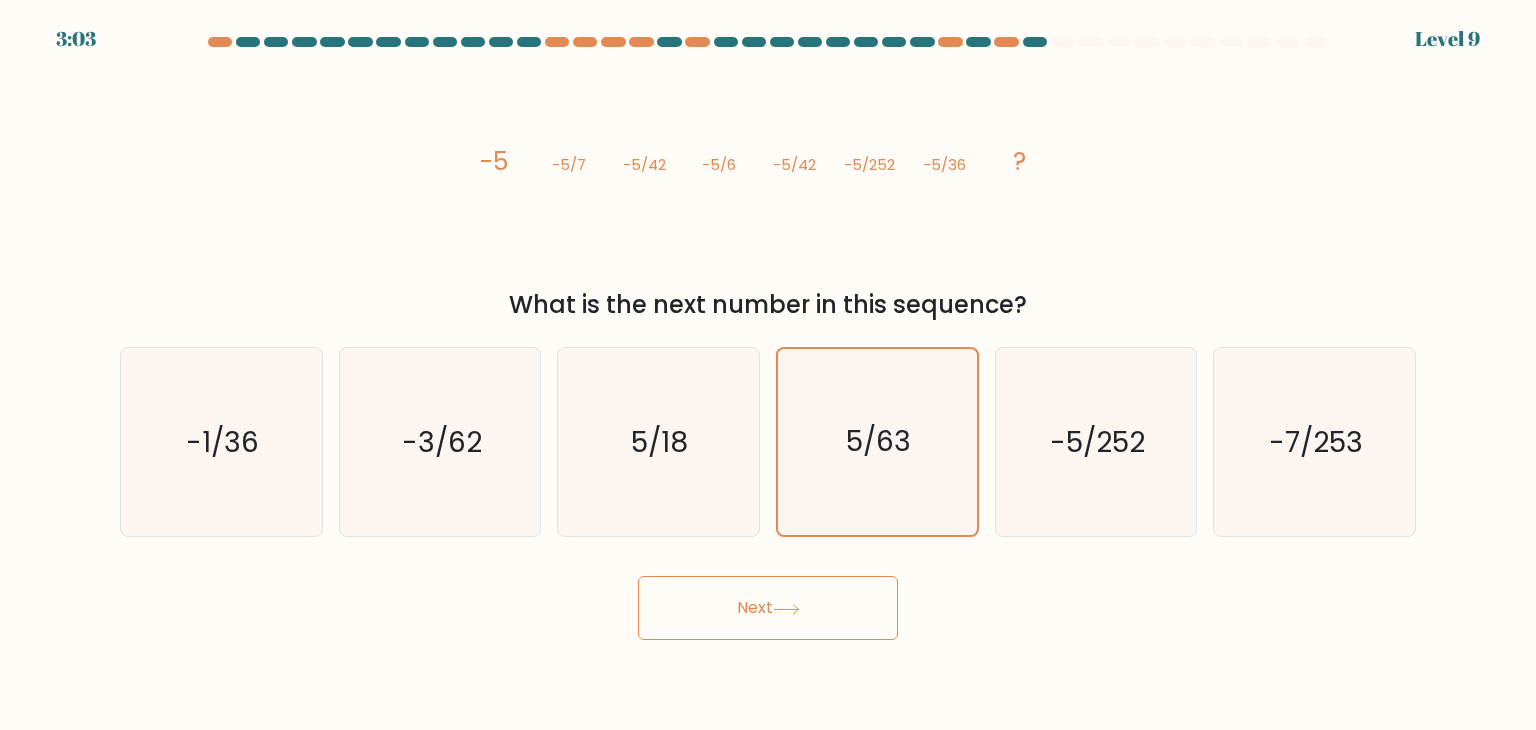 click on "Next" at bounding box center [768, 608] 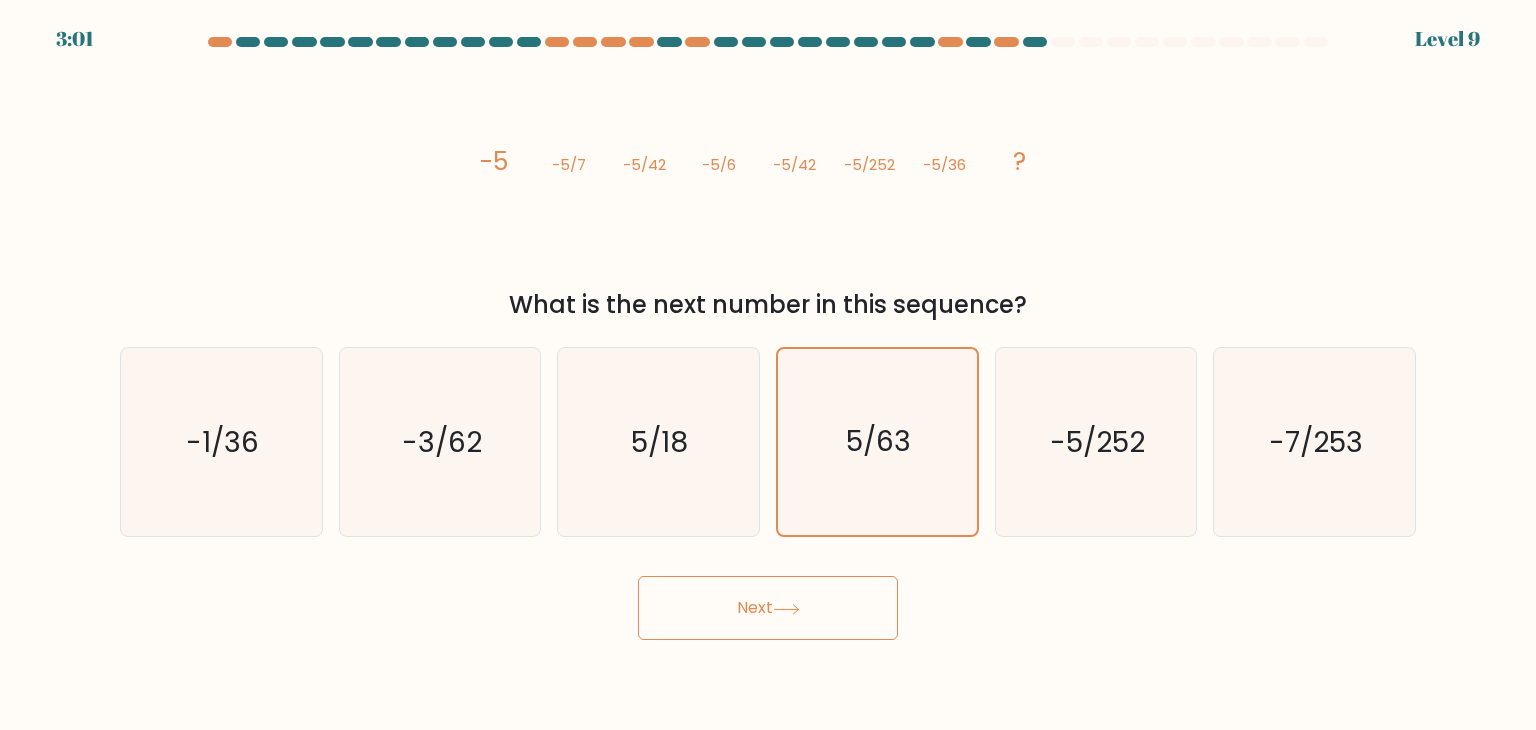 click 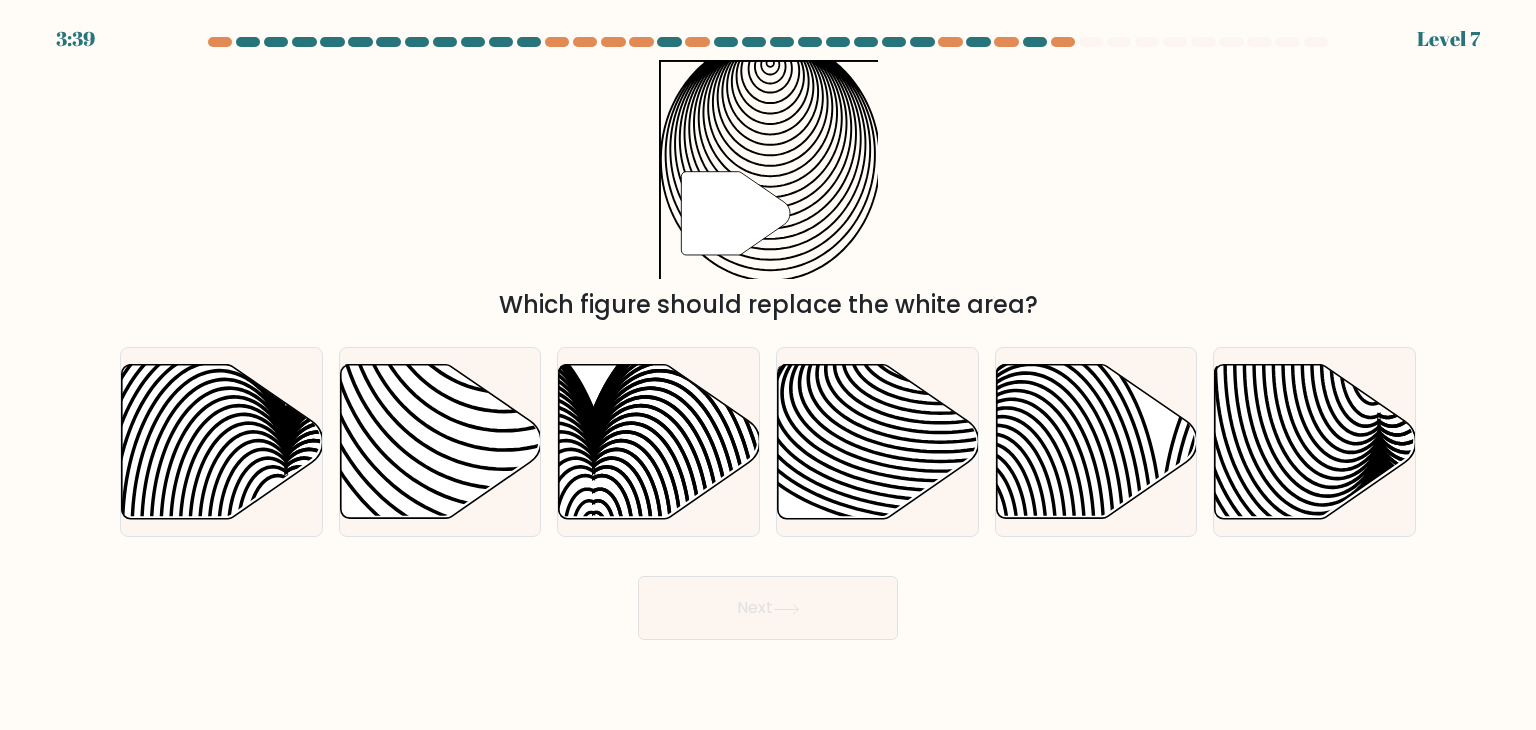 click on "a." at bounding box center [221, 442] 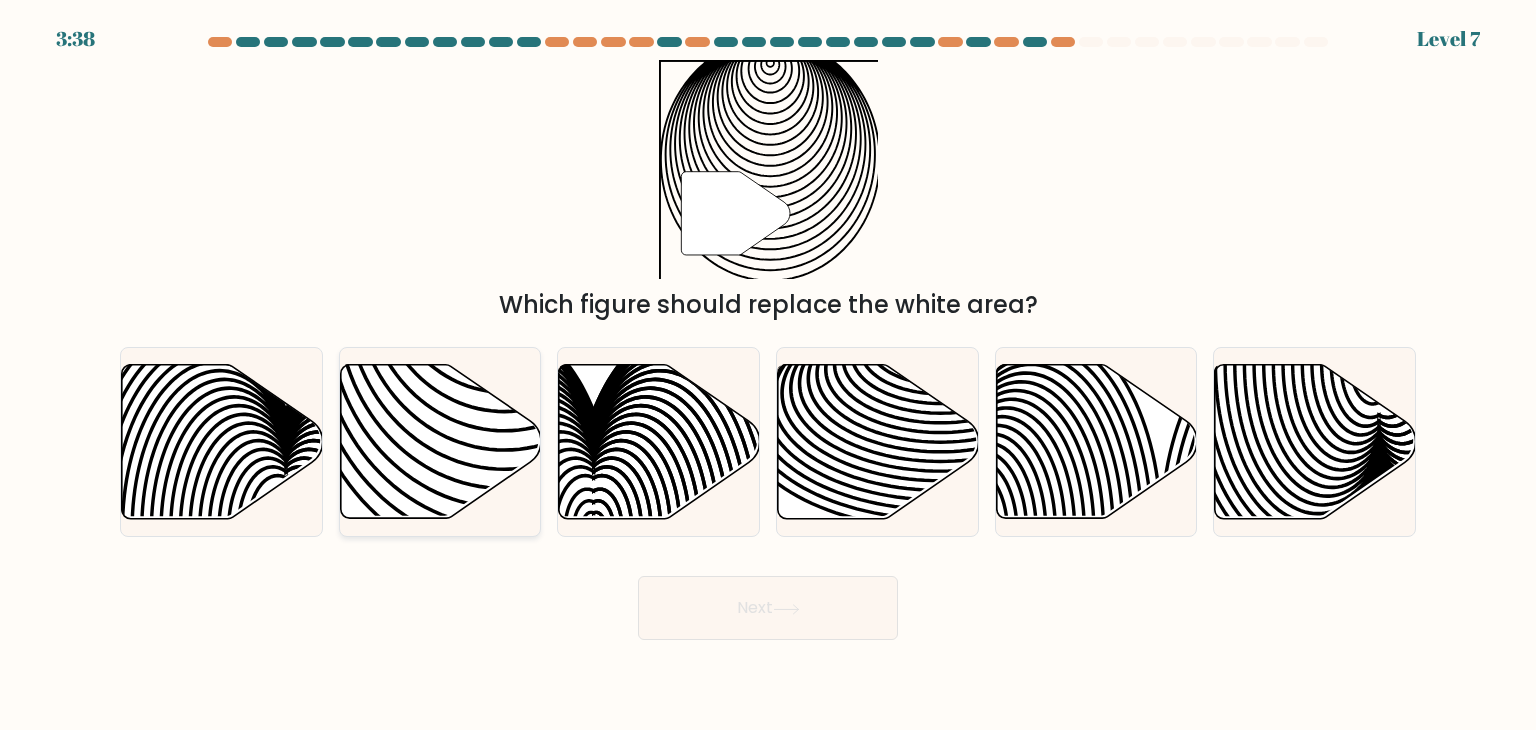 click 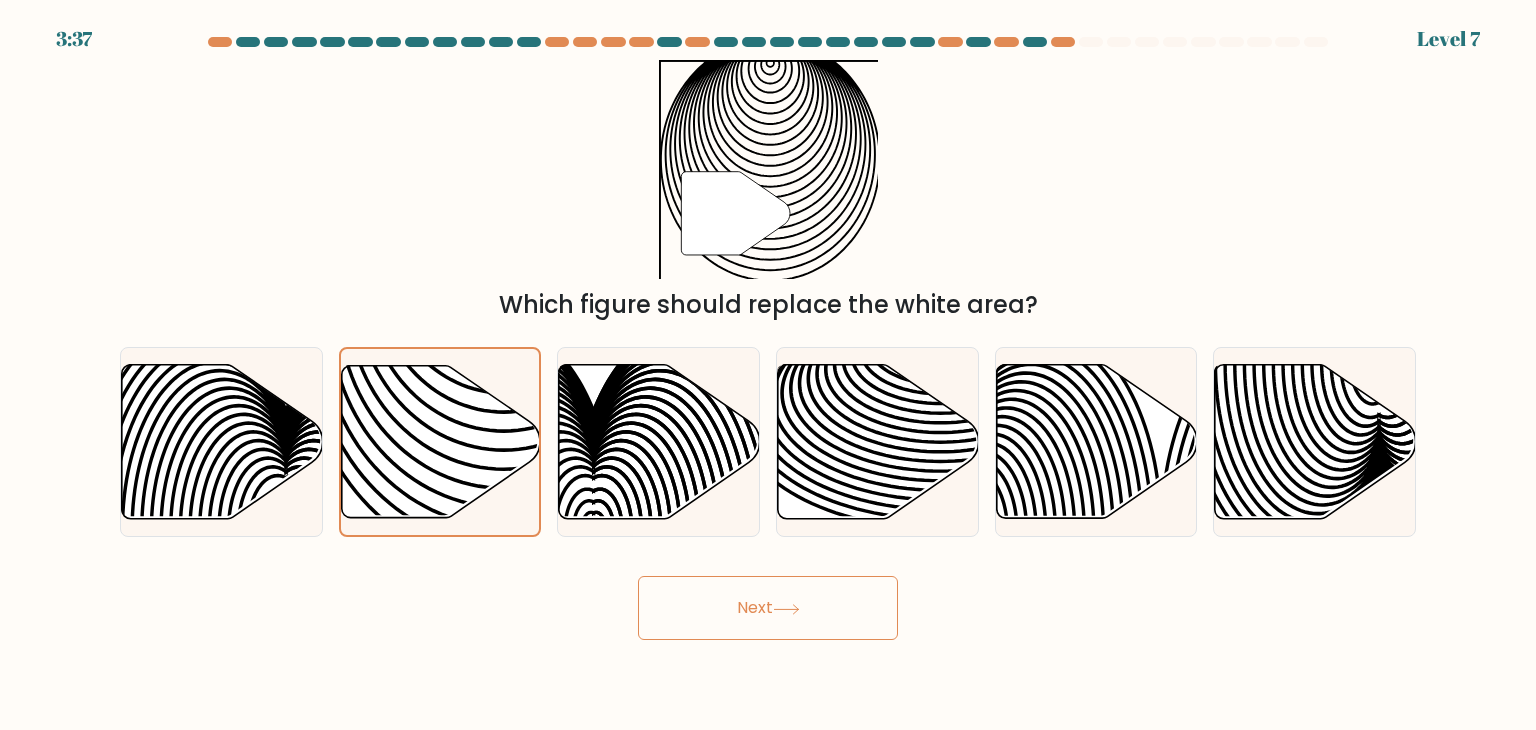 click on "Next" at bounding box center (768, 608) 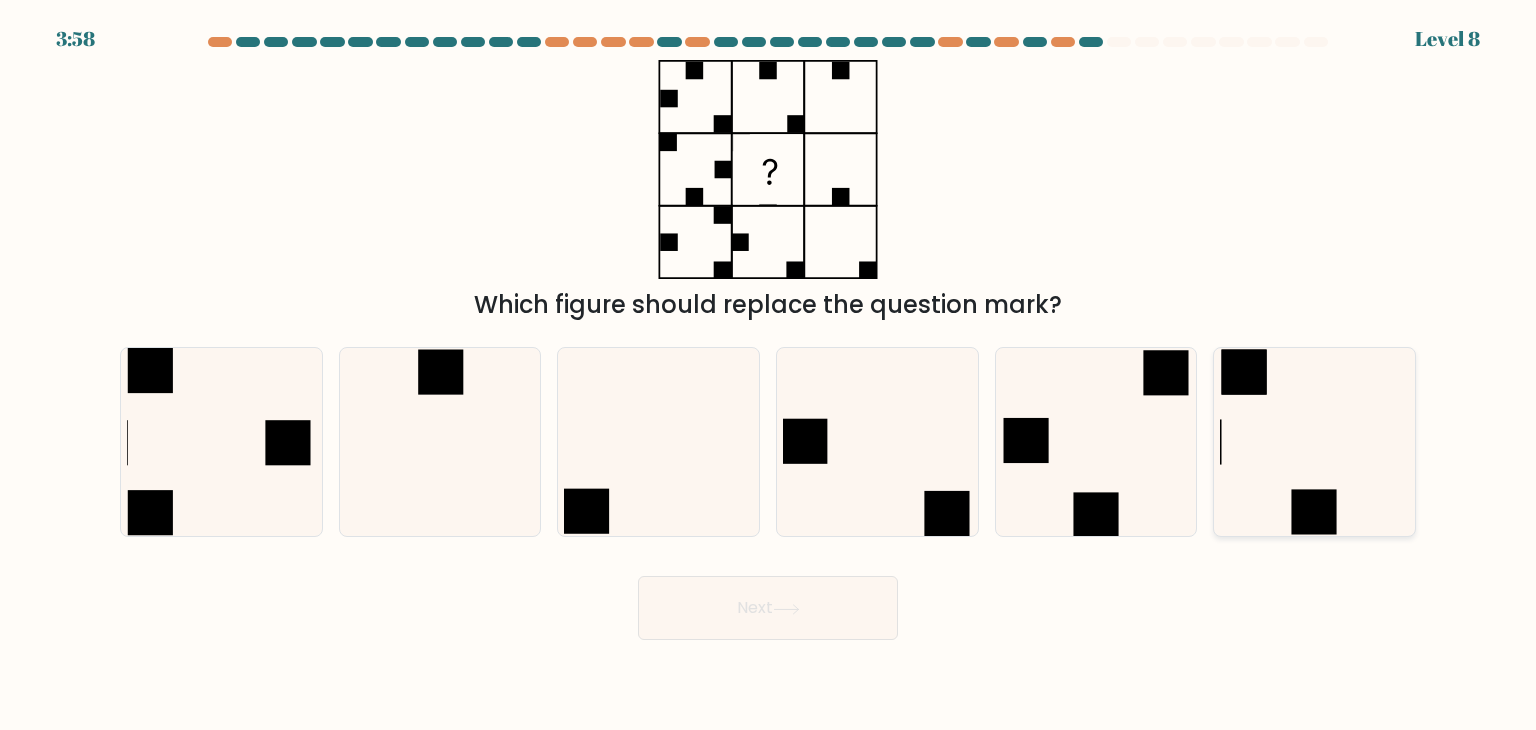 click 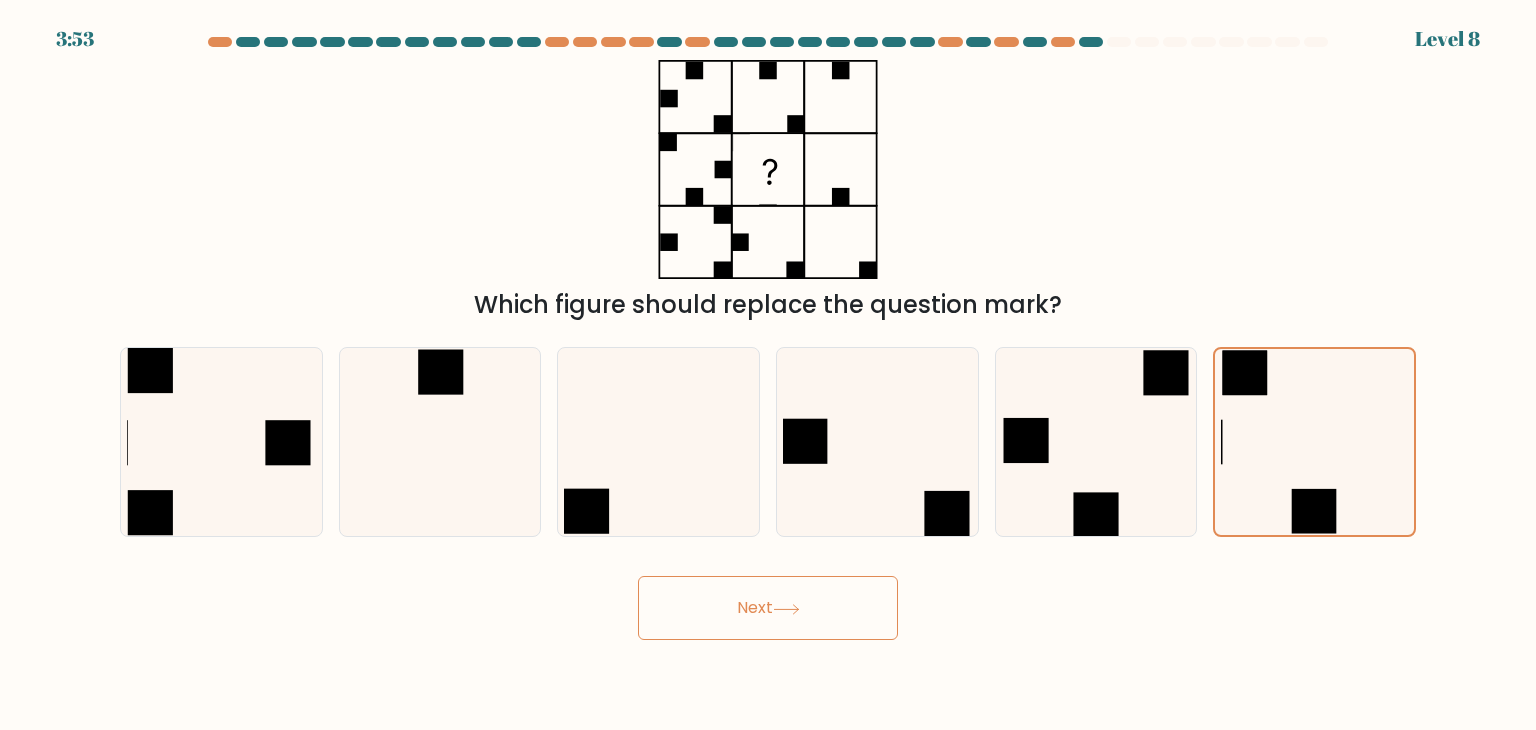 click on "Next" at bounding box center [768, 608] 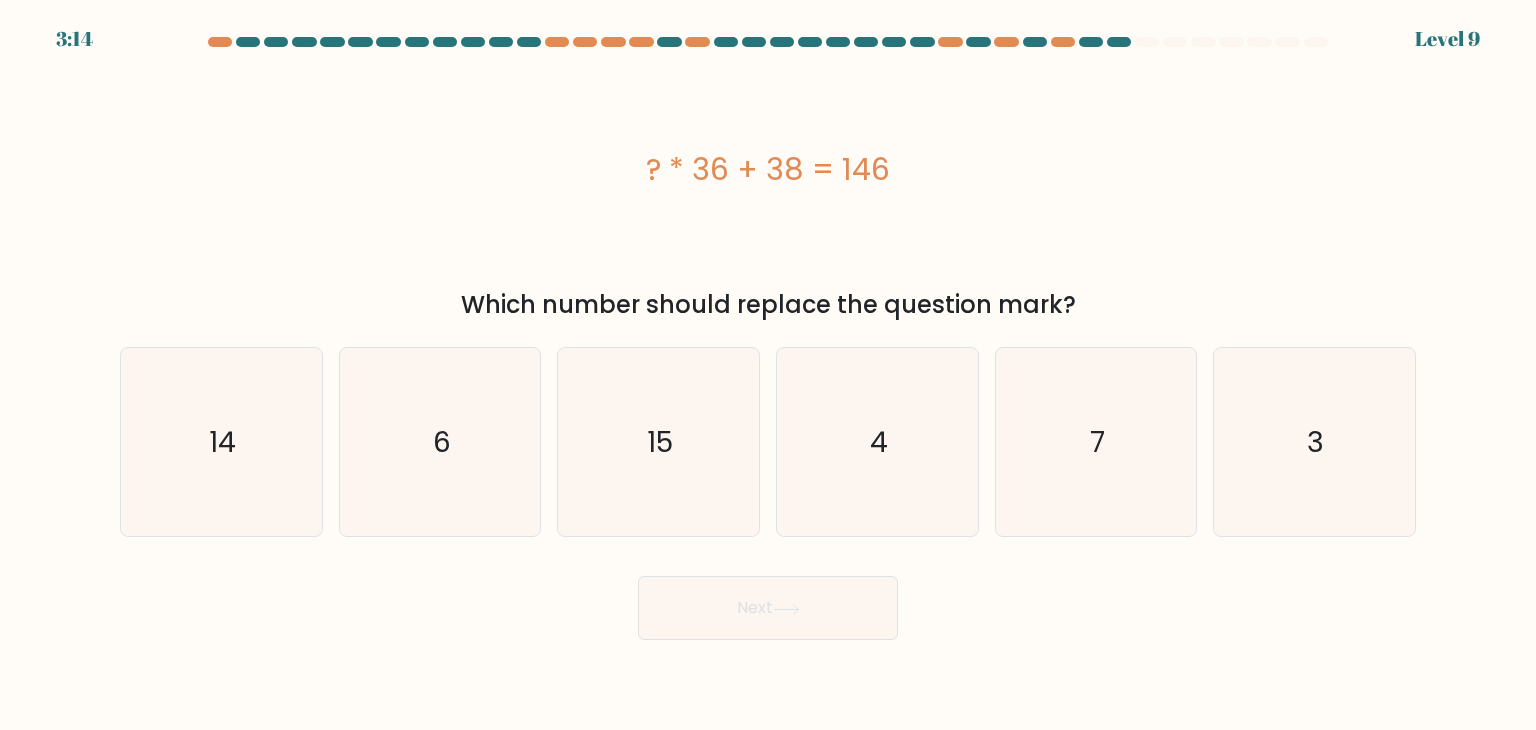 click on "? * 36 + 38 = 146" at bounding box center [768, 169] 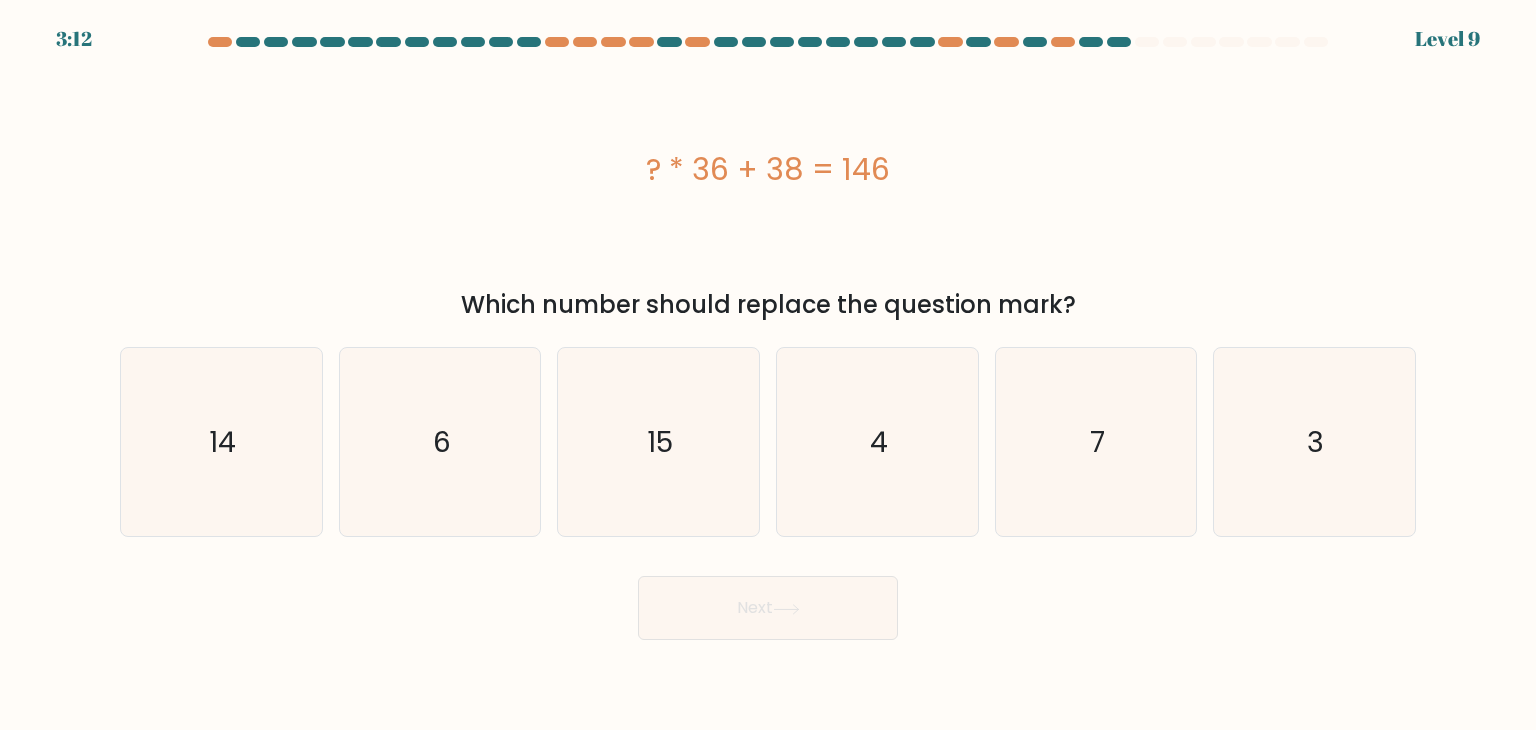 click on "? * 36 + 38 = 146" at bounding box center (768, 169) 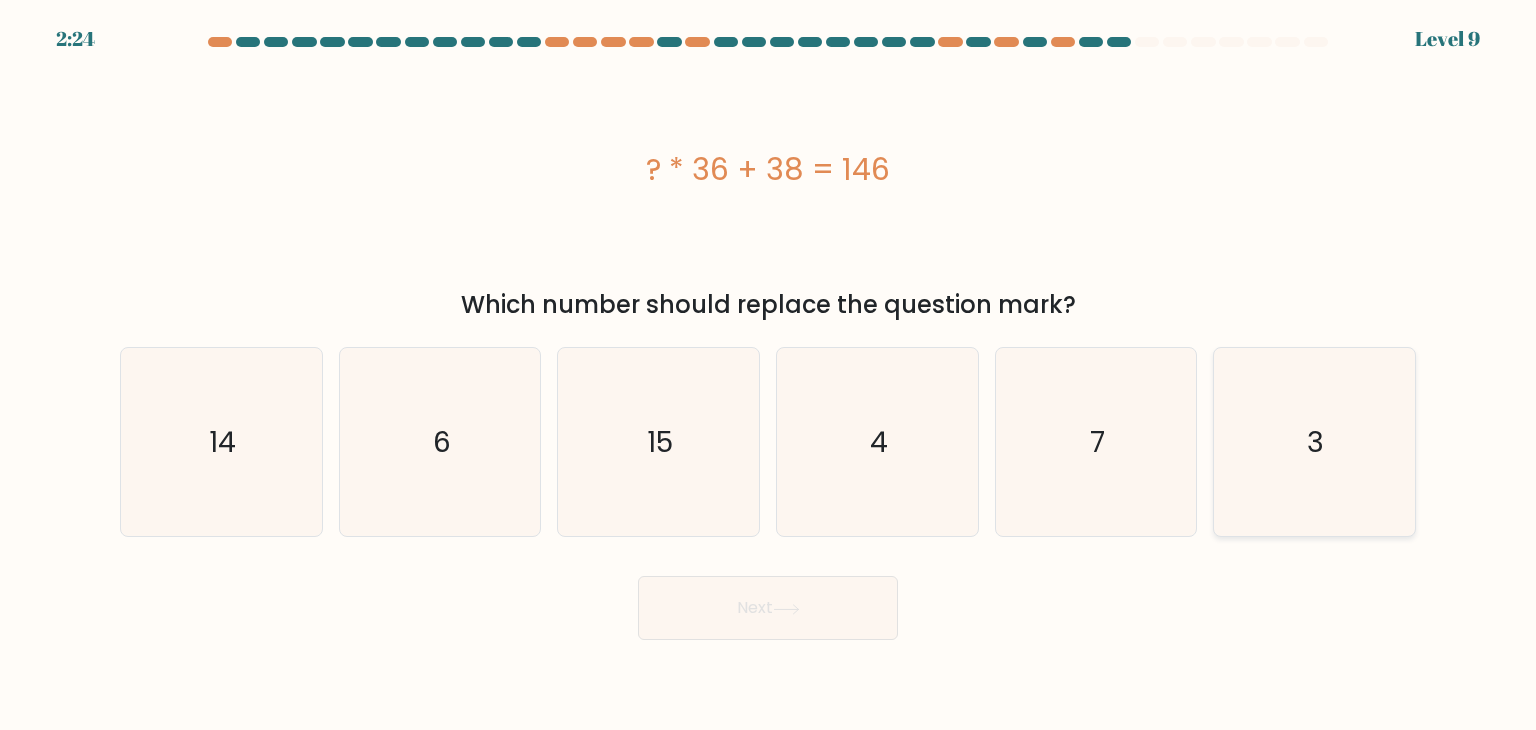 click on "3" 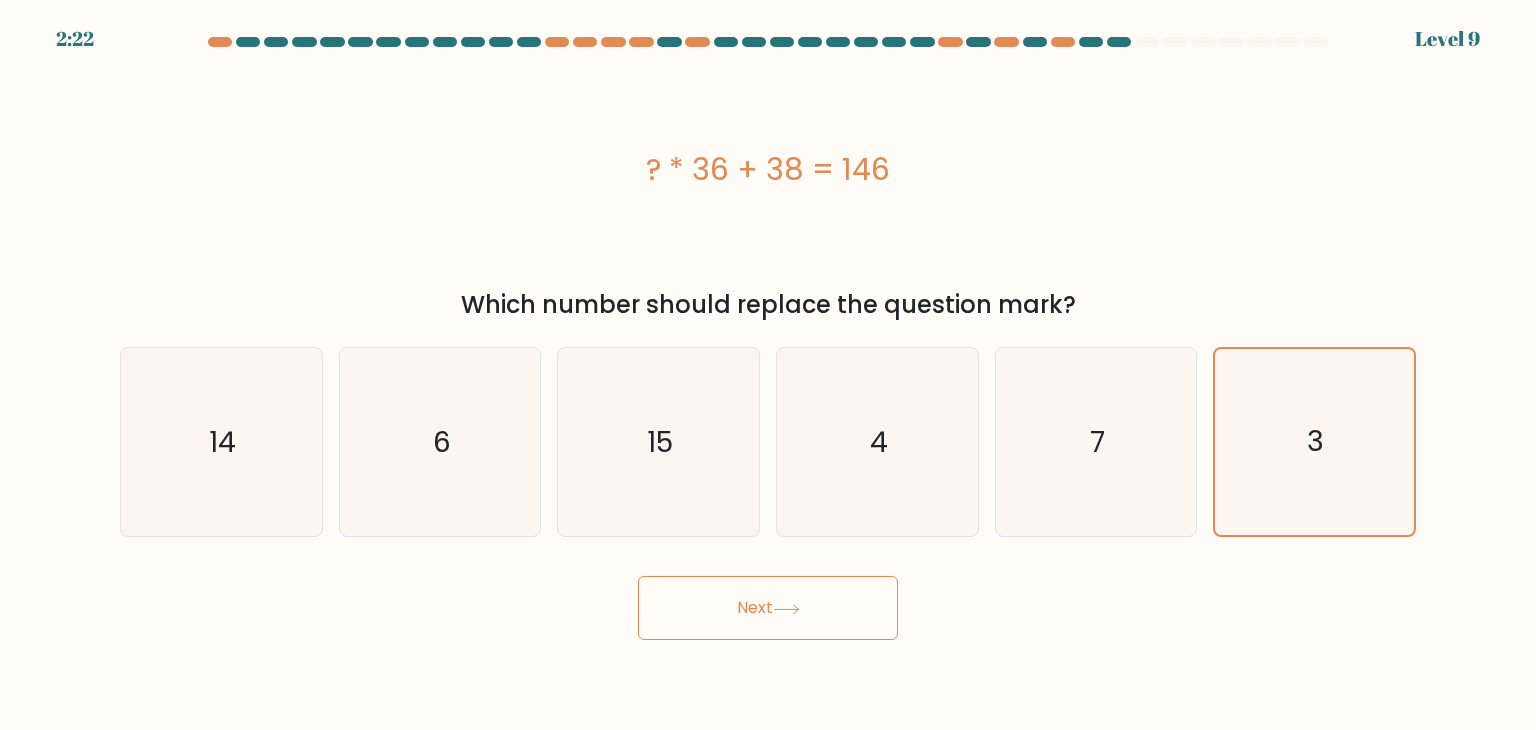 click on "Next" at bounding box center (768, 608) 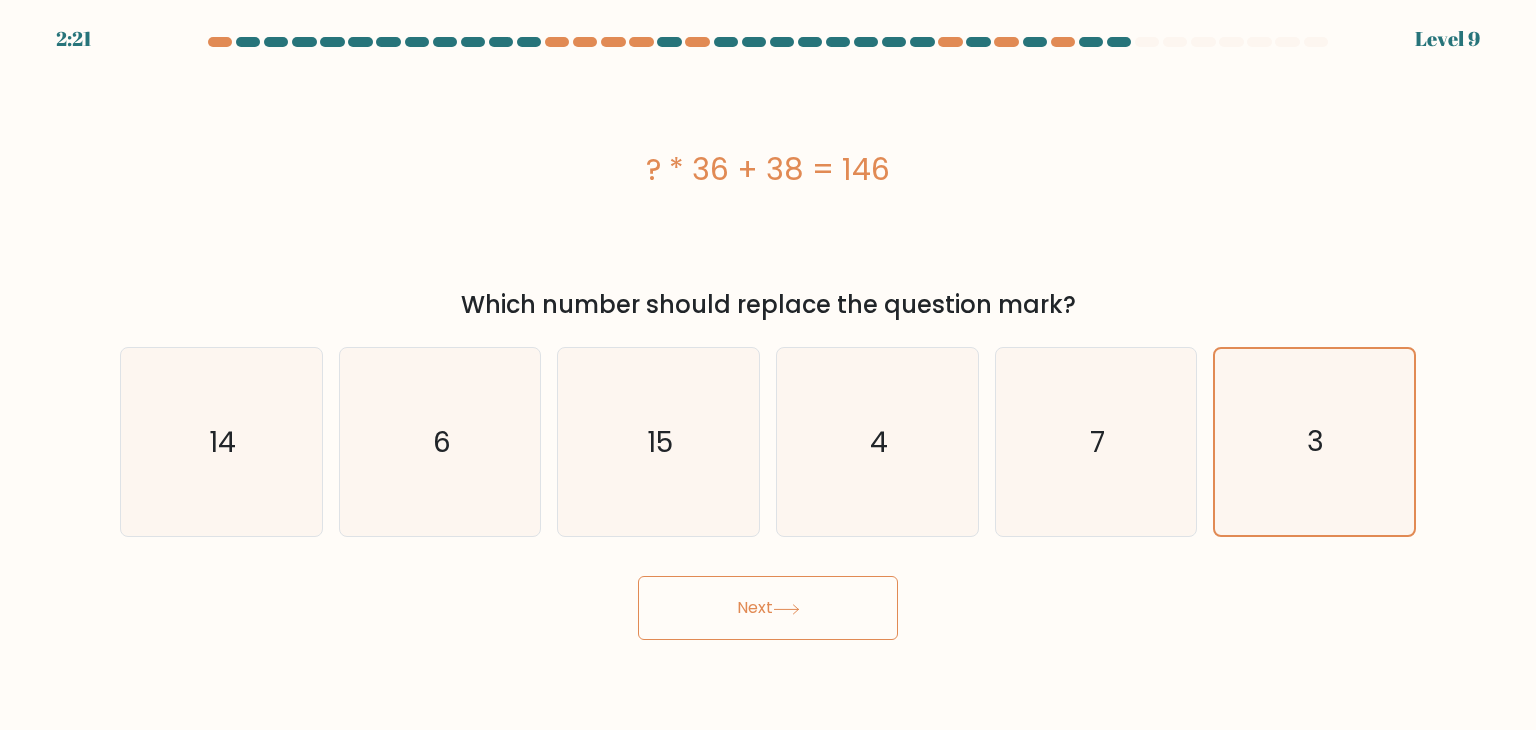 click on "Next" at bounding box center [768, 608] 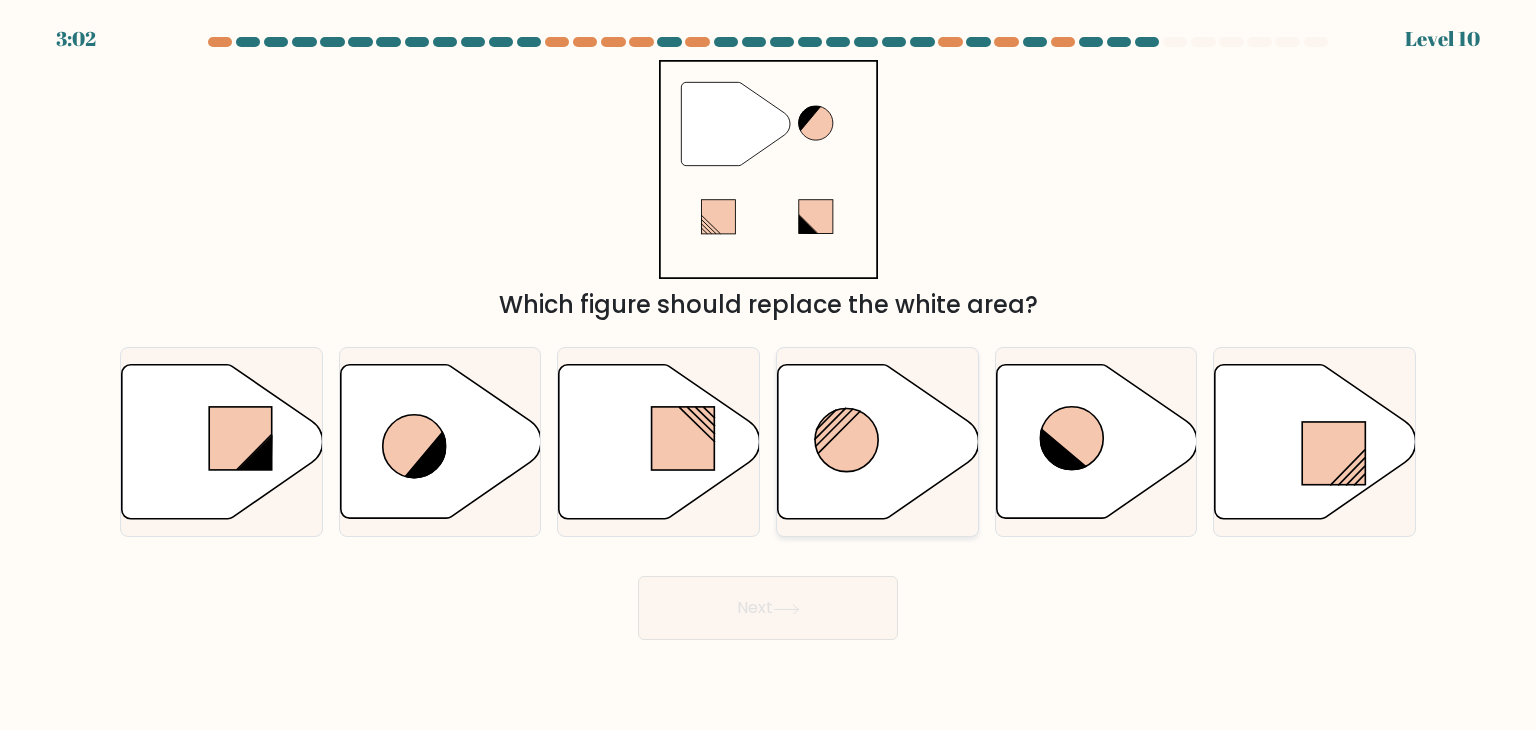 click 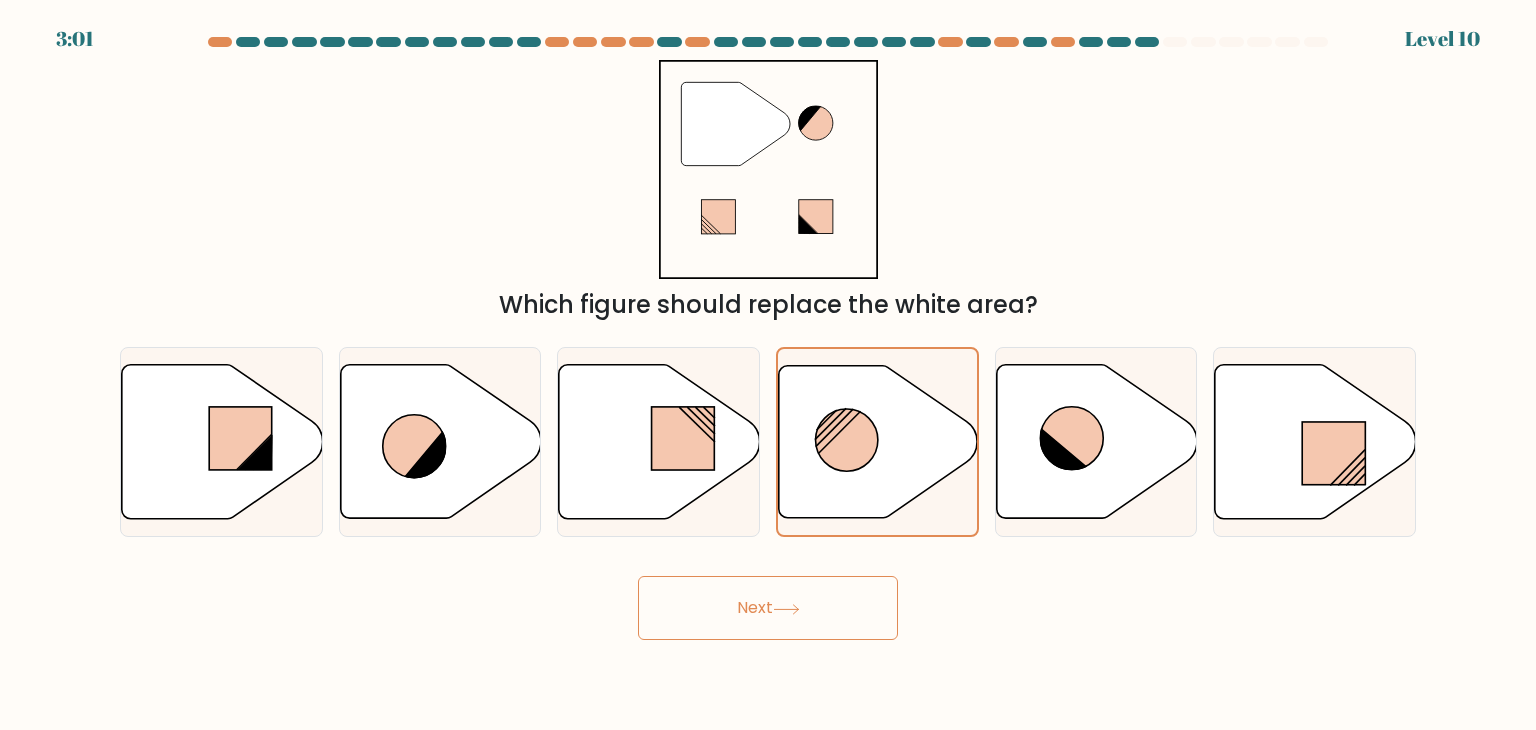 click on "Next" at bounding box center (768, 608) 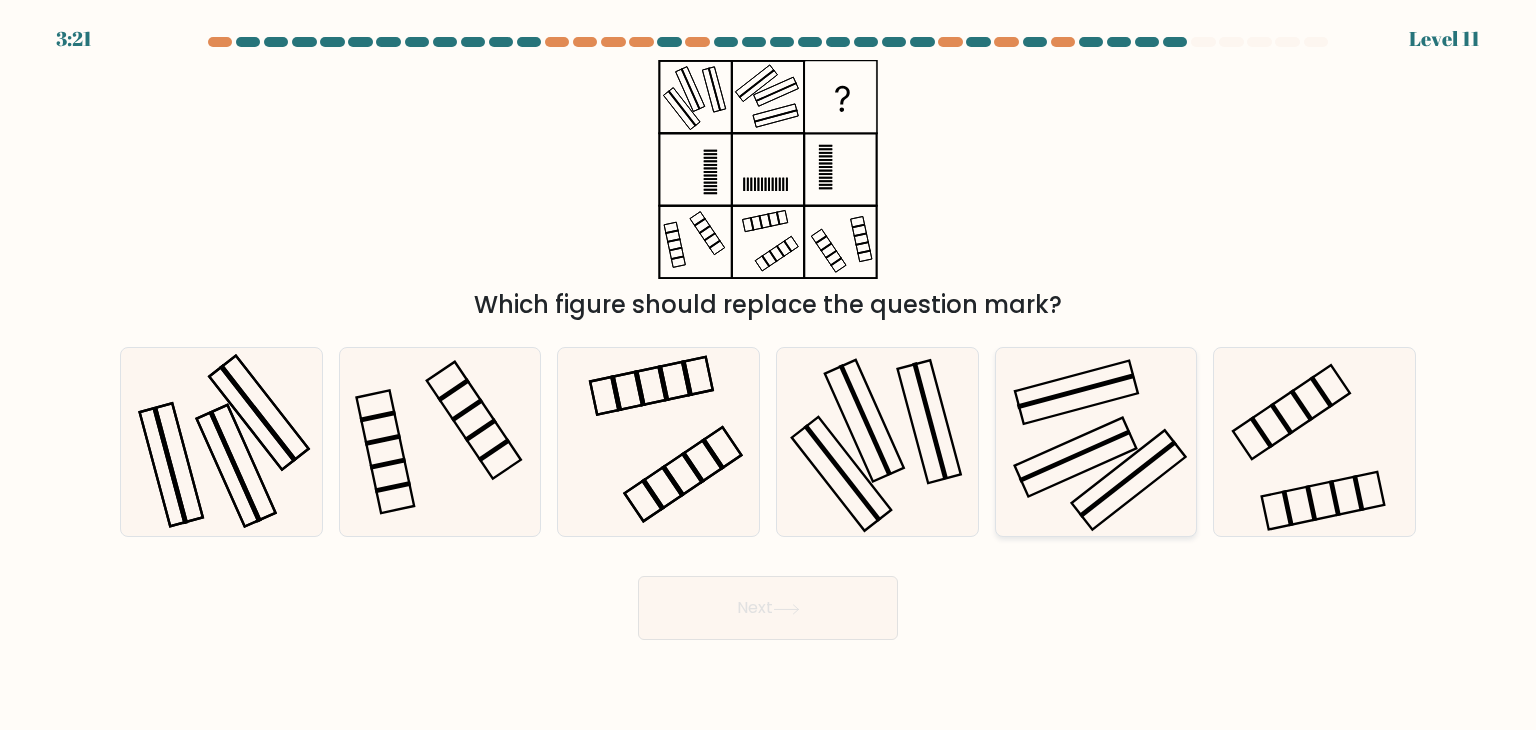 click 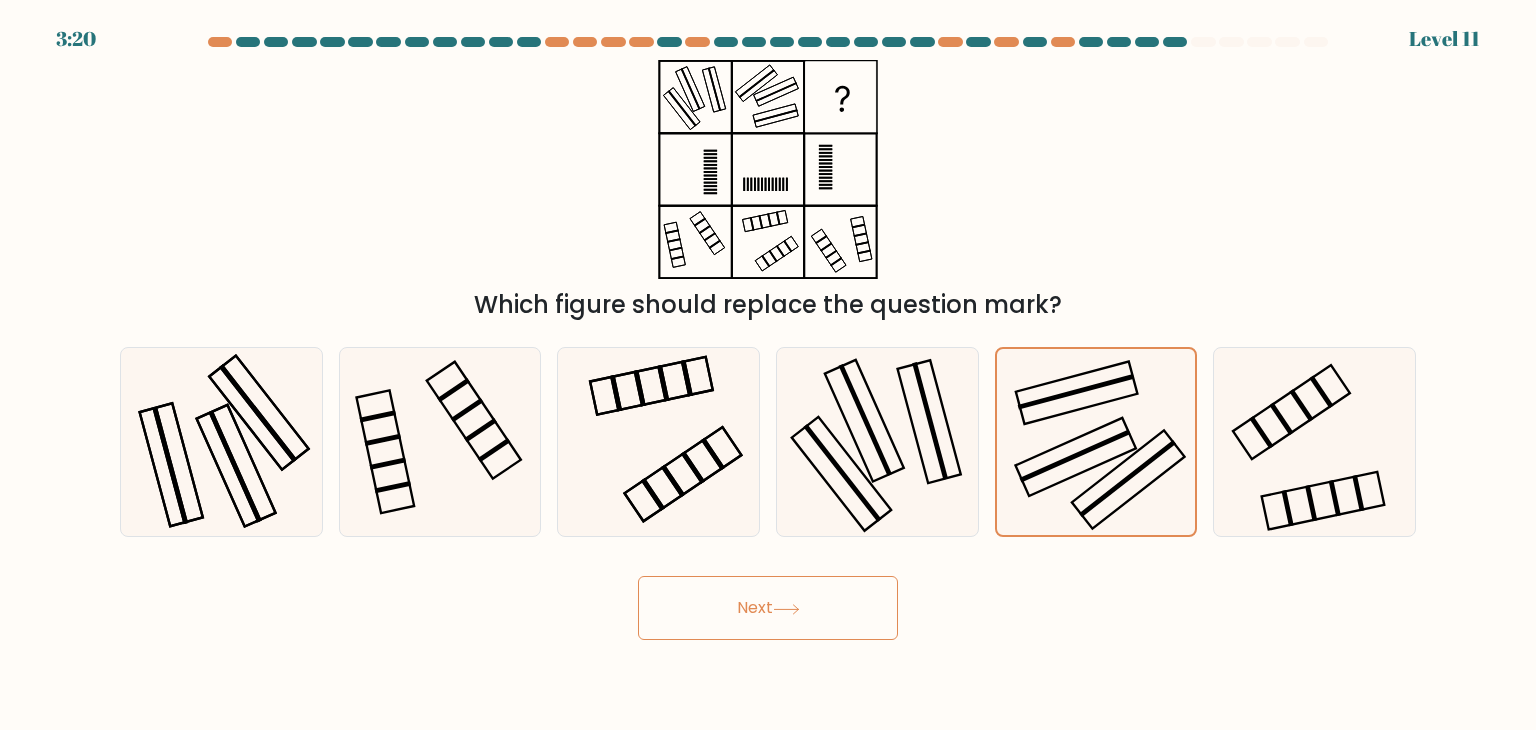 click on "Next" at bounding box center (768, 608) 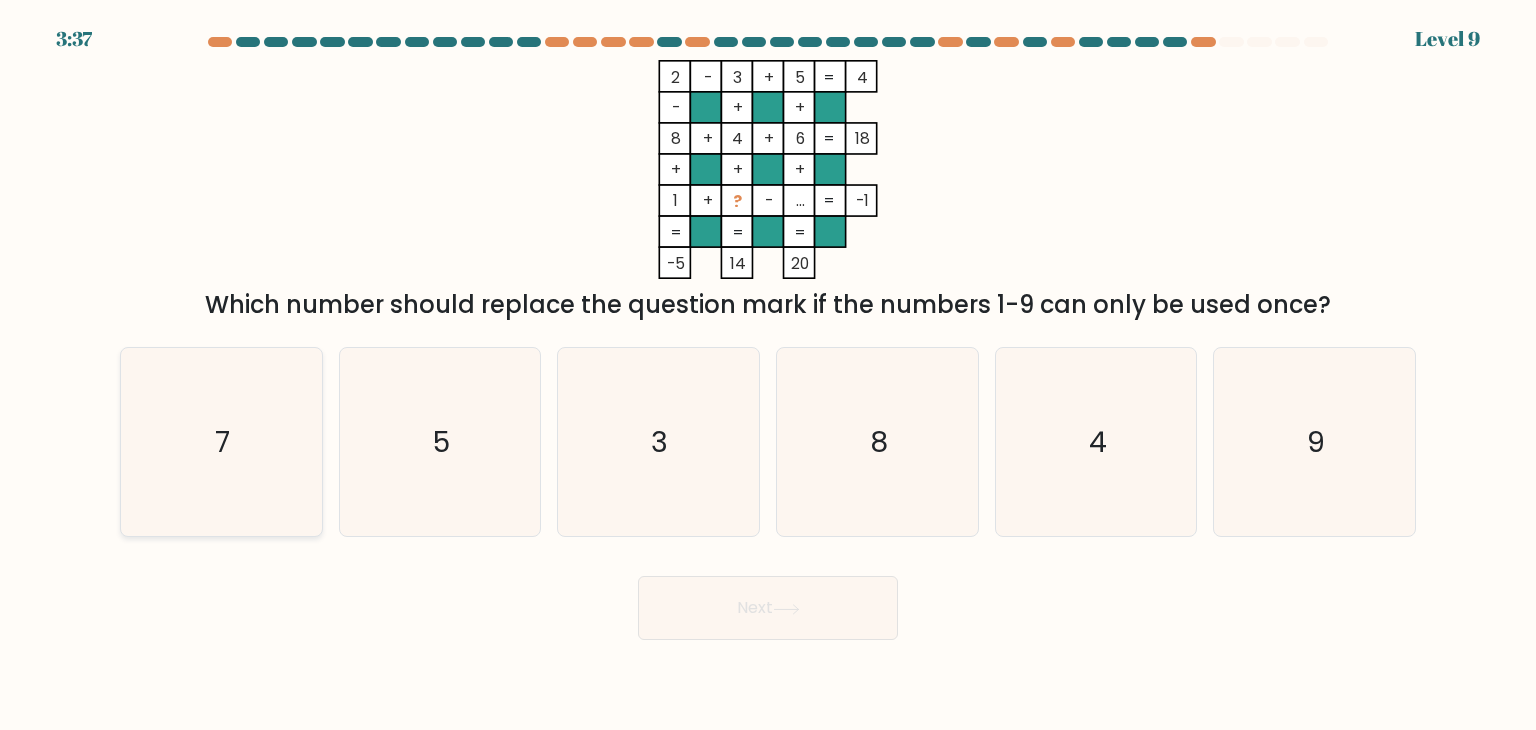 click on "7" 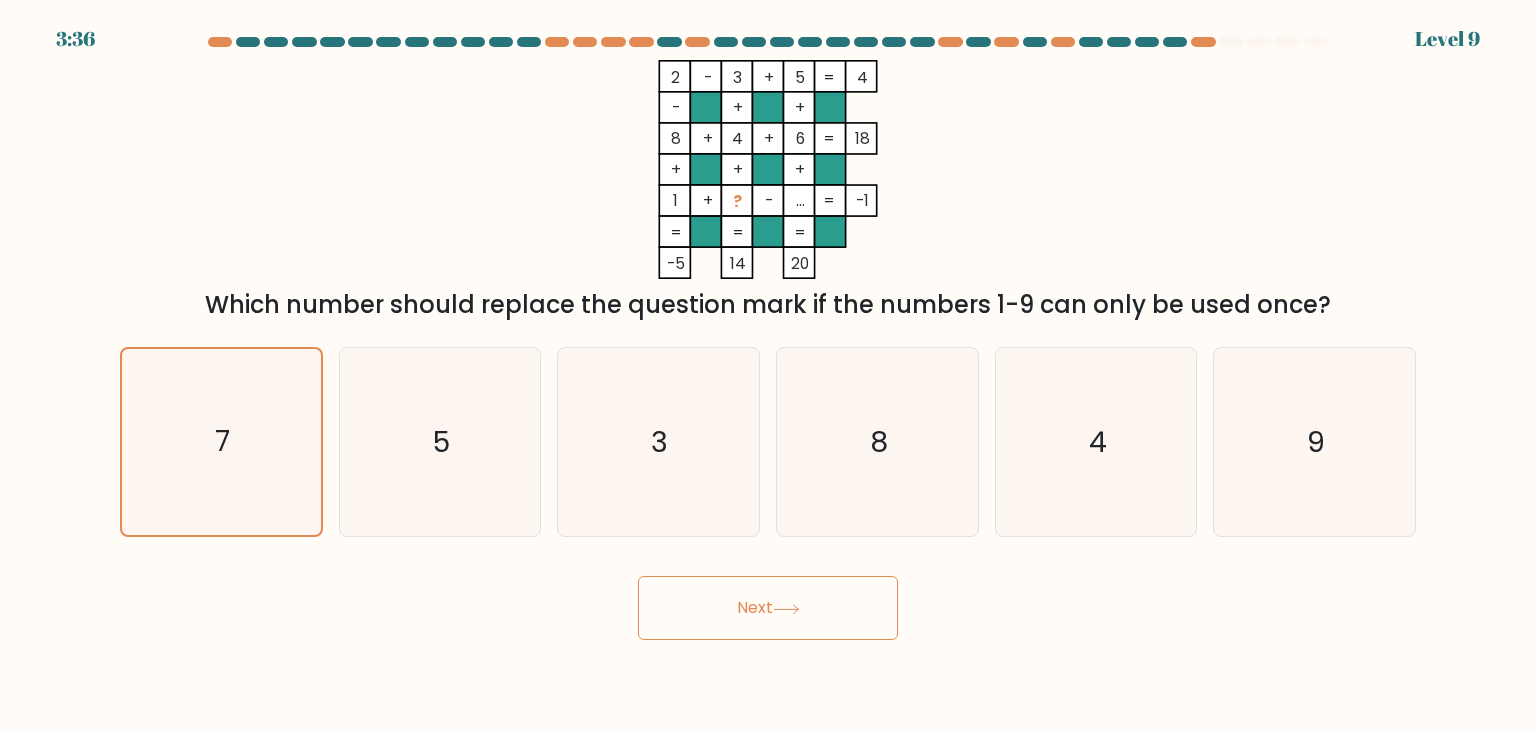 click on "Next" at bounding box center [768, 608] 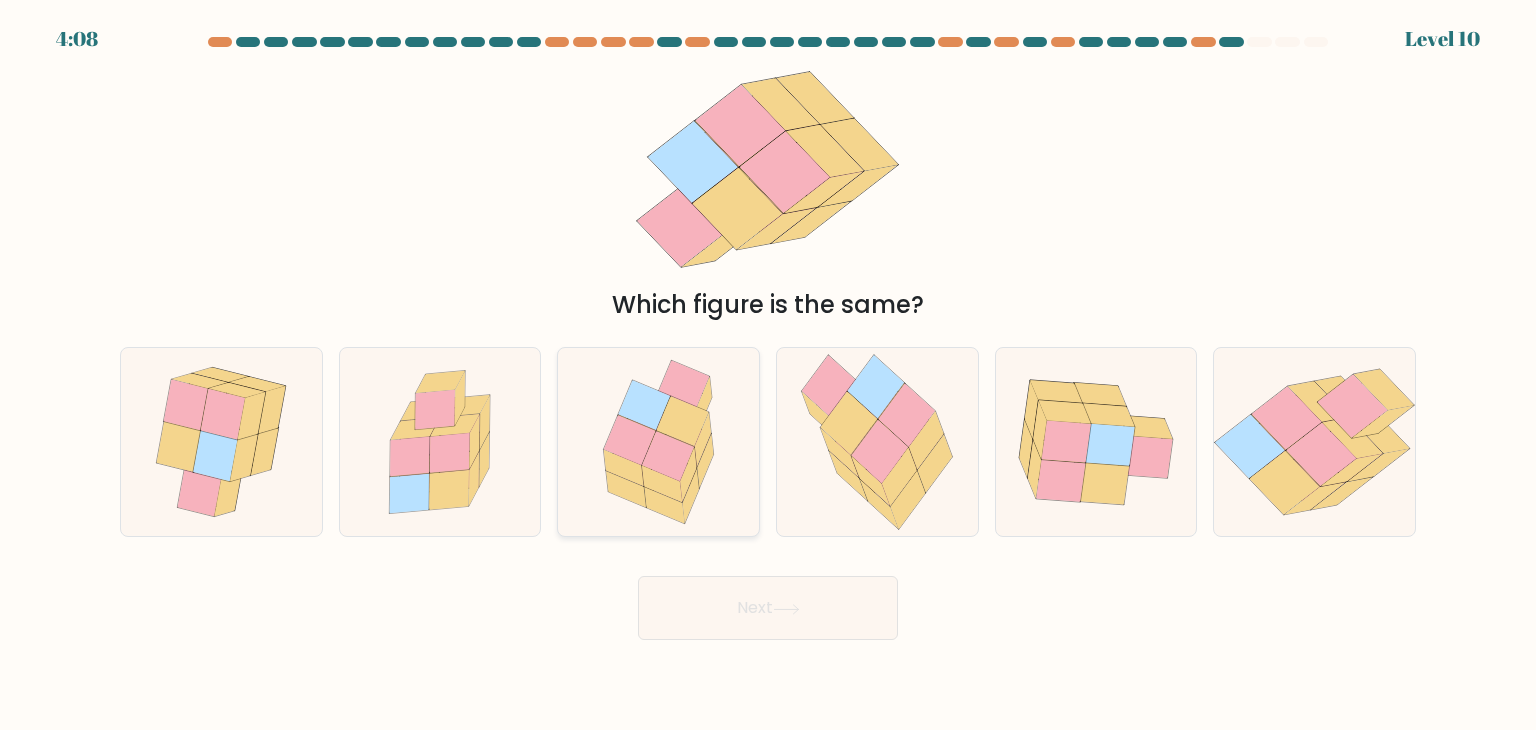 click 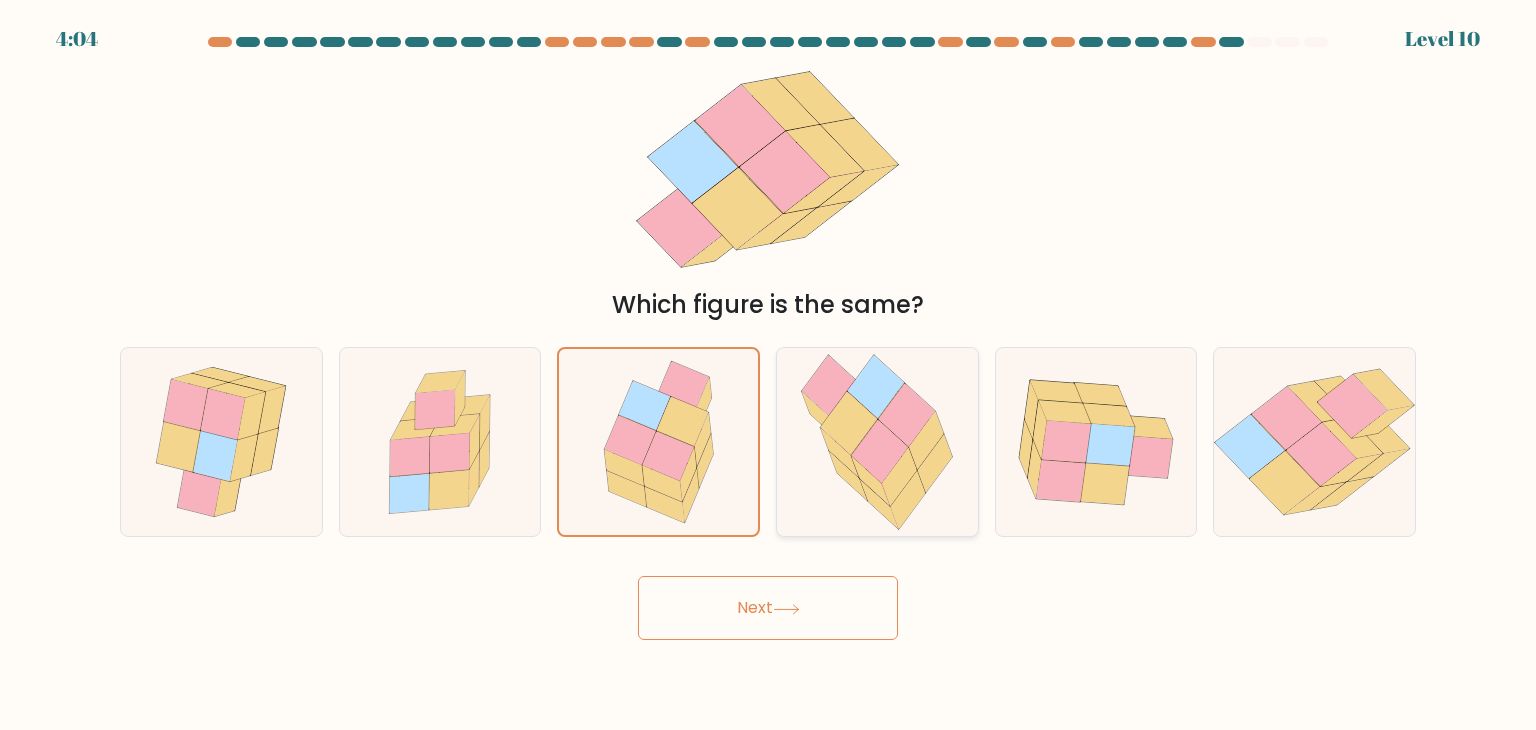 click 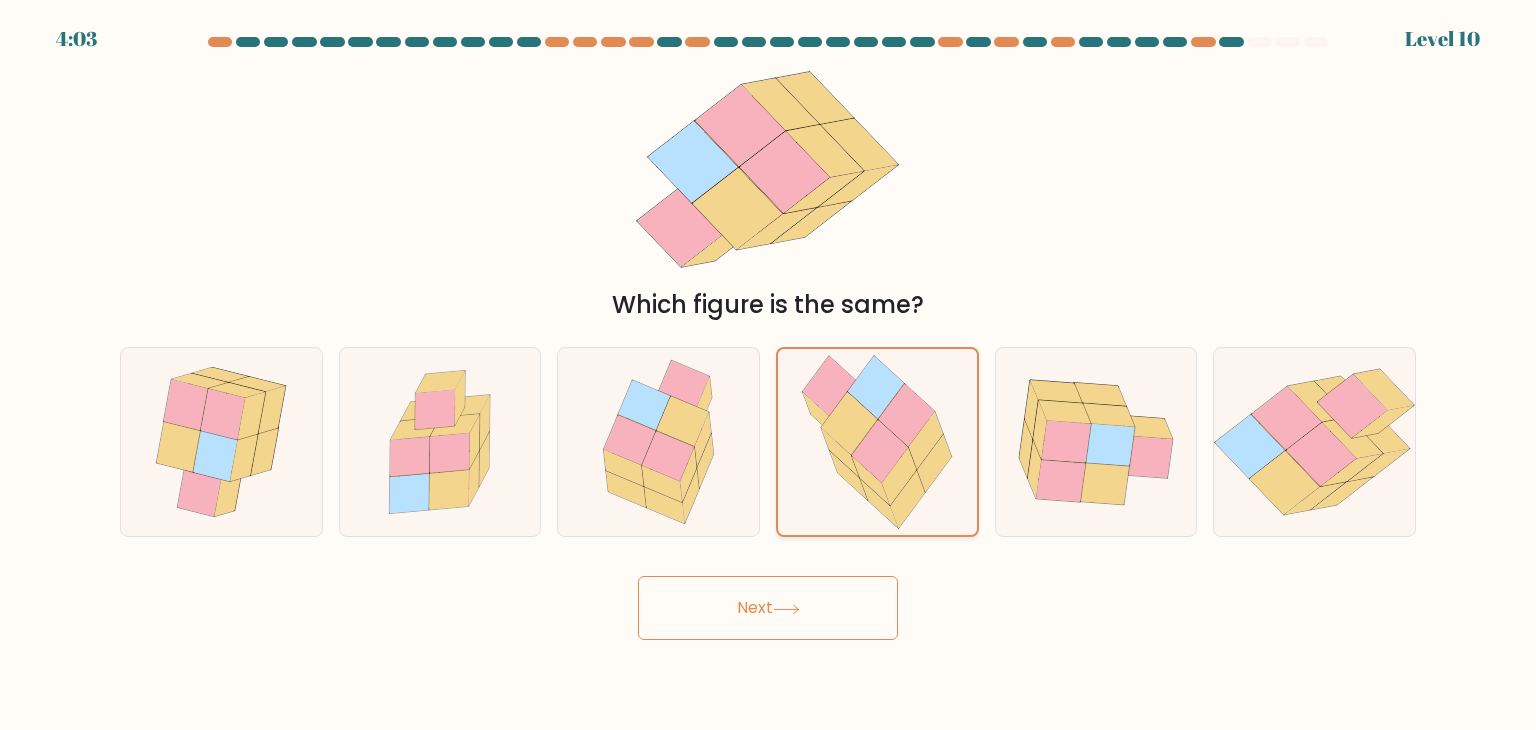 click 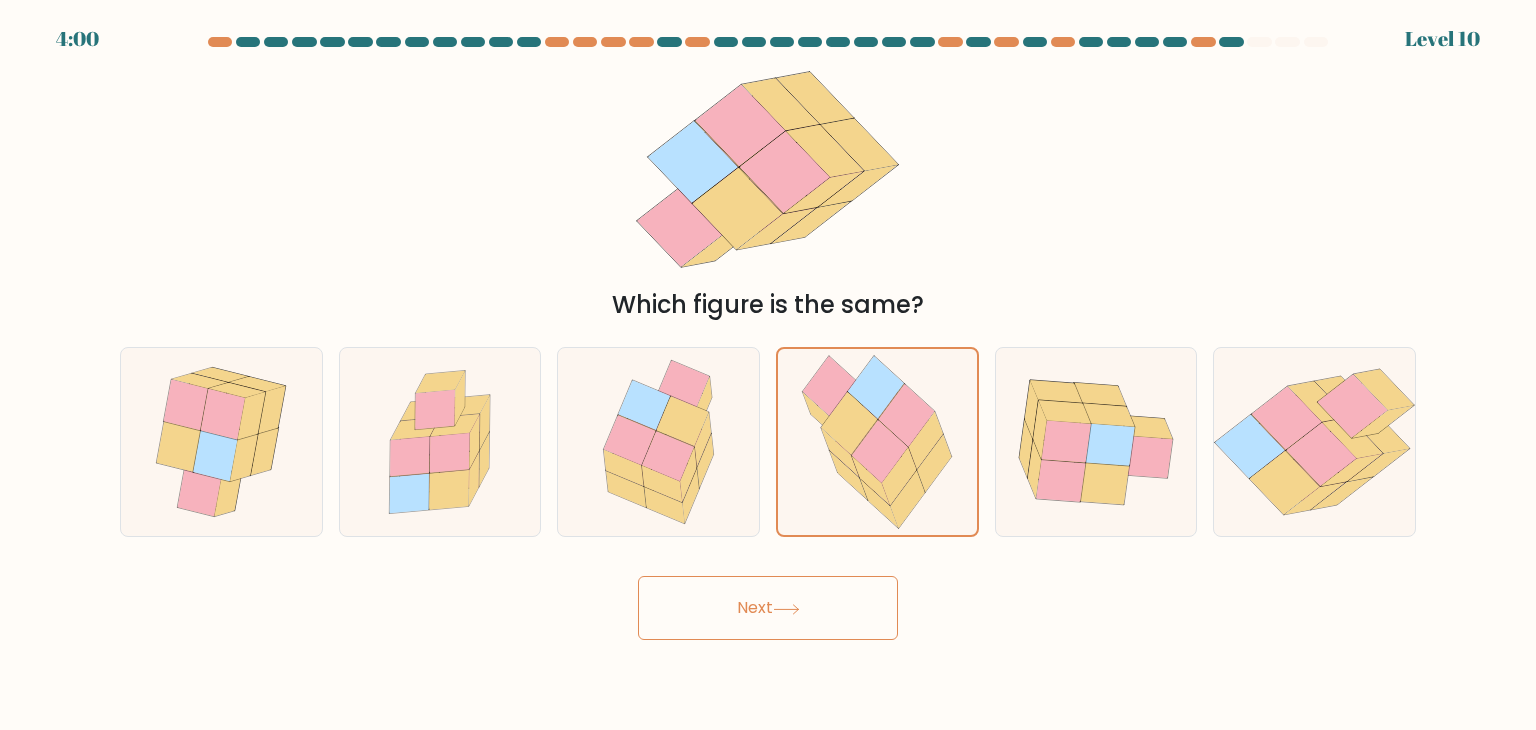 click 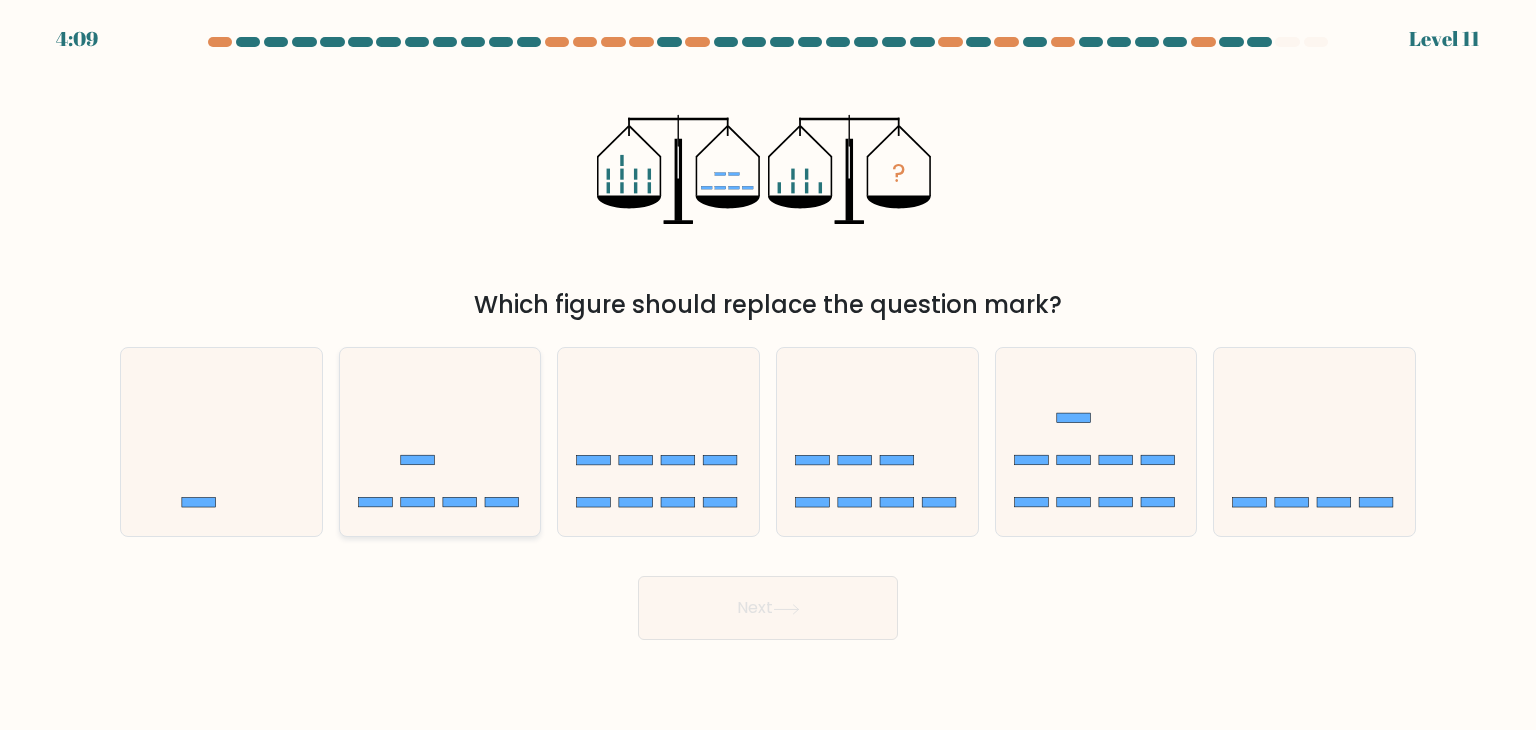 click 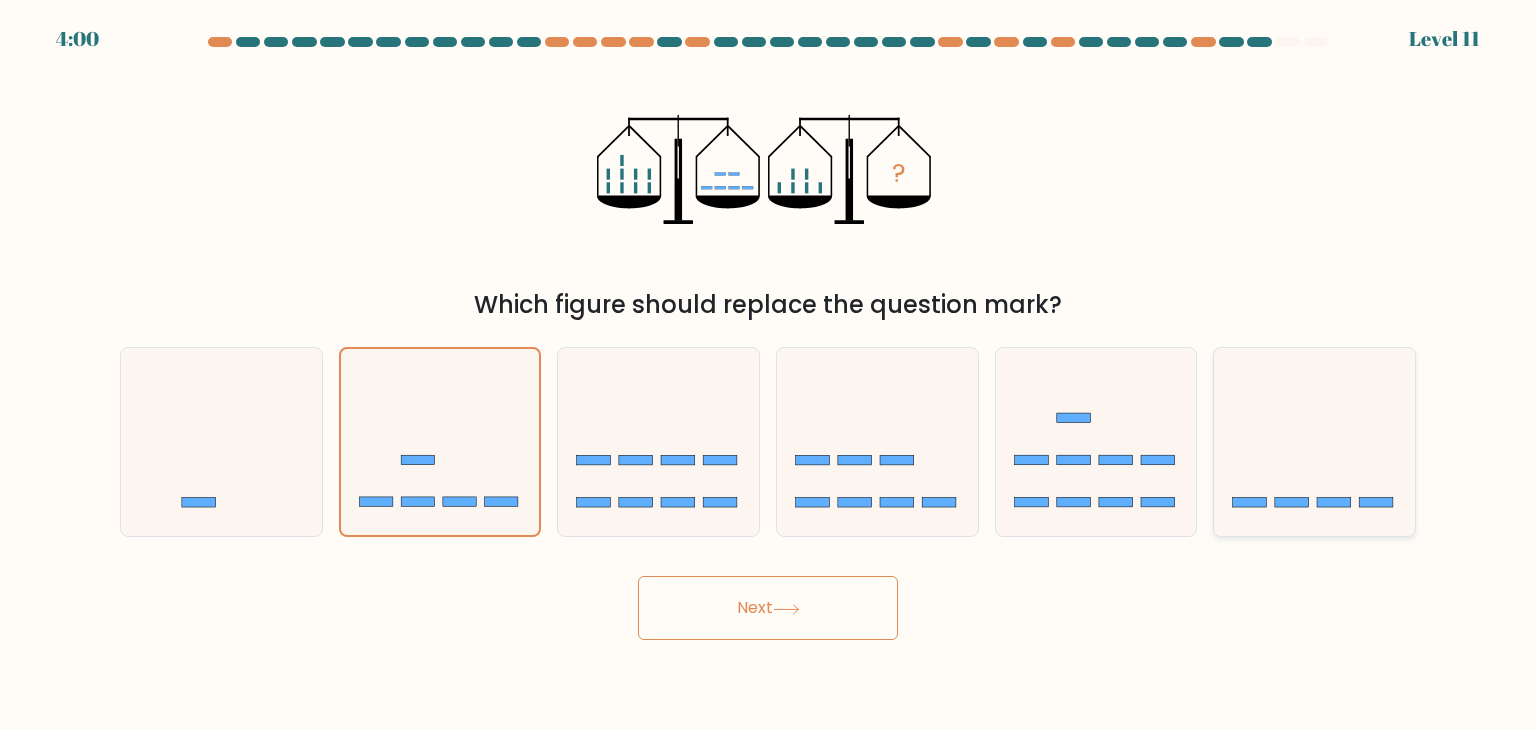 click 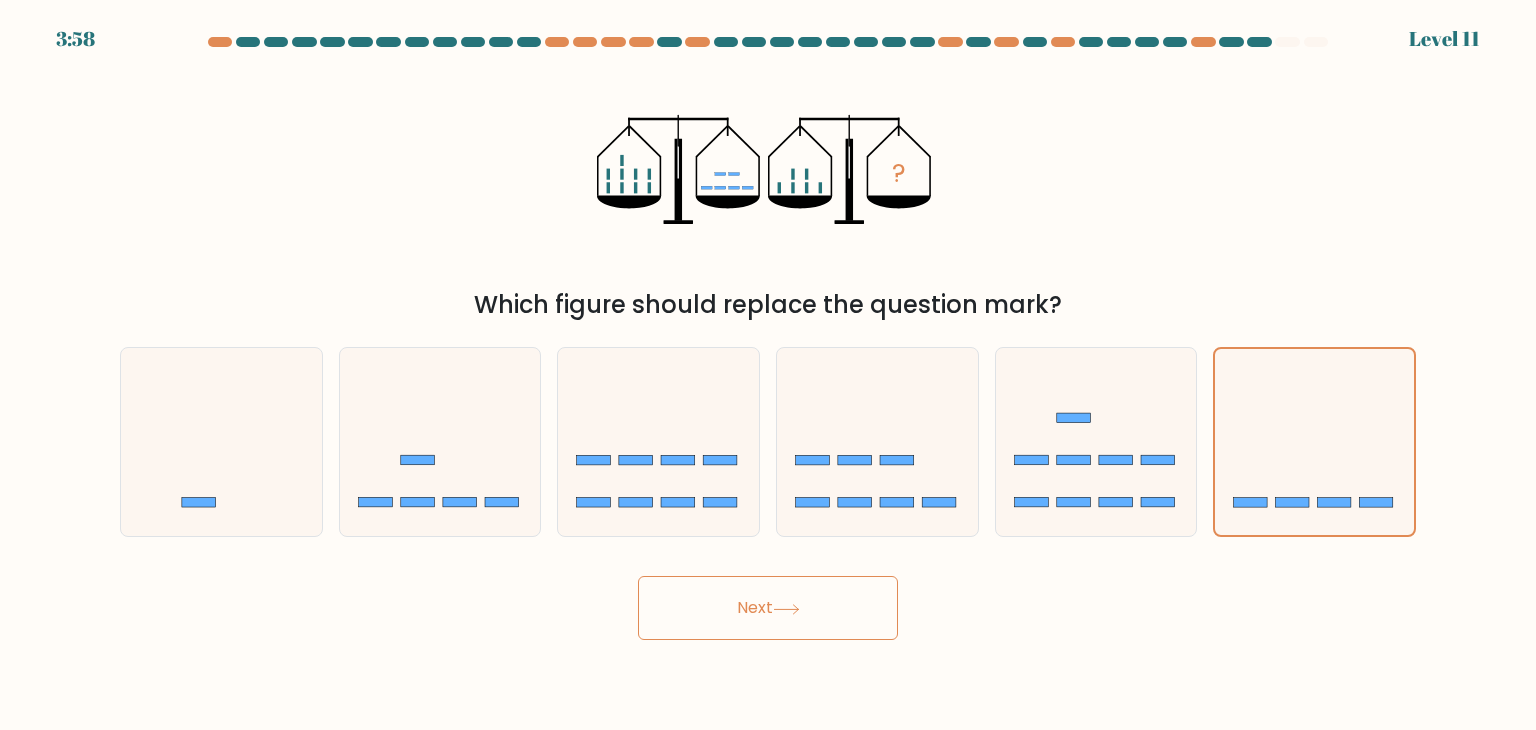 click 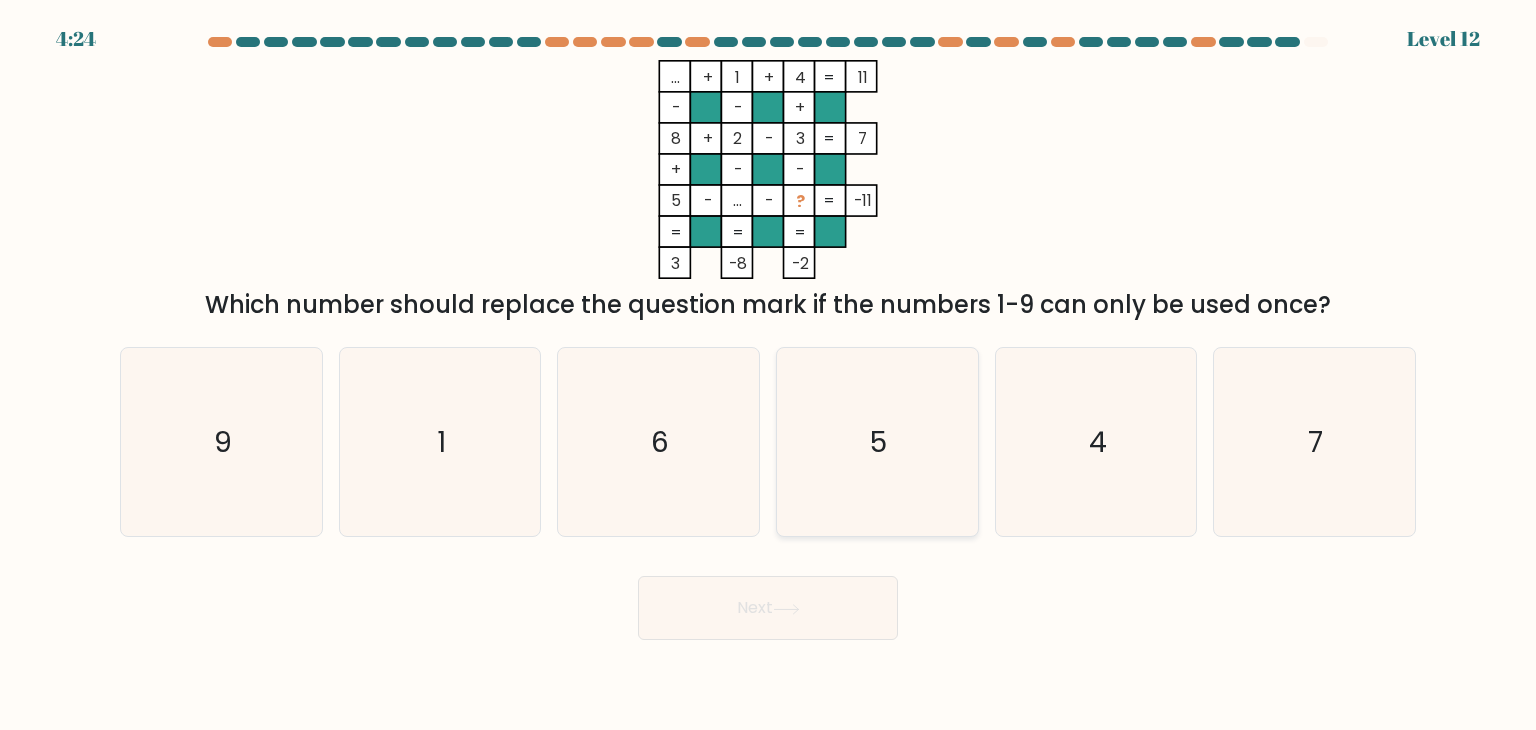 click on "5" 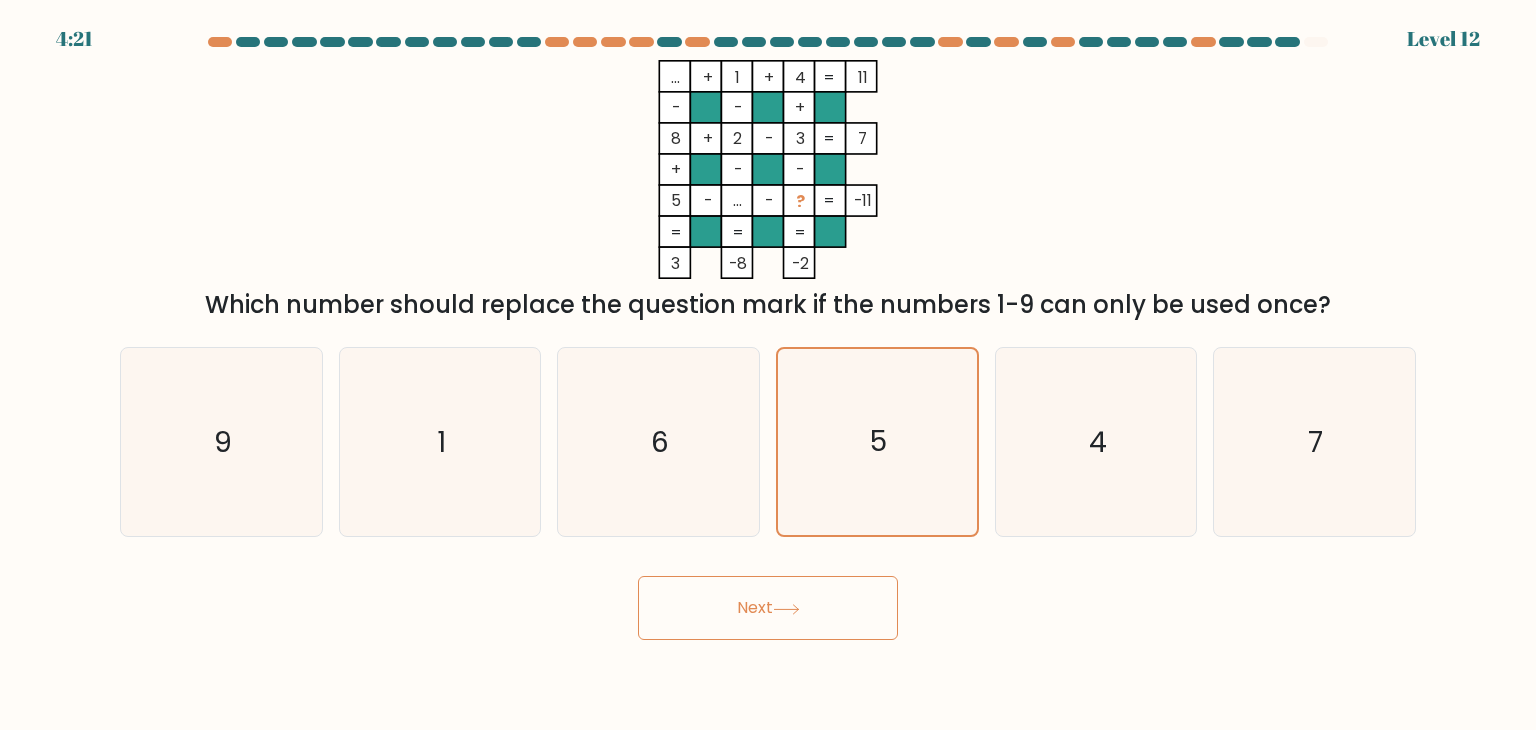 click 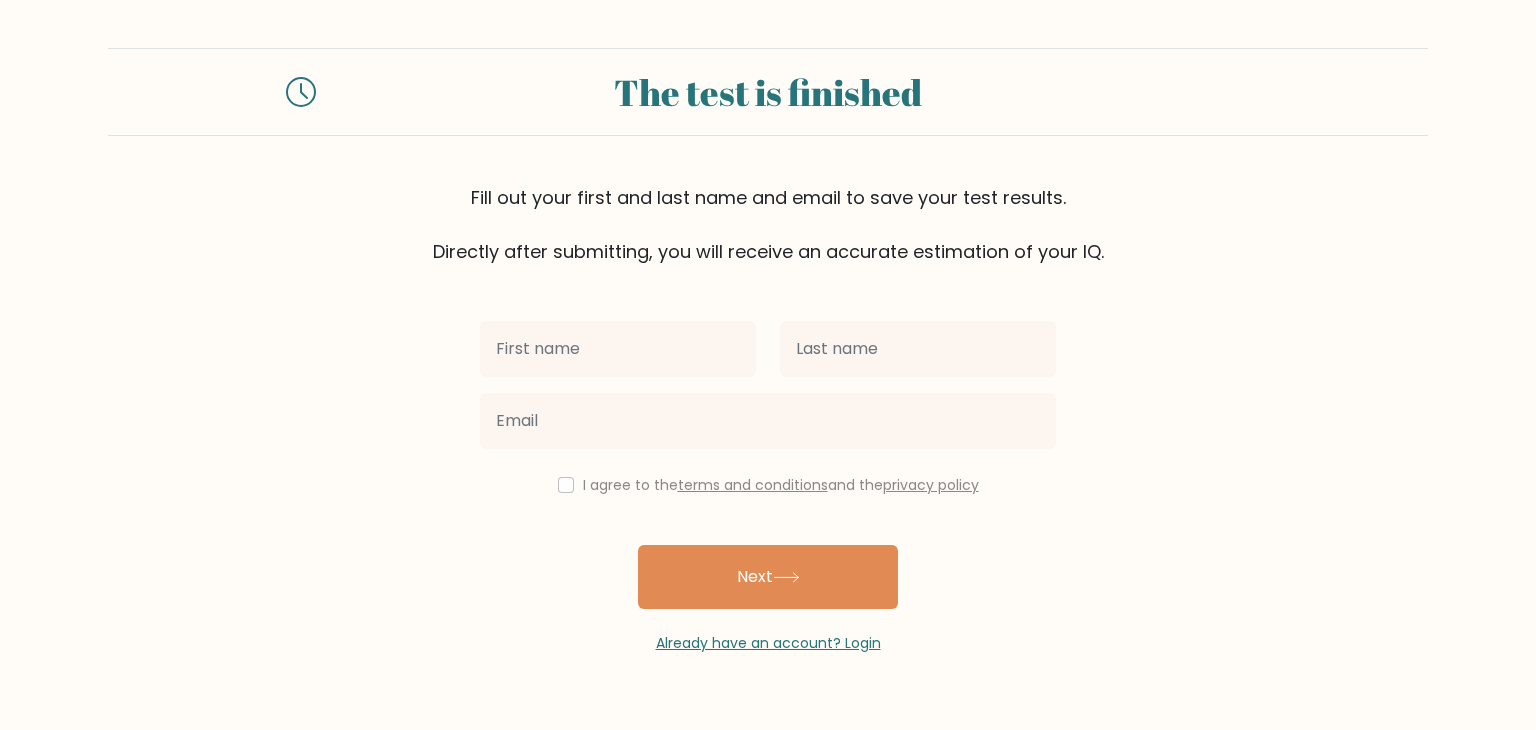 scroll, scrollTop: 0, scrollLeft: 0, axis: both 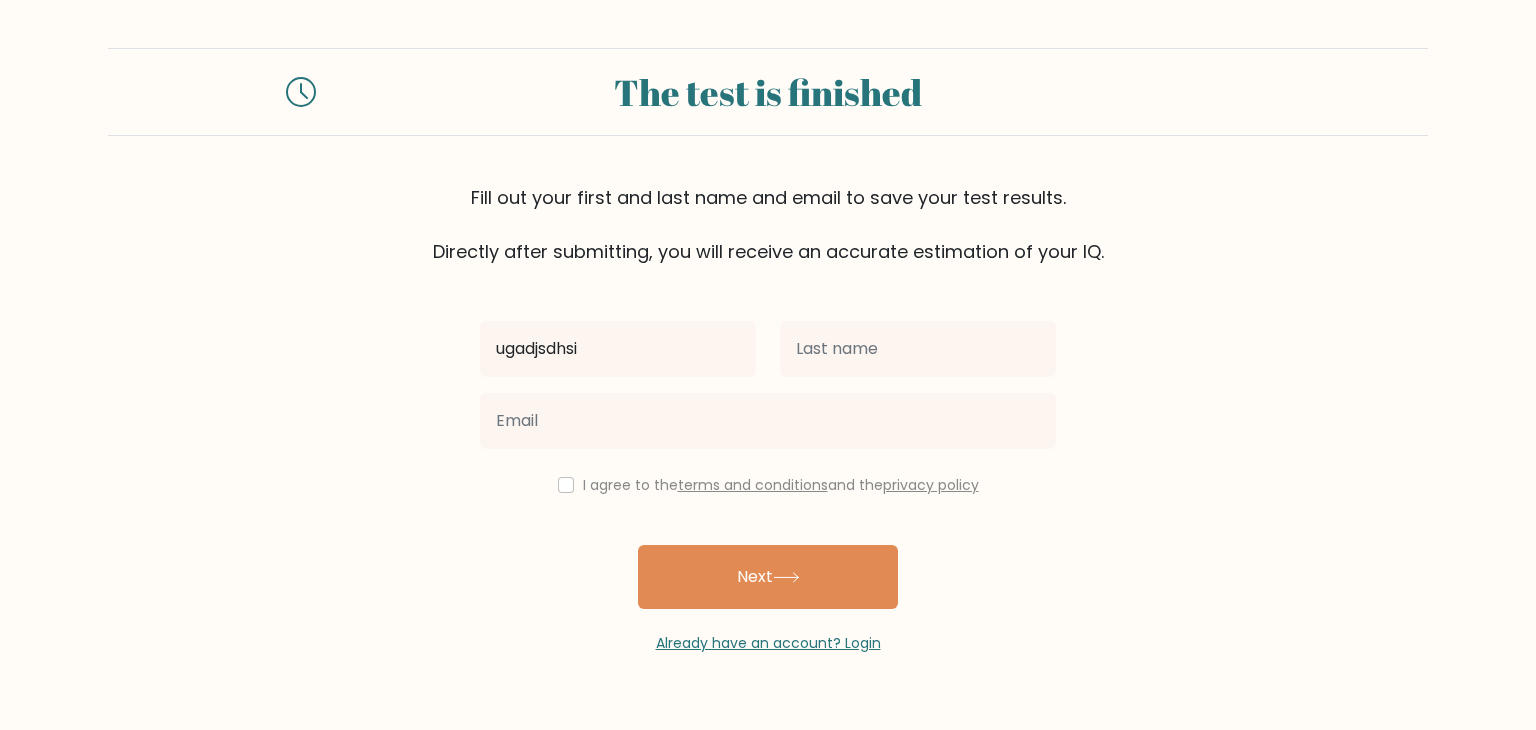 type on "ugadjsdhsi" 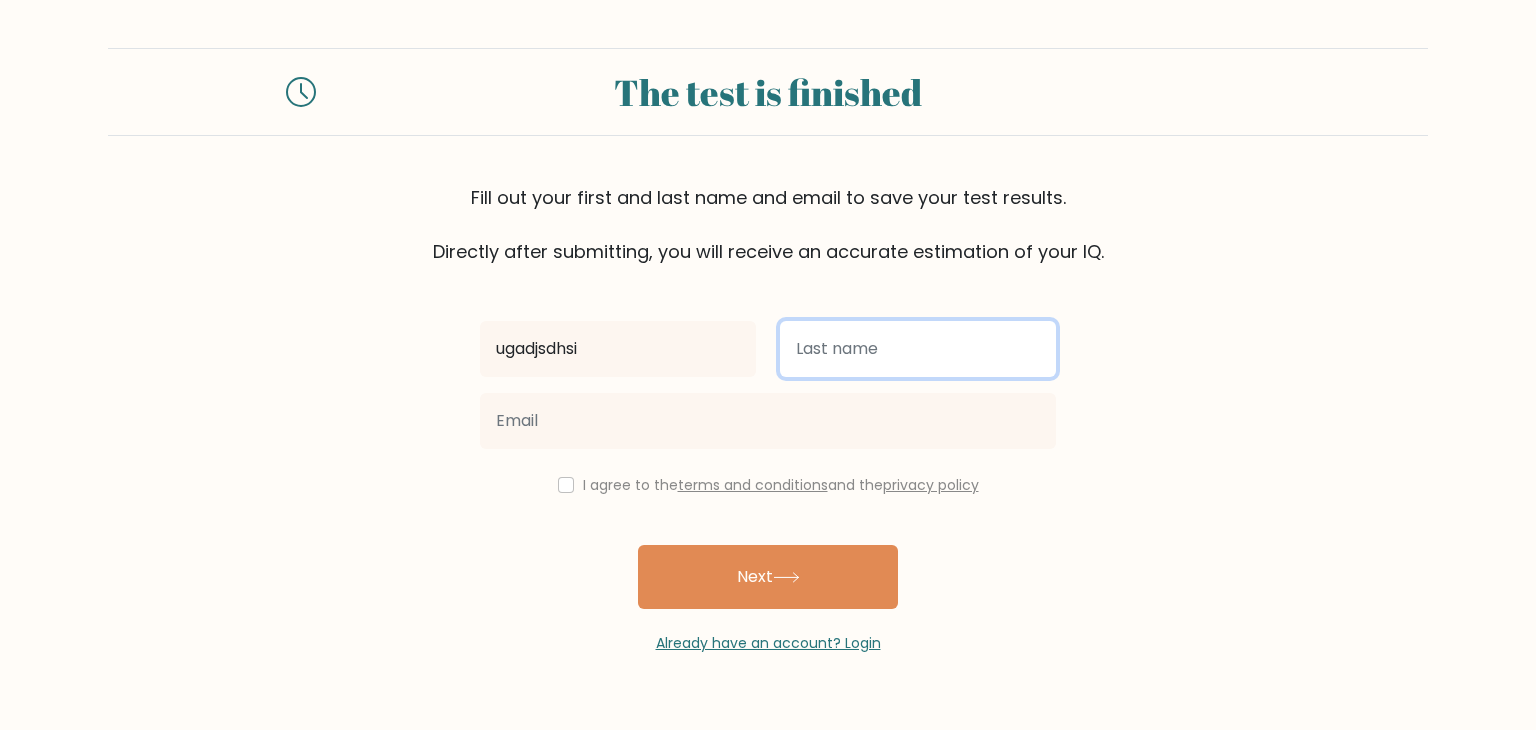 click at bounding box center [918, 349] 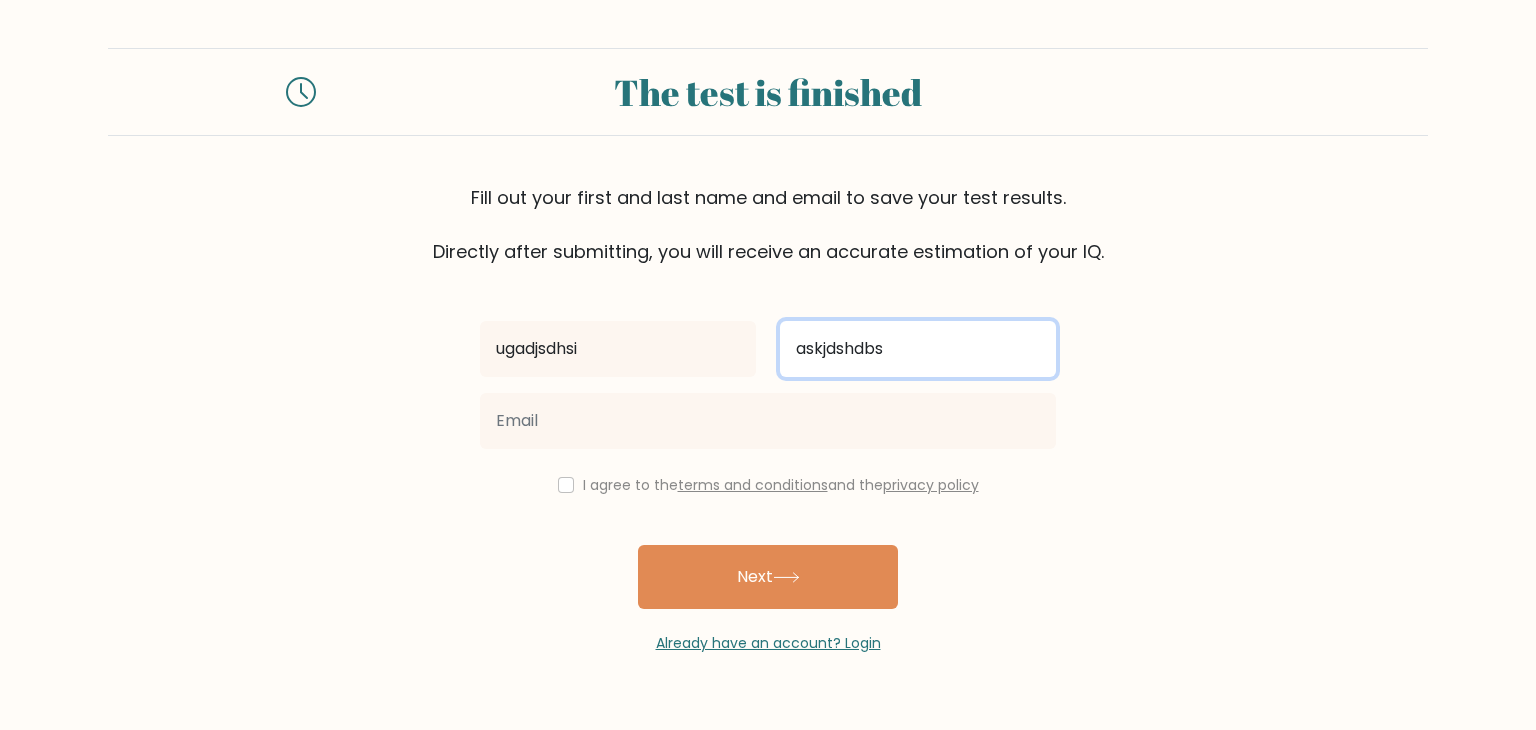 type on "askjdshdbs" 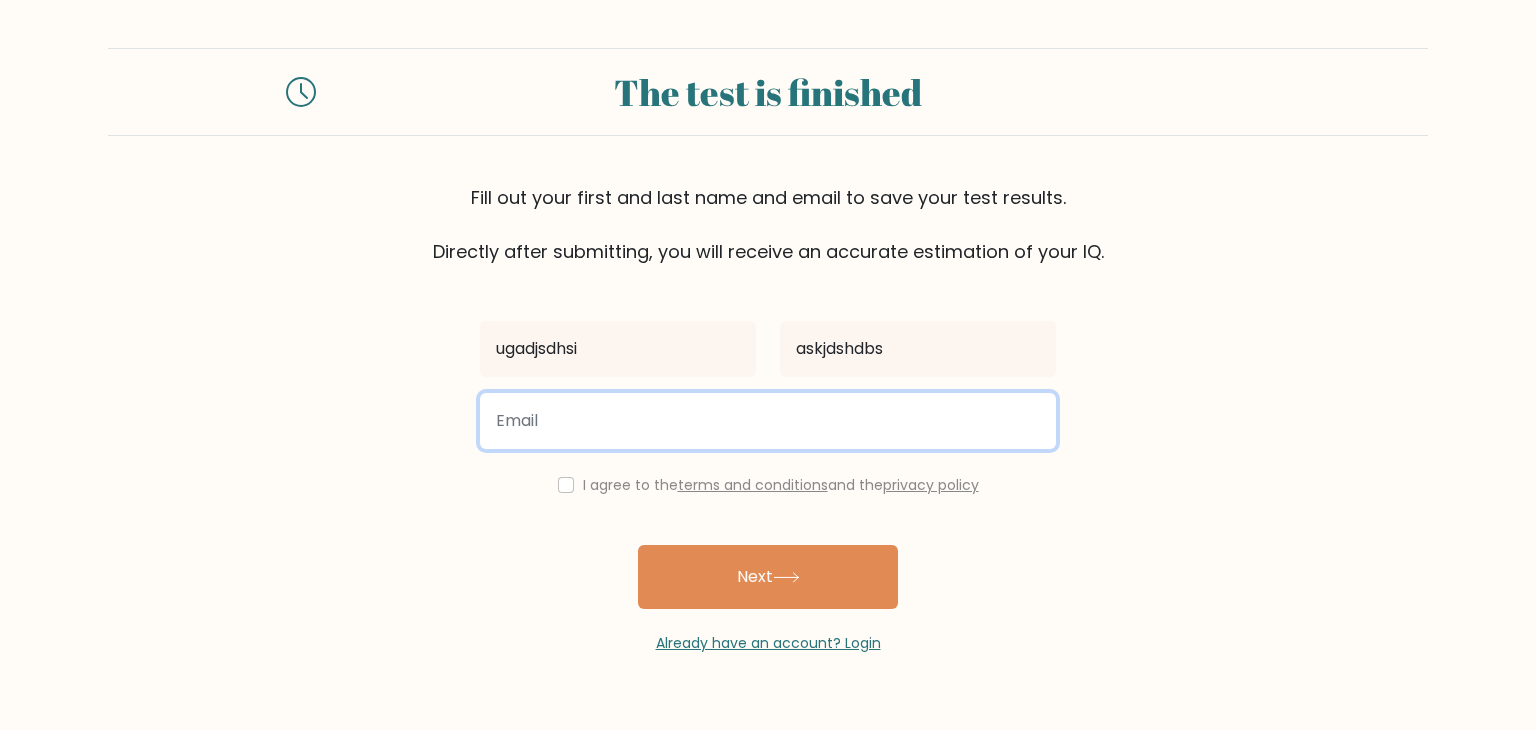 click at bounding box center (768, 421) 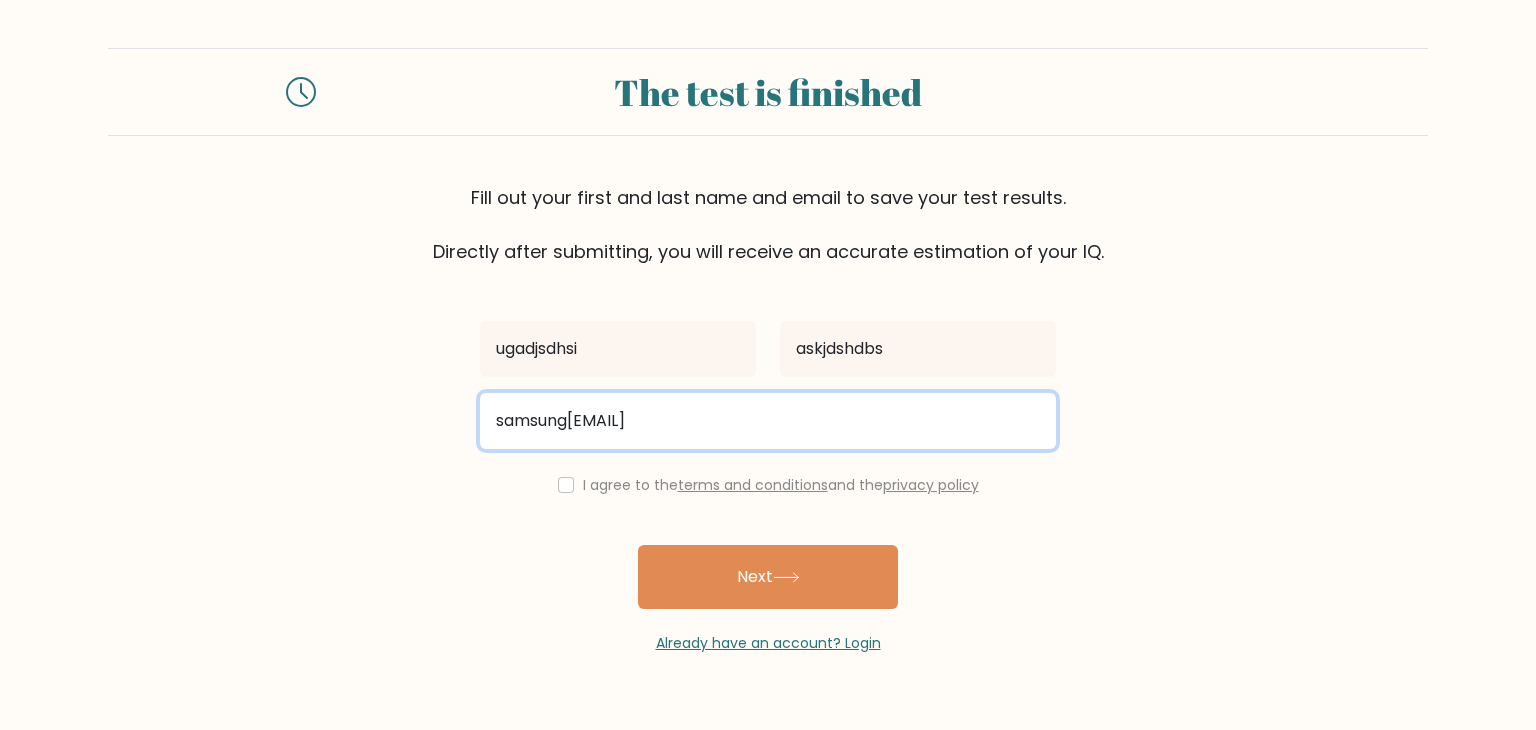 type on "samsung[EMAIL]" 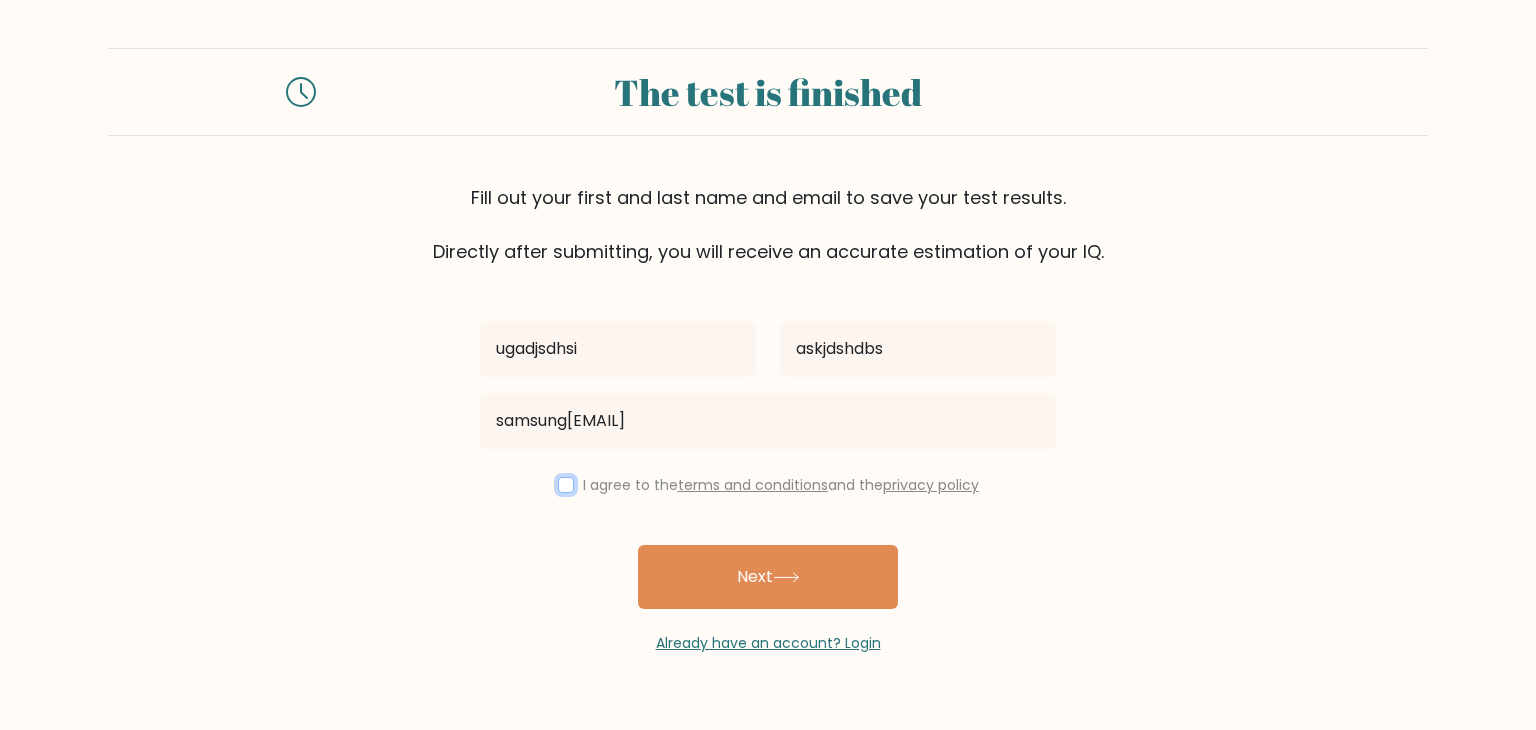 click at bounding box center (566, 485) 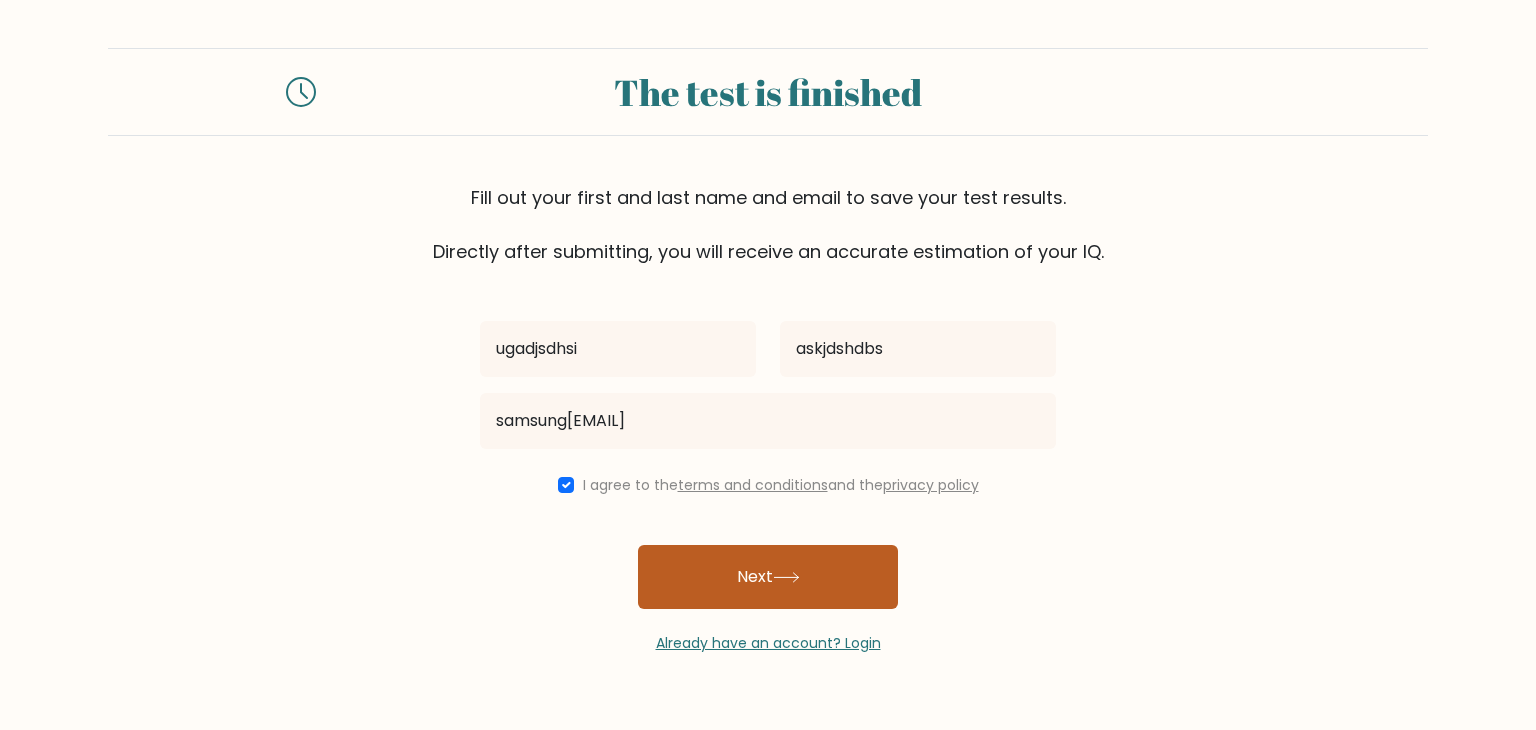 click on "Next" at bounding box center [768, 577] 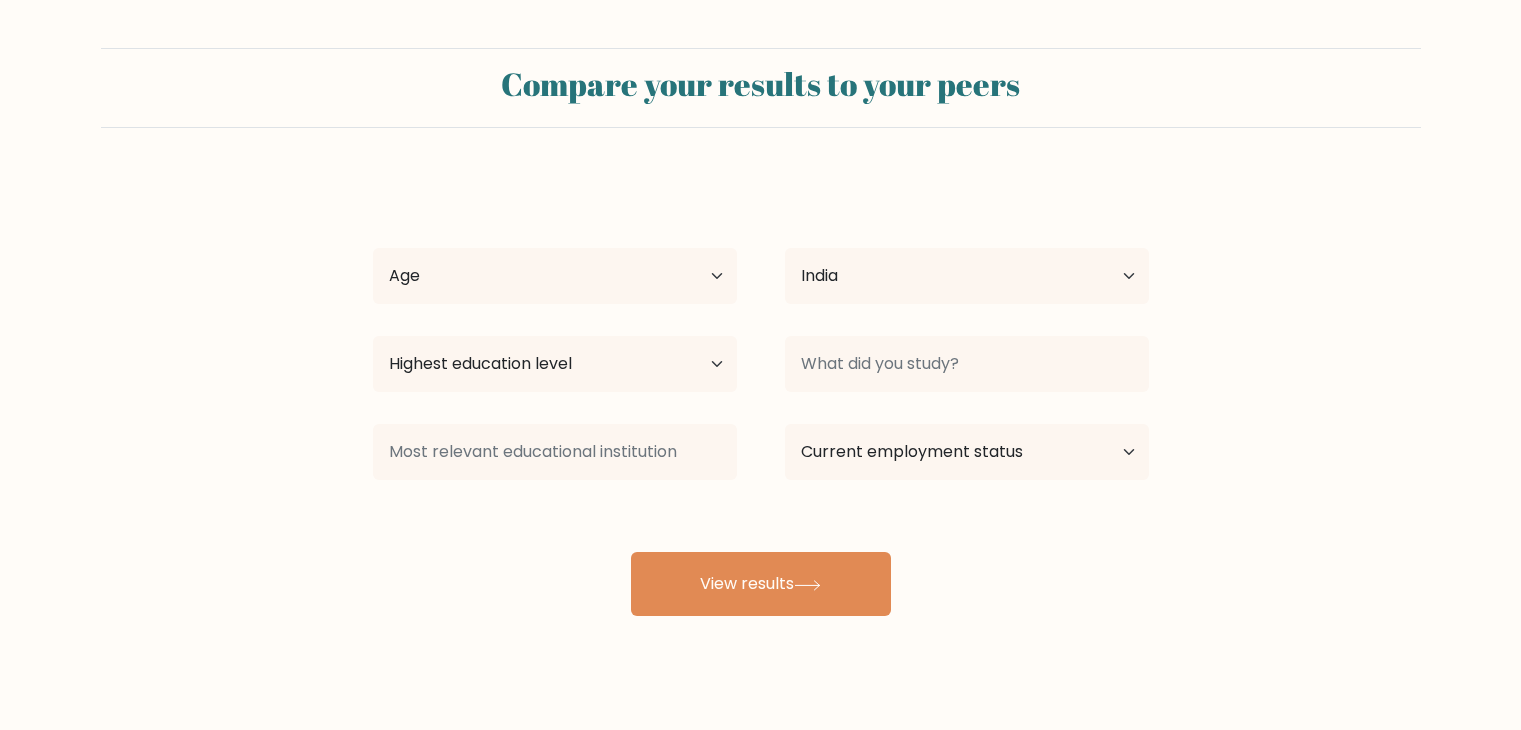 select on "IN" 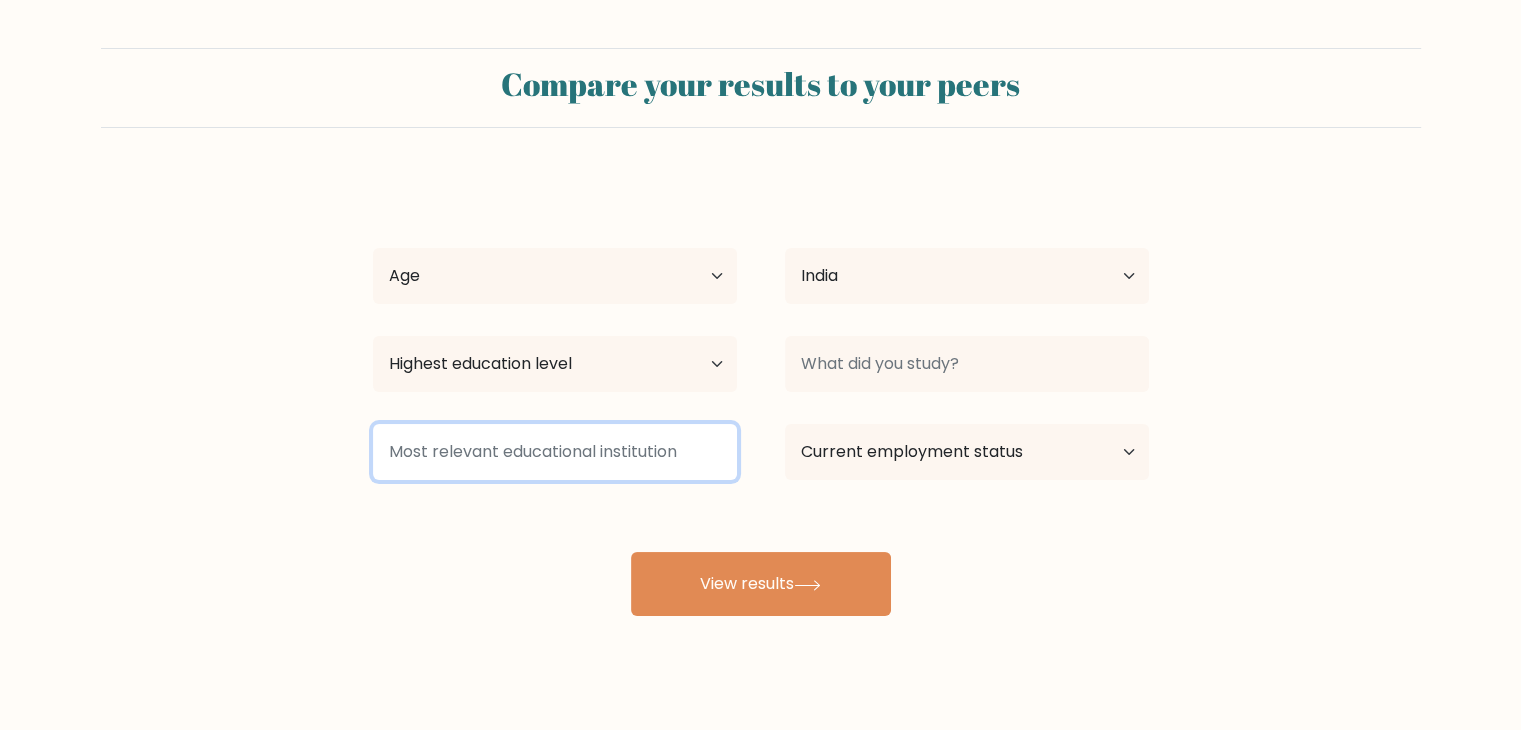 click at bounding box center (555, 452) 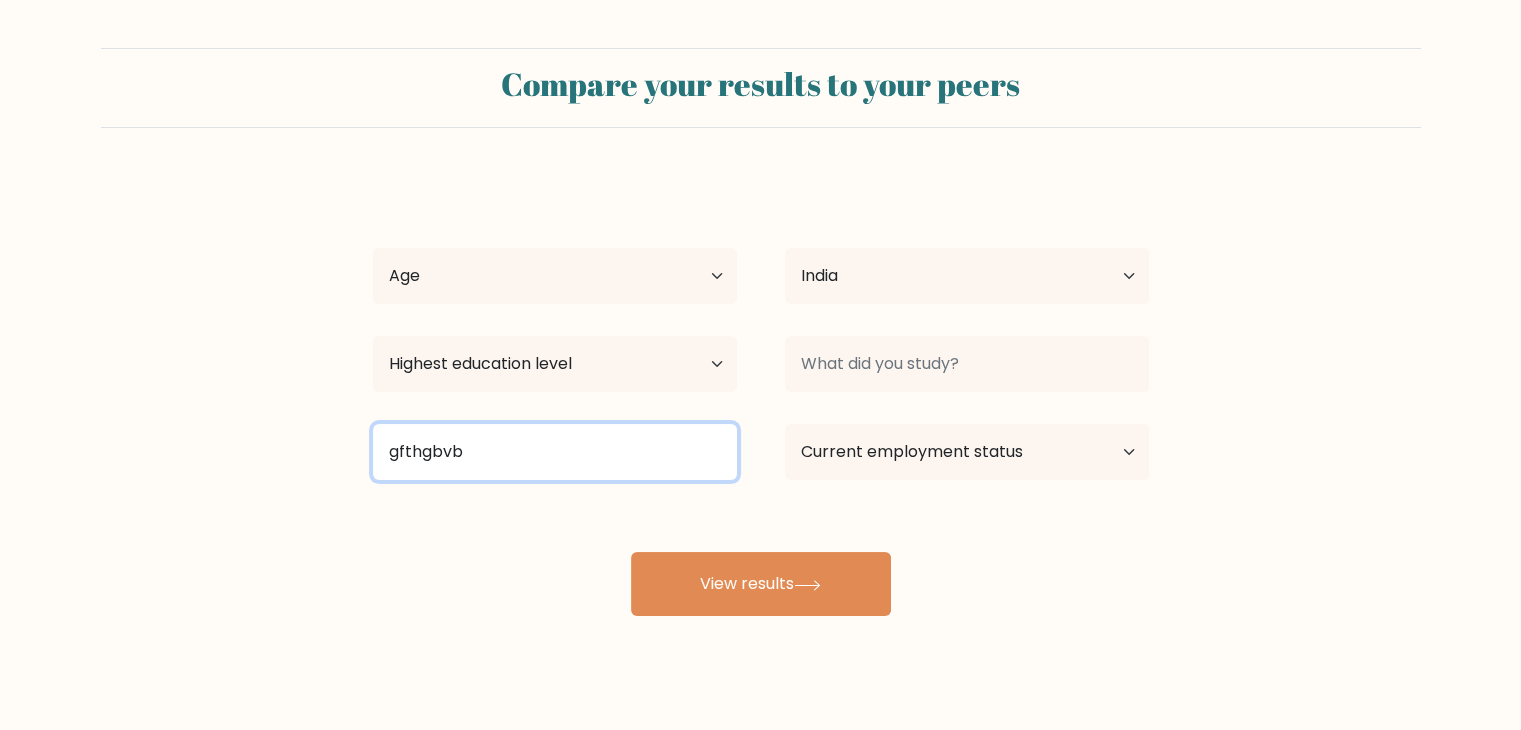 type on "gfthgbvb" 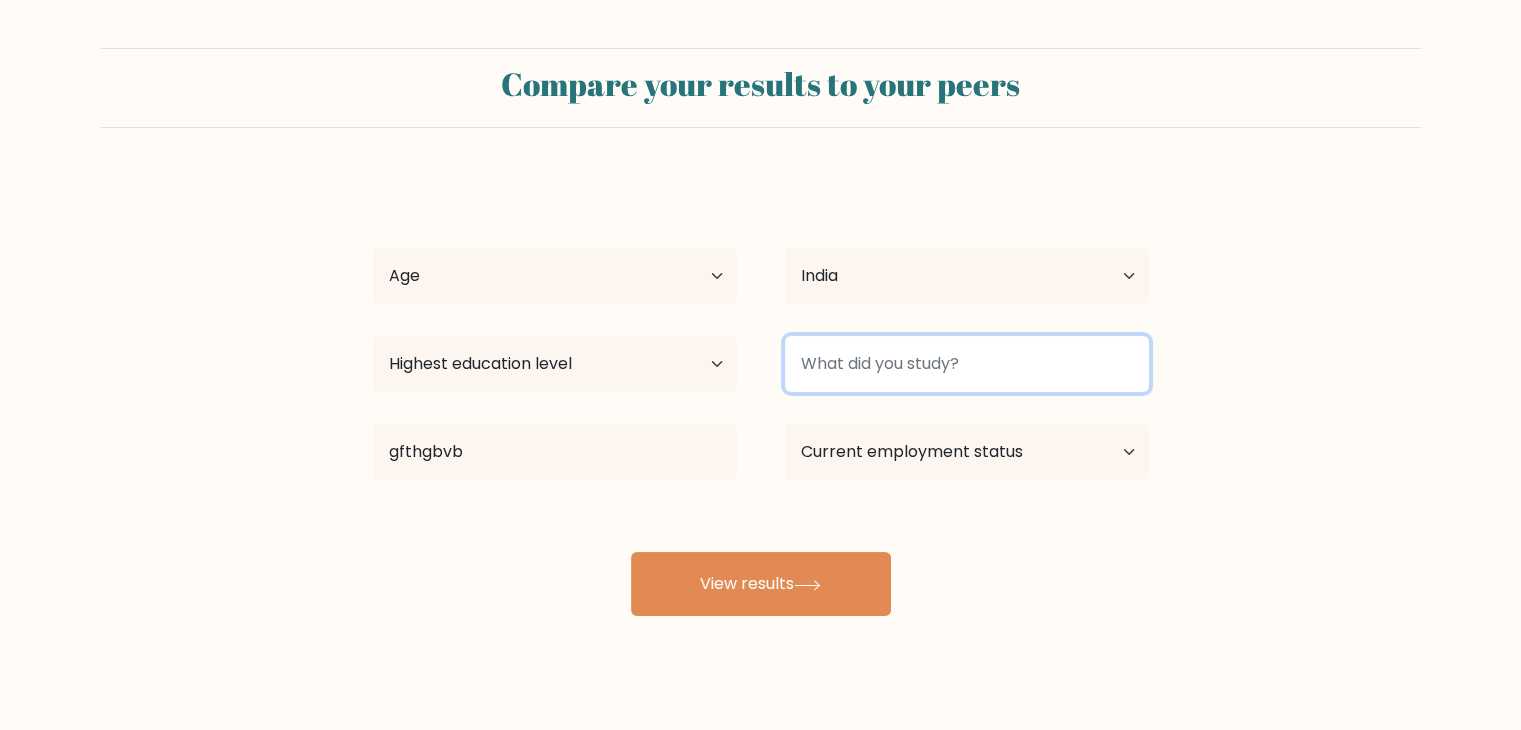 click at bounding box center [967, 364] 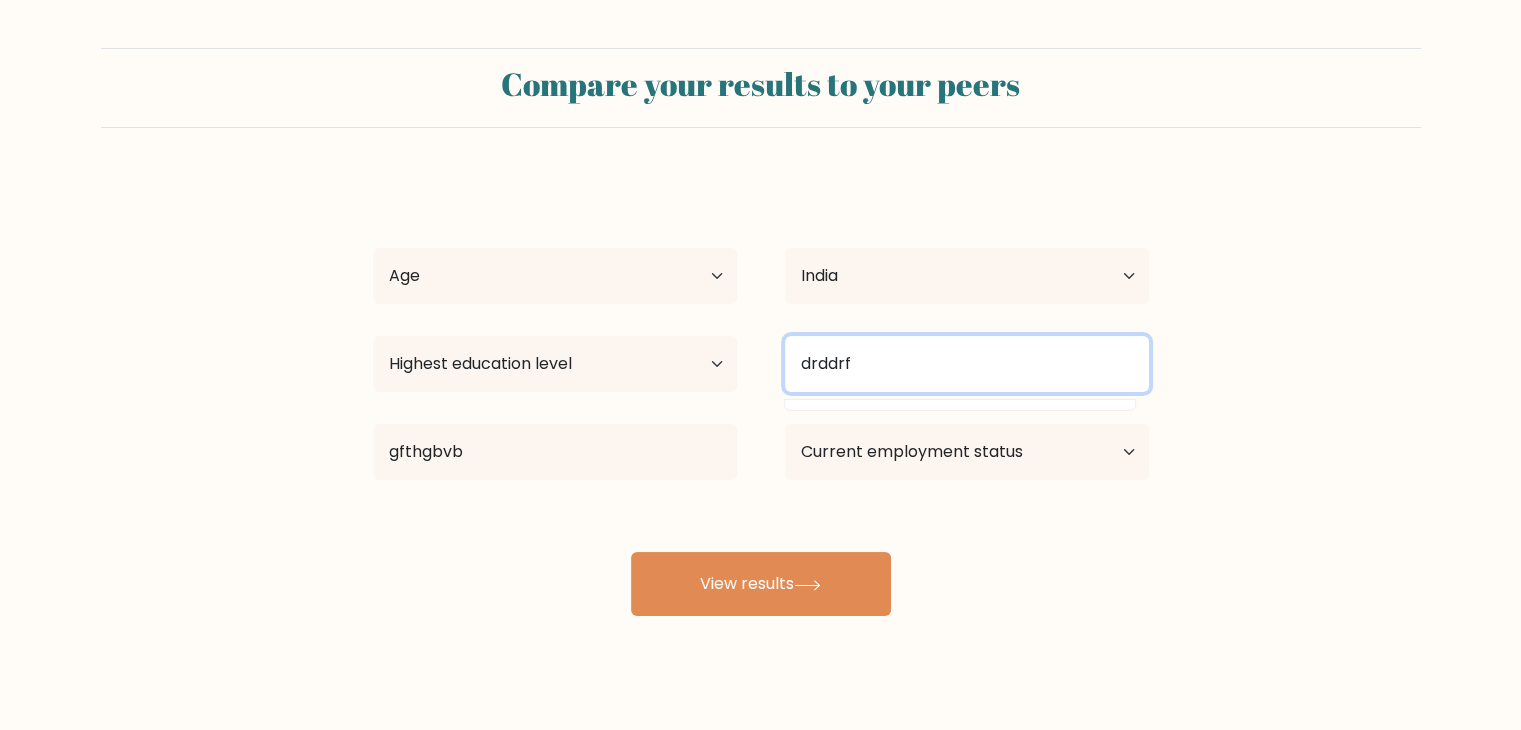 click on "drddrf" at bounding box center (967, 364) 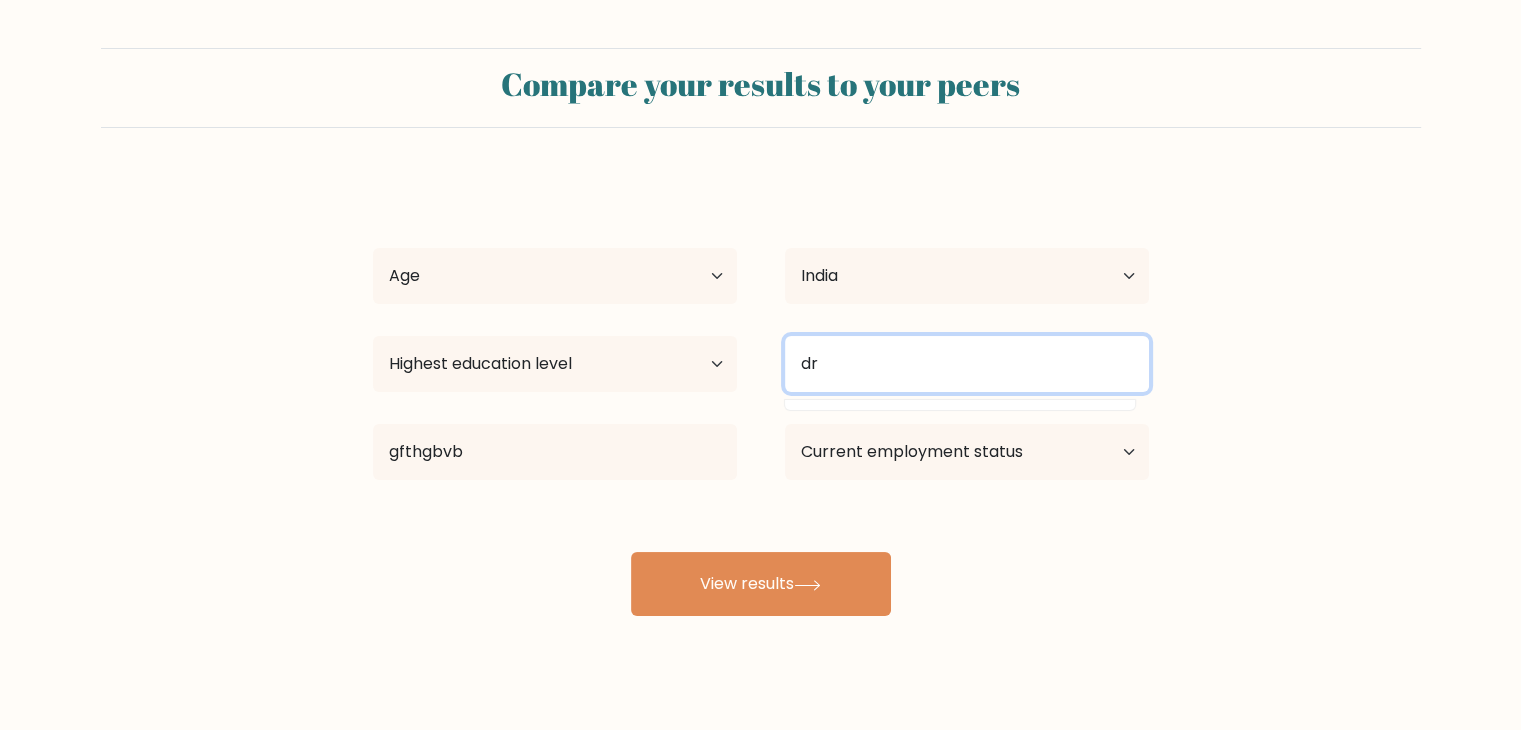 type on "d" 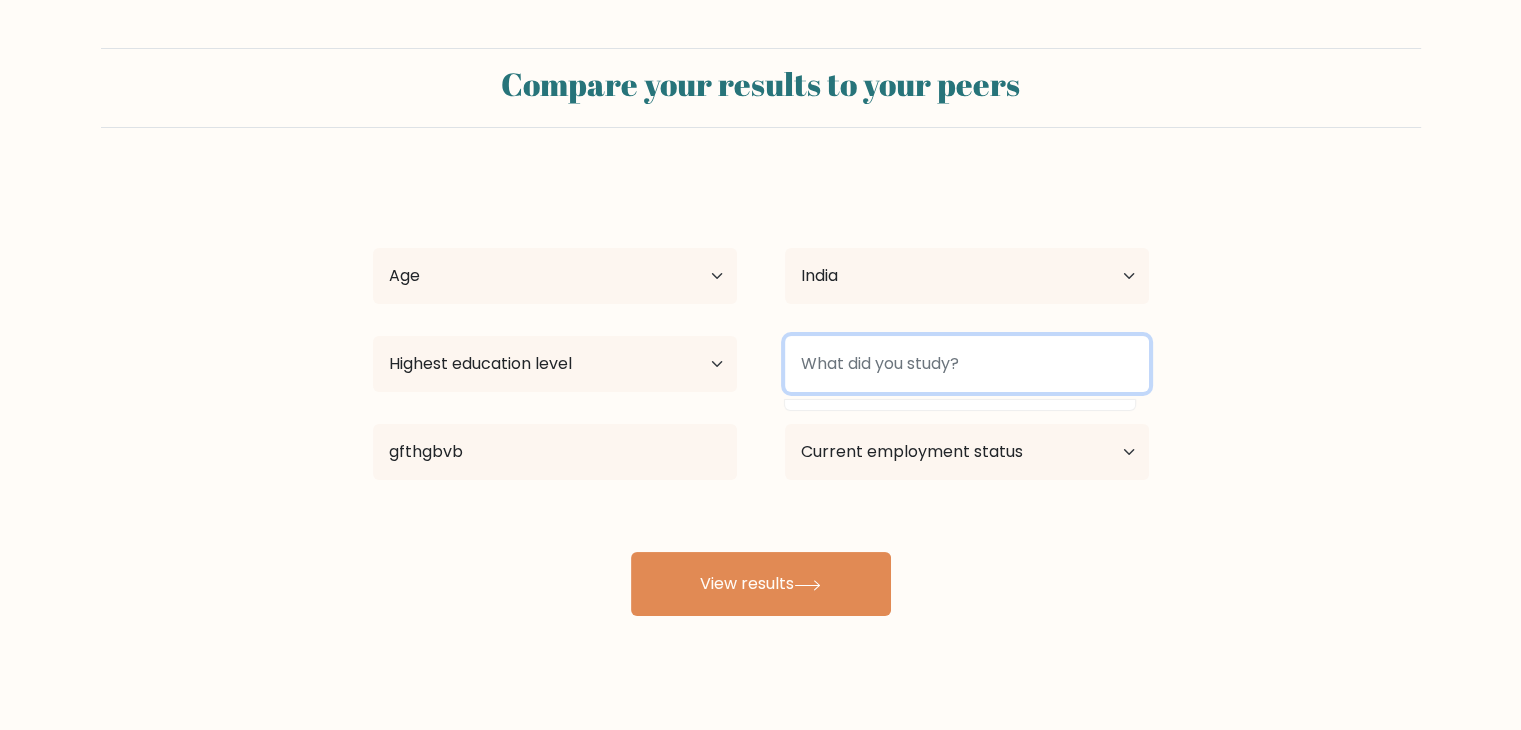 type on "g" 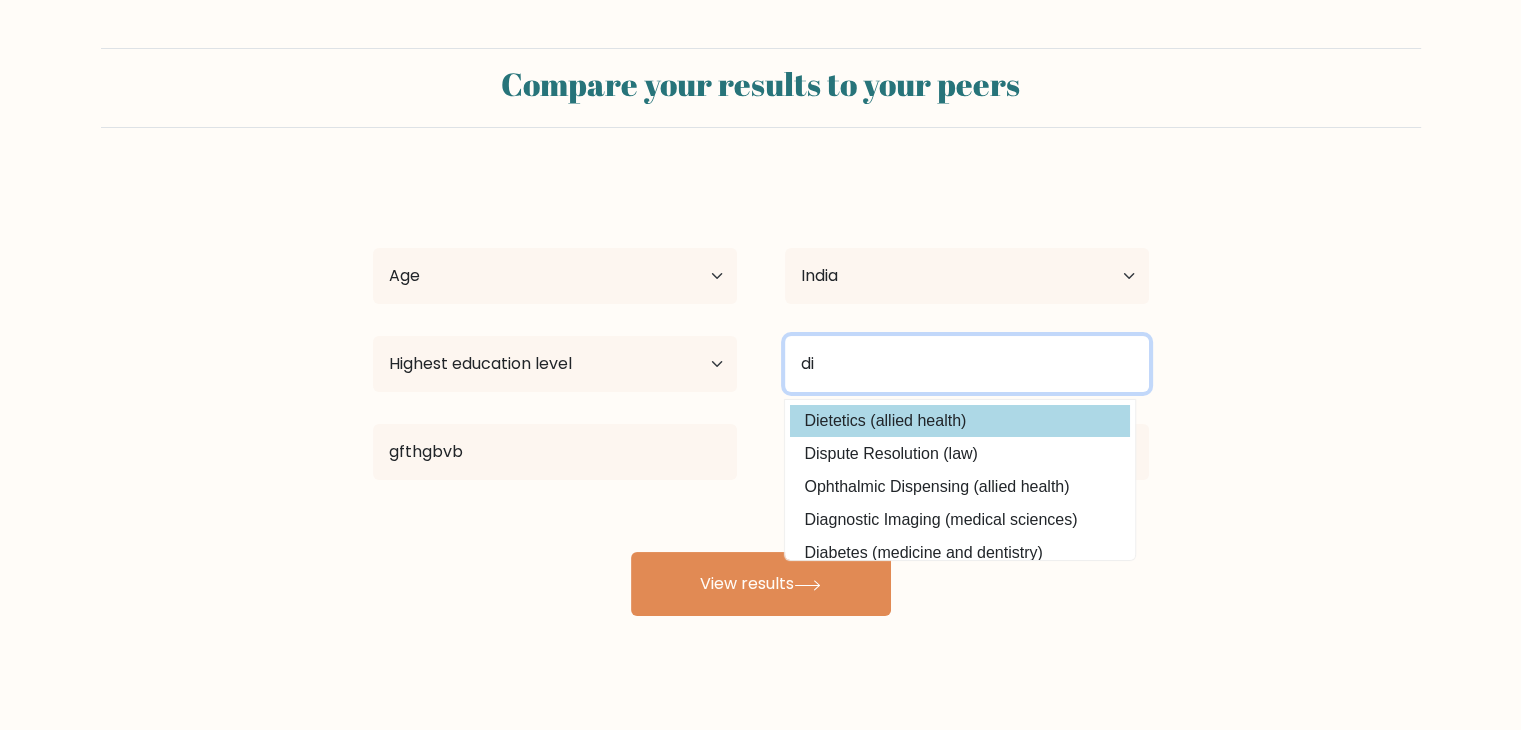 type on "di" 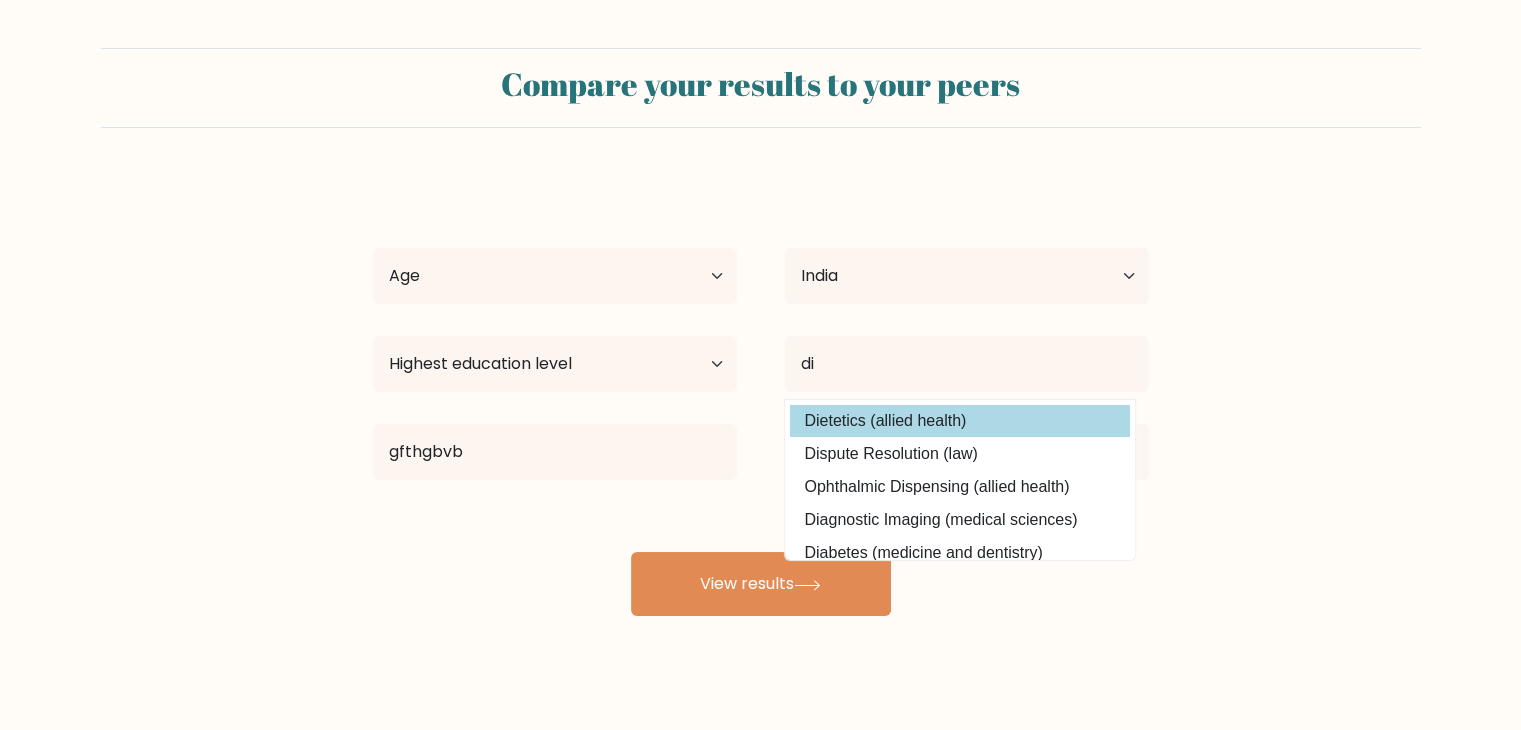 click on "ugadjsdhsi
askjdshdbs
[AGE]
[AGE]
[AGE]
[AGE]
[AGE]
[AGE]
[AGE]
[AGE]
[COUNTRY]
[COUNTRY]
[COUNTRY]
[COUNTRY]
[COUNTRY]
[COUNTRY]
[COUNTRY]
[COUNTRY]
[COUNTRY]
[COUNTRY]
[COUNTRY]
[COUNTRY]
[COUNTRY]
[COUNTRY]
[COUNTRY]
[COUNTRY]
[COUNTRY]
[COUNTRY]
[COUNTRY]
[COUNTRY]
[COUNTRY]
[COUNTRY]
[COUNTRY]
[COUNTRY]
[COUNTRY]
[COUNTRY]
[COUNTRY]
[COUNTRY]
[COUNTRY]
[COUNTRY]
[COUNTRY]" at bounding box center [761, 396] 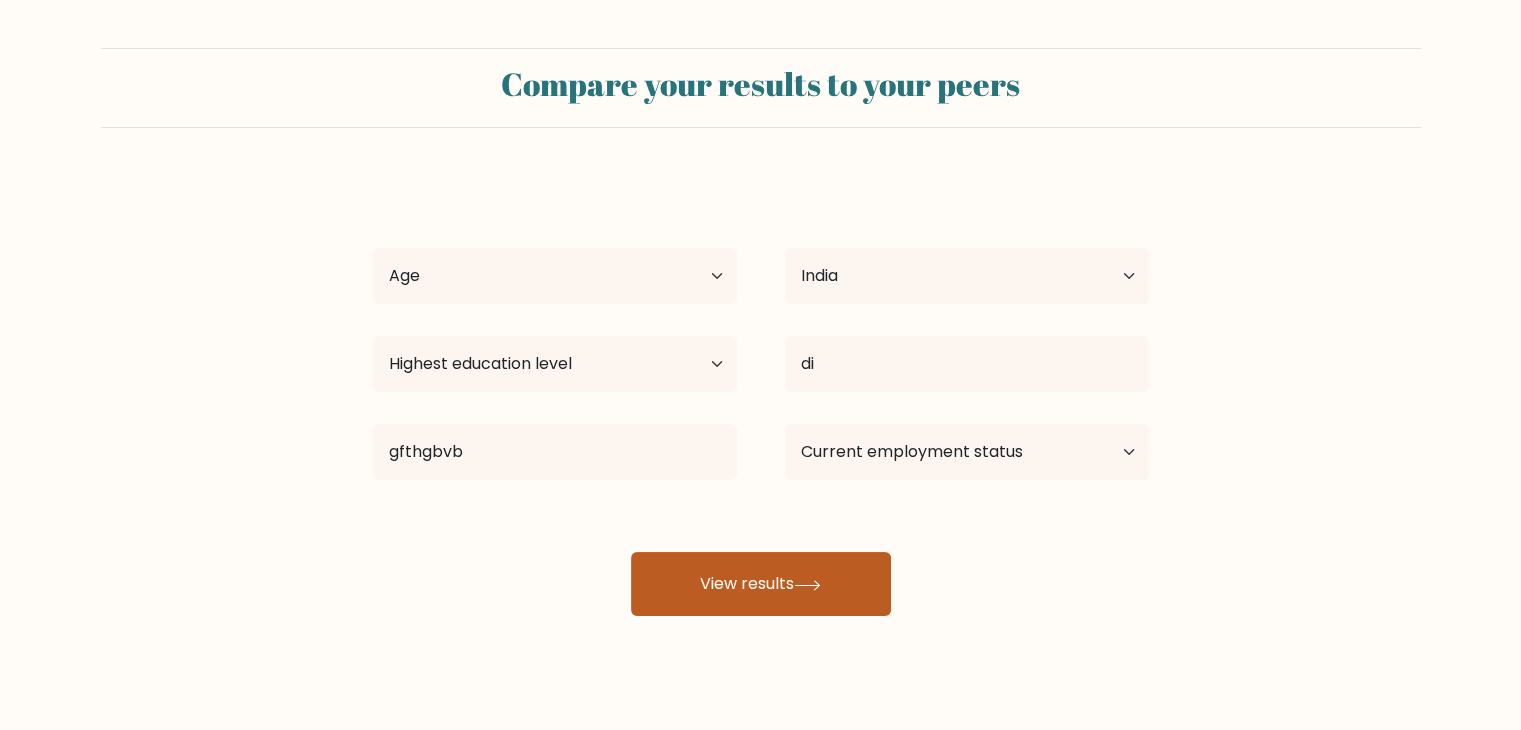 click on "View results" at bounding box center [761, 584] 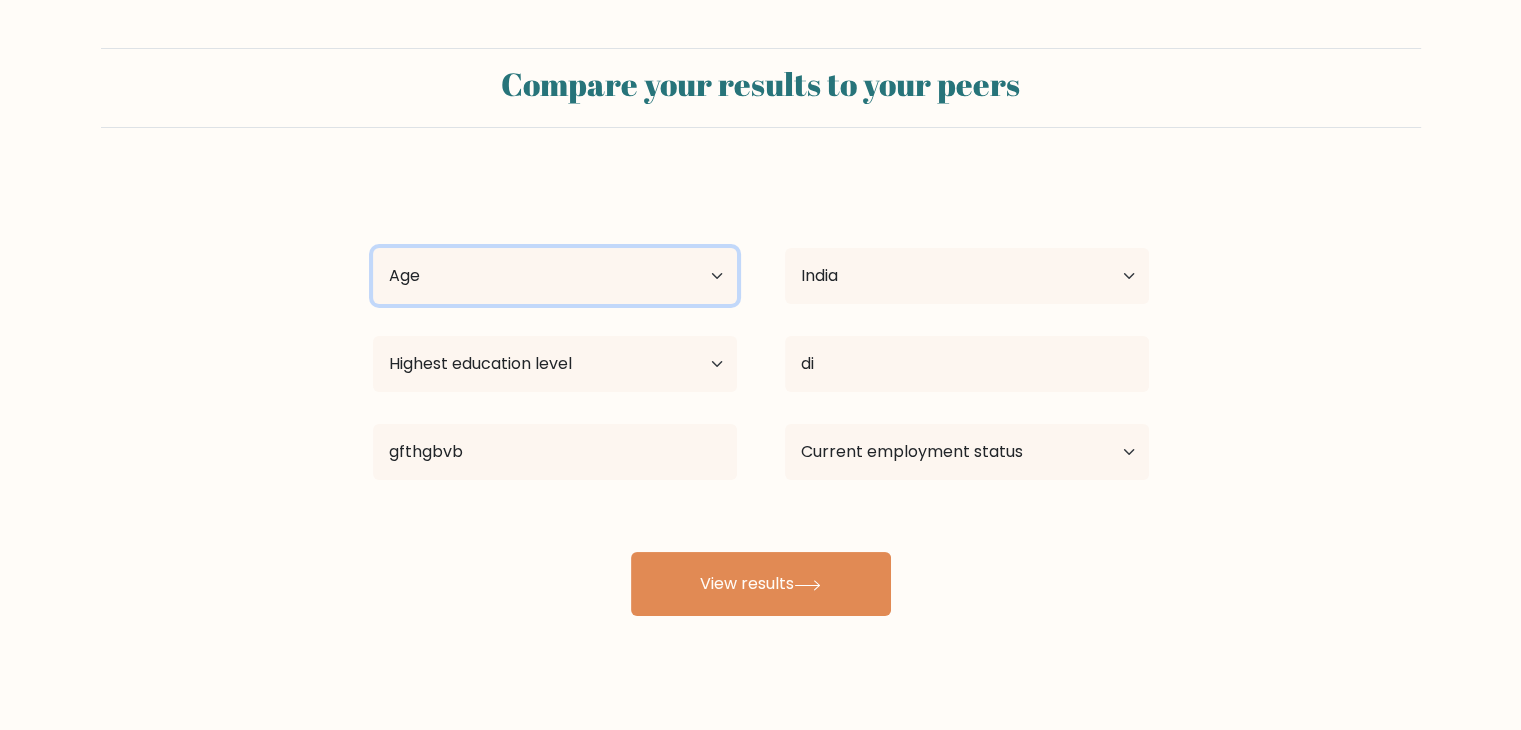 click on "Age
Under 18 years old
18-24 years old
25-34 years old
35-44 years old
45-54 years old
55-64 years old
65 years old and above" at bounding box center (555, 276) 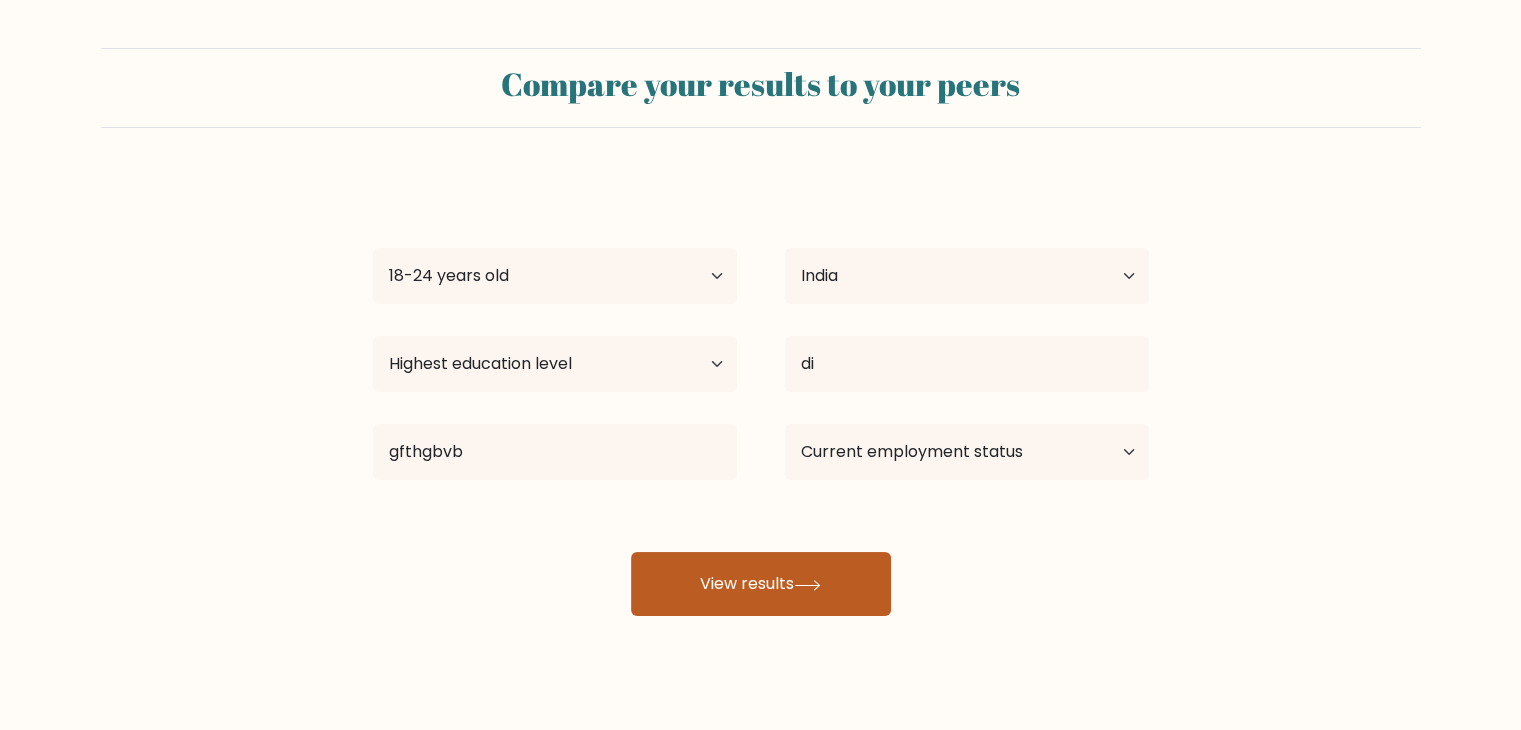 click on "View results" at bounding box center (761, 584) 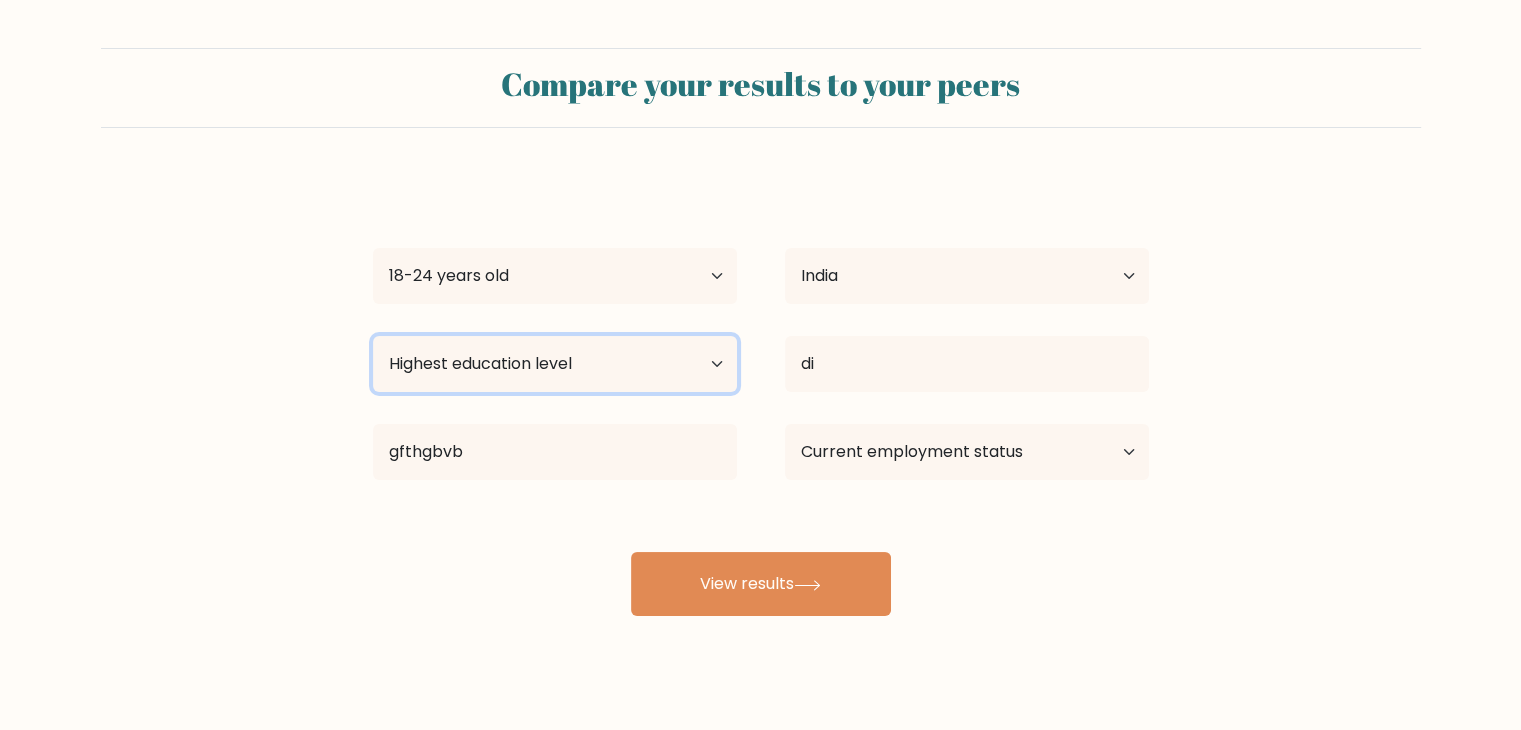 click on "Highest education level
No schooling
Primary
Lower Secondary
Upper Secondary
Occupation Specific
Bachelor's degree
Master's degree
Doctoral degree" at bounding box center (555, 364) 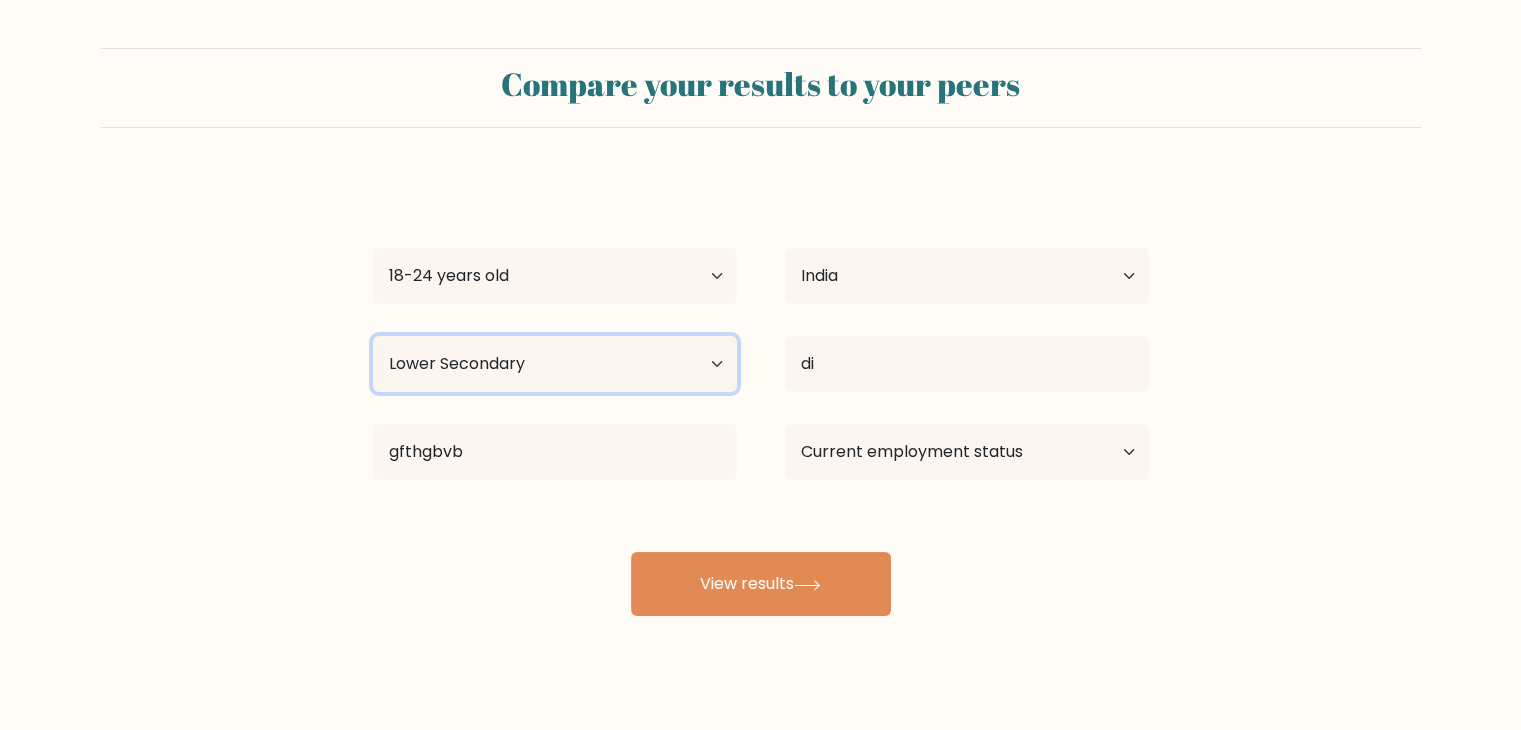 click on "Highest education level
No schooling
Primary
Lower Secondary
Upper Secondary
Occupation Specific
Bachelor's degree
Master's degree
Doctoral degree" at bounding box center [555, 364] 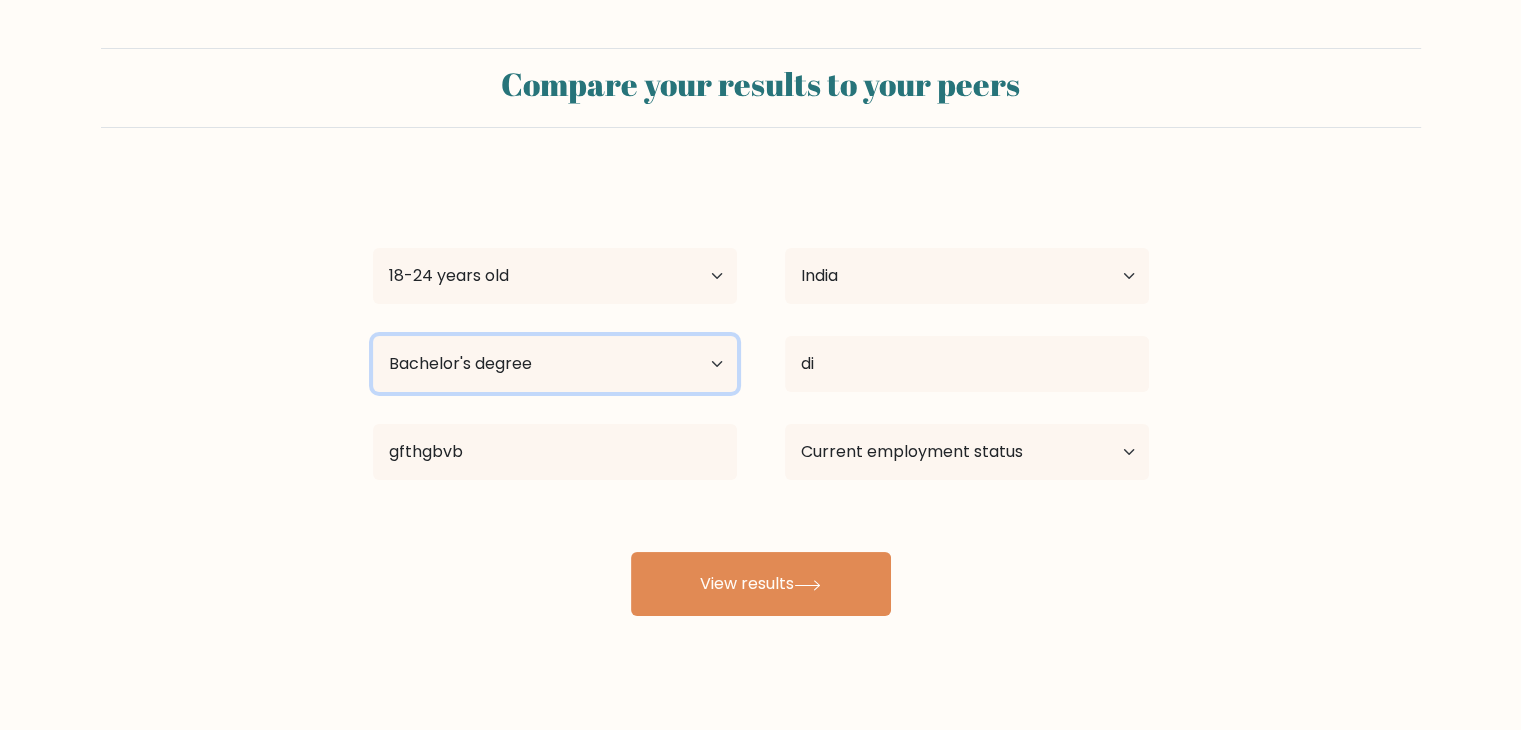 click on "Highest education level
No schooling
Primary
Lower Secondary
Upper Secondary
Occupation Specific
Bachelor's degree
Master's degree
Doctoral degree" at bounding box center [555, 364] 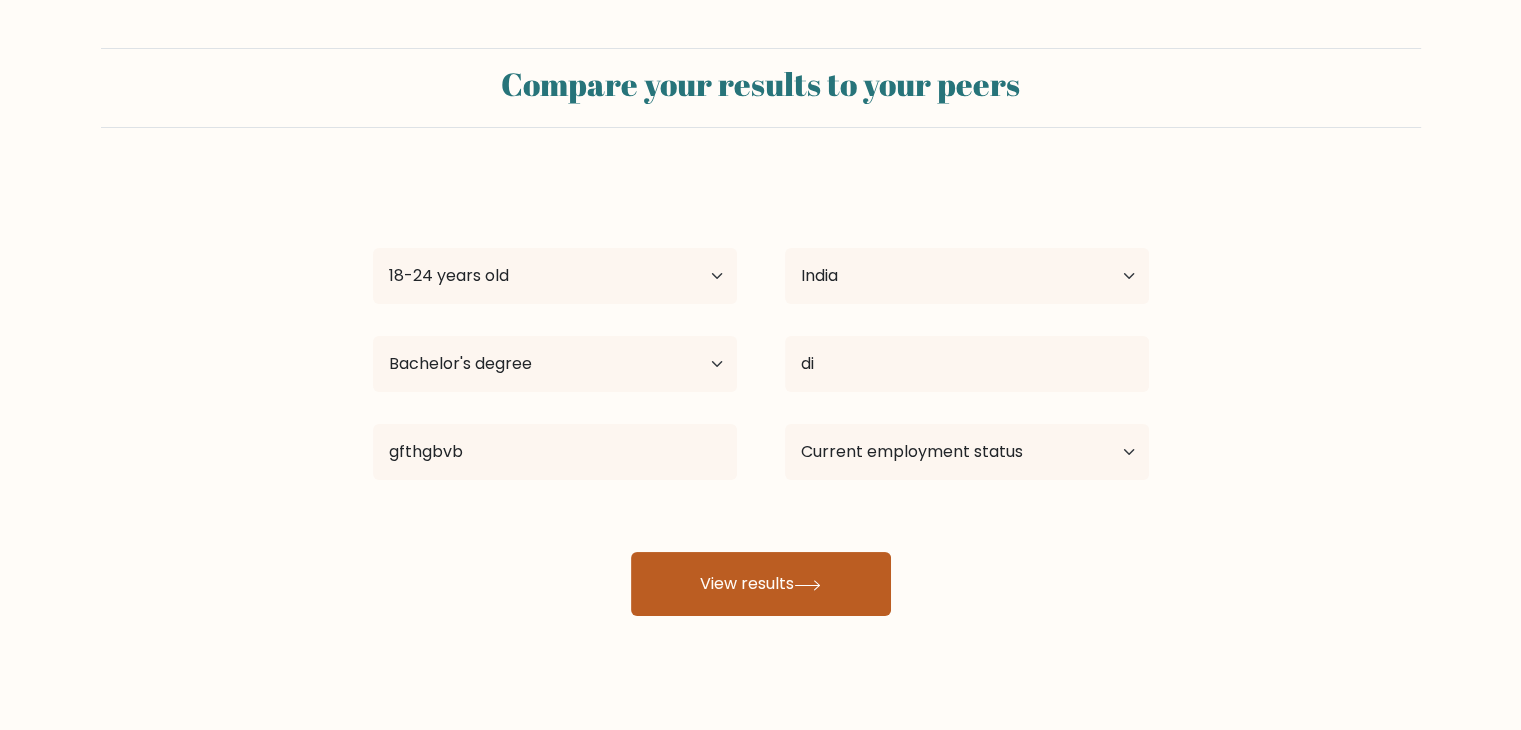 click on "View results" at bounding box center (761, 584) 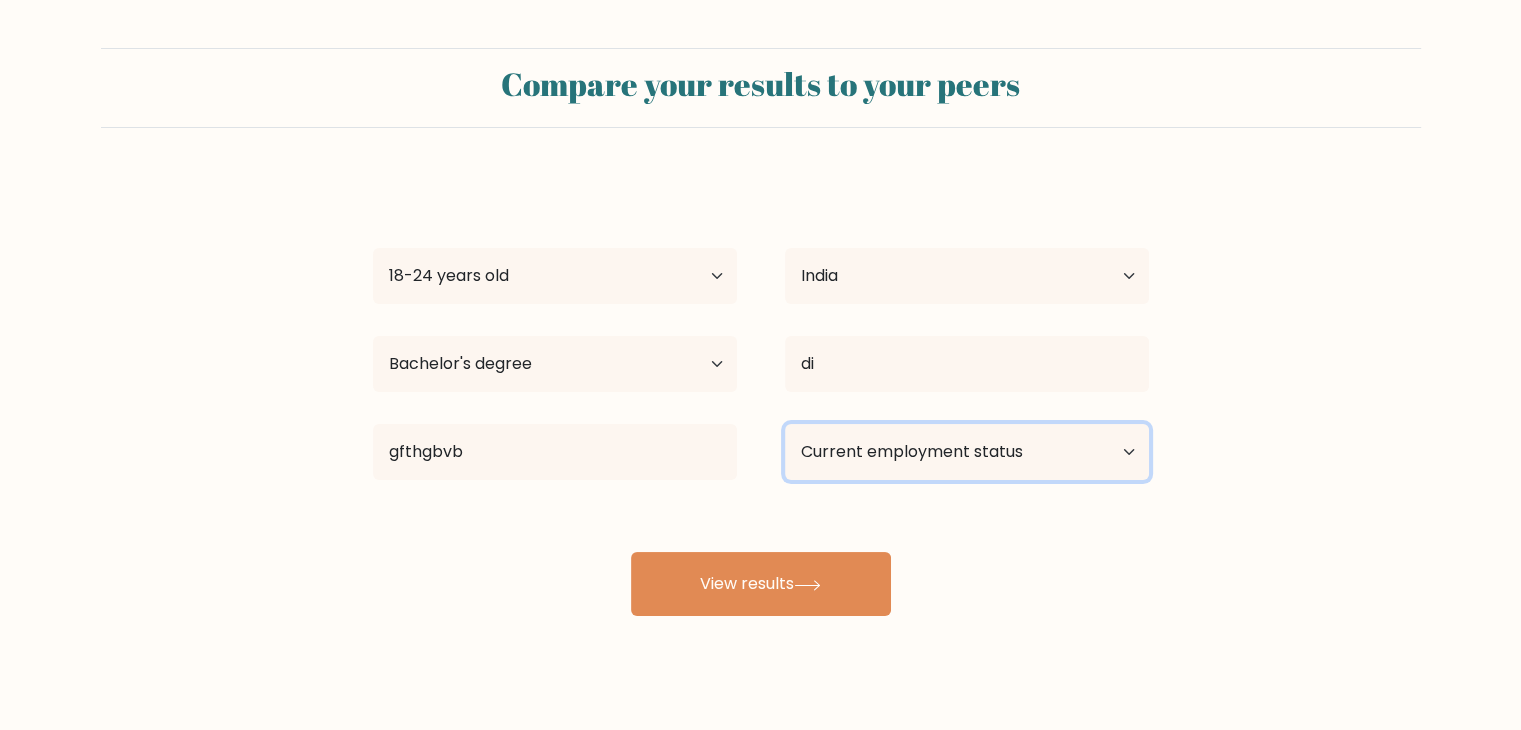 click on "Current employment status
Employed
Student
Retired
Other / prefer not to answer" at bounding box center [967, 452] 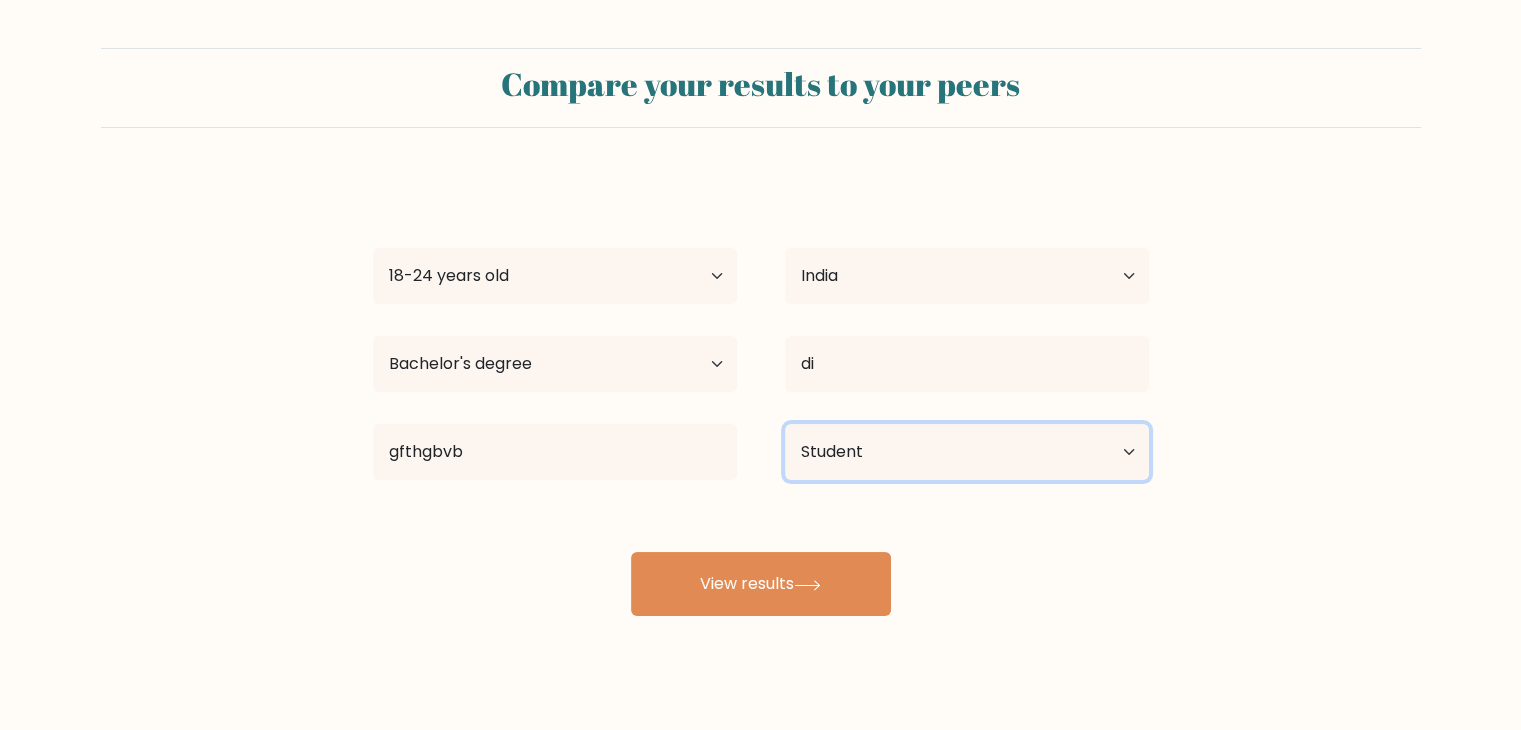 click on "Current employment status
Employed
Student
Retired
Other / prefer not to answer" at bounding box center (967, 452) 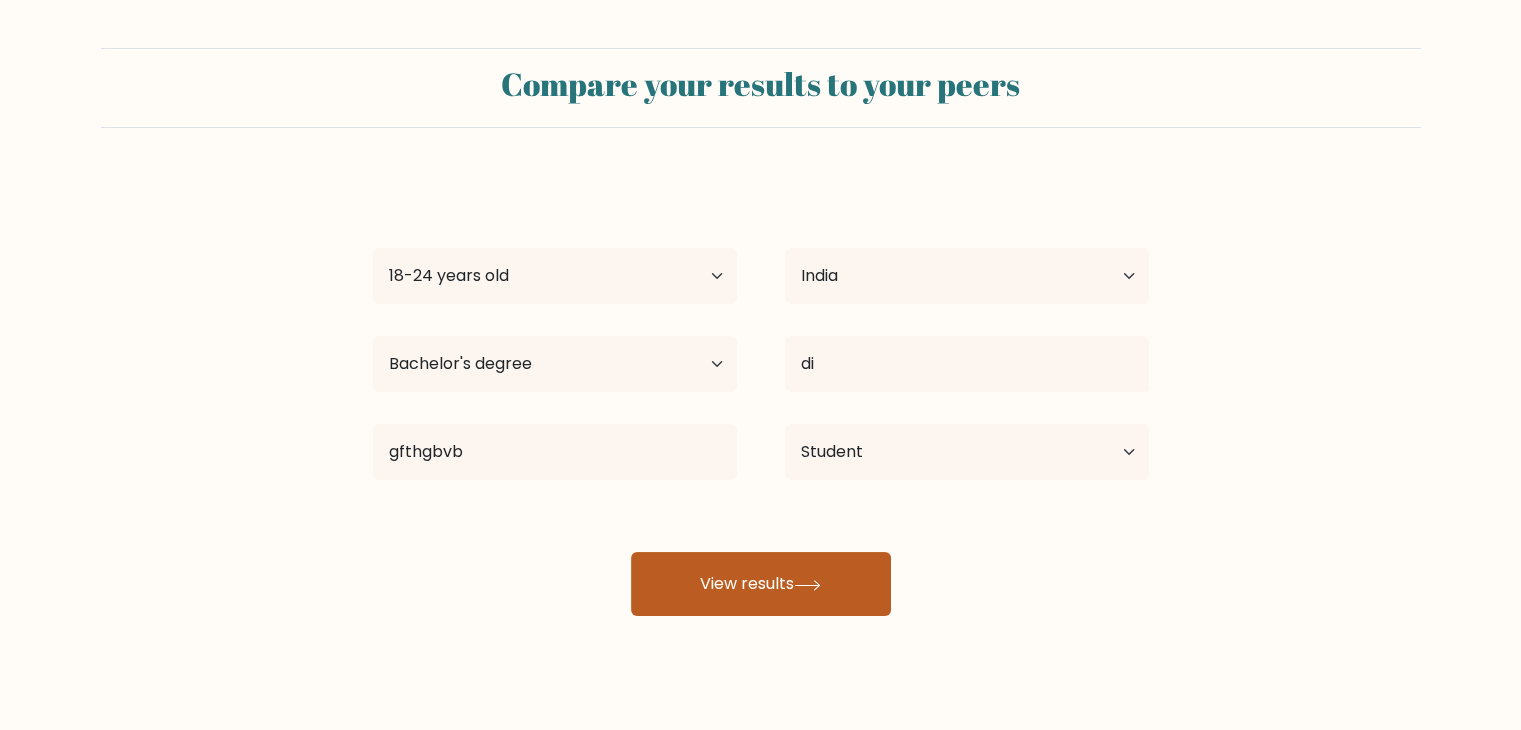 click on "View results" at bounding box center [761, 584] 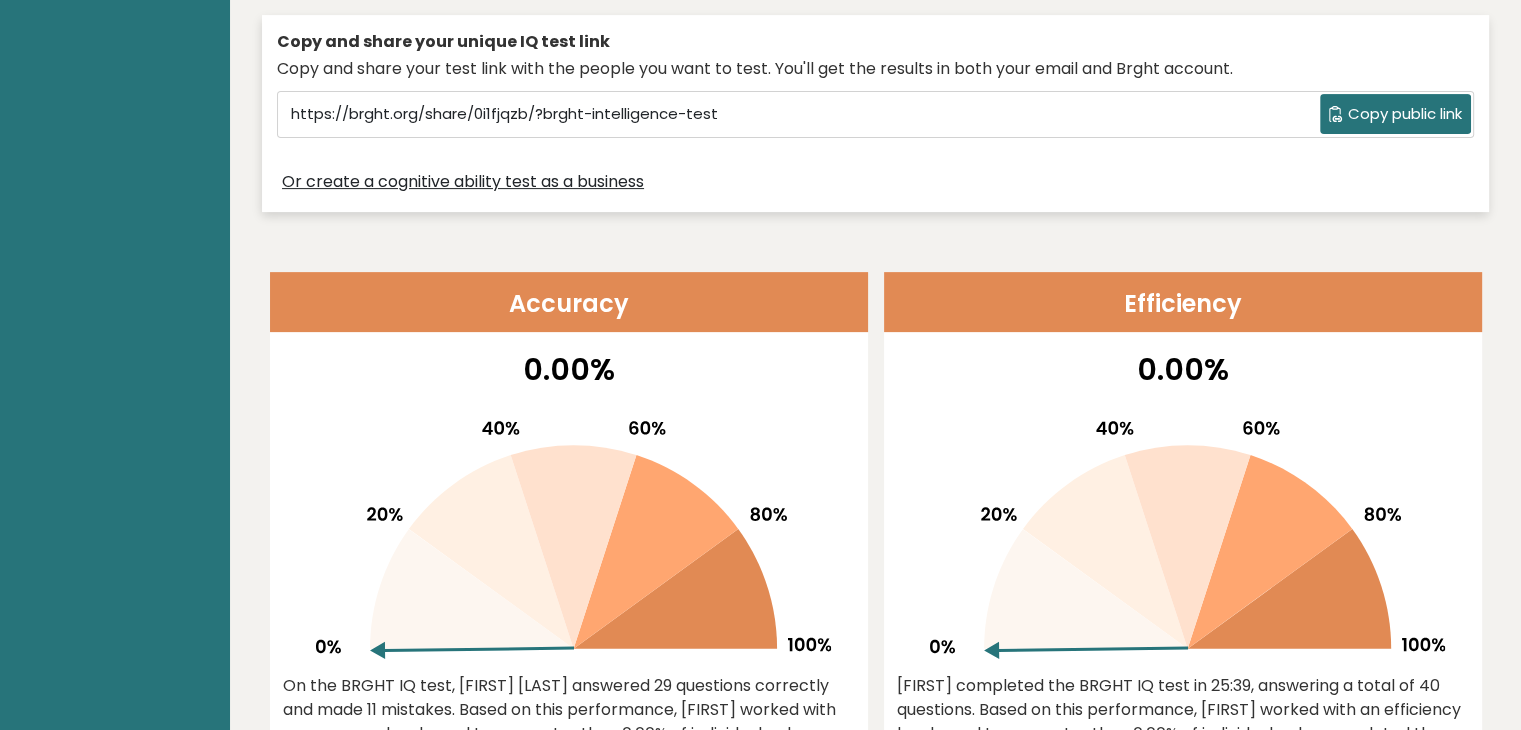 scroll, scrollTop: 0, scrollLeft: 0, axis: both 